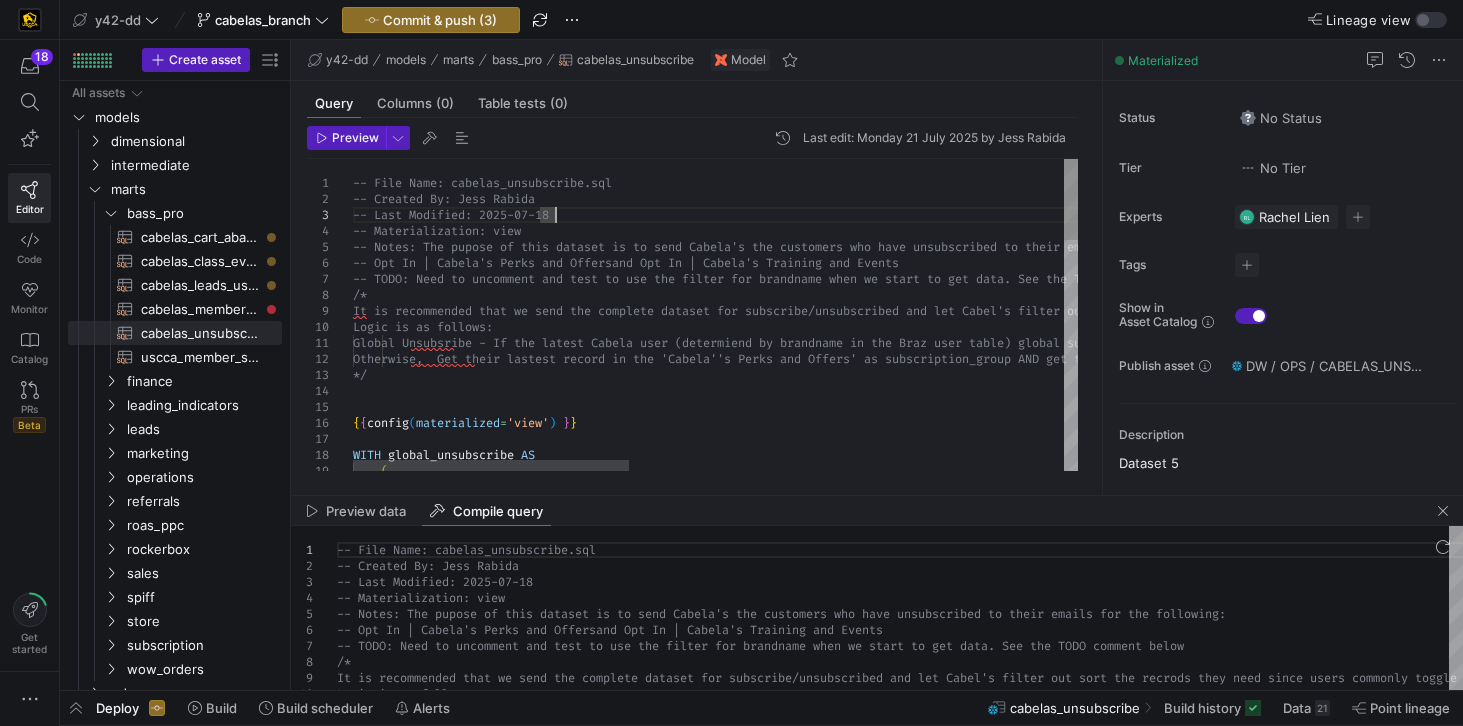 scroll, scrollTop: 0, scrollLeft: 0, axis: both 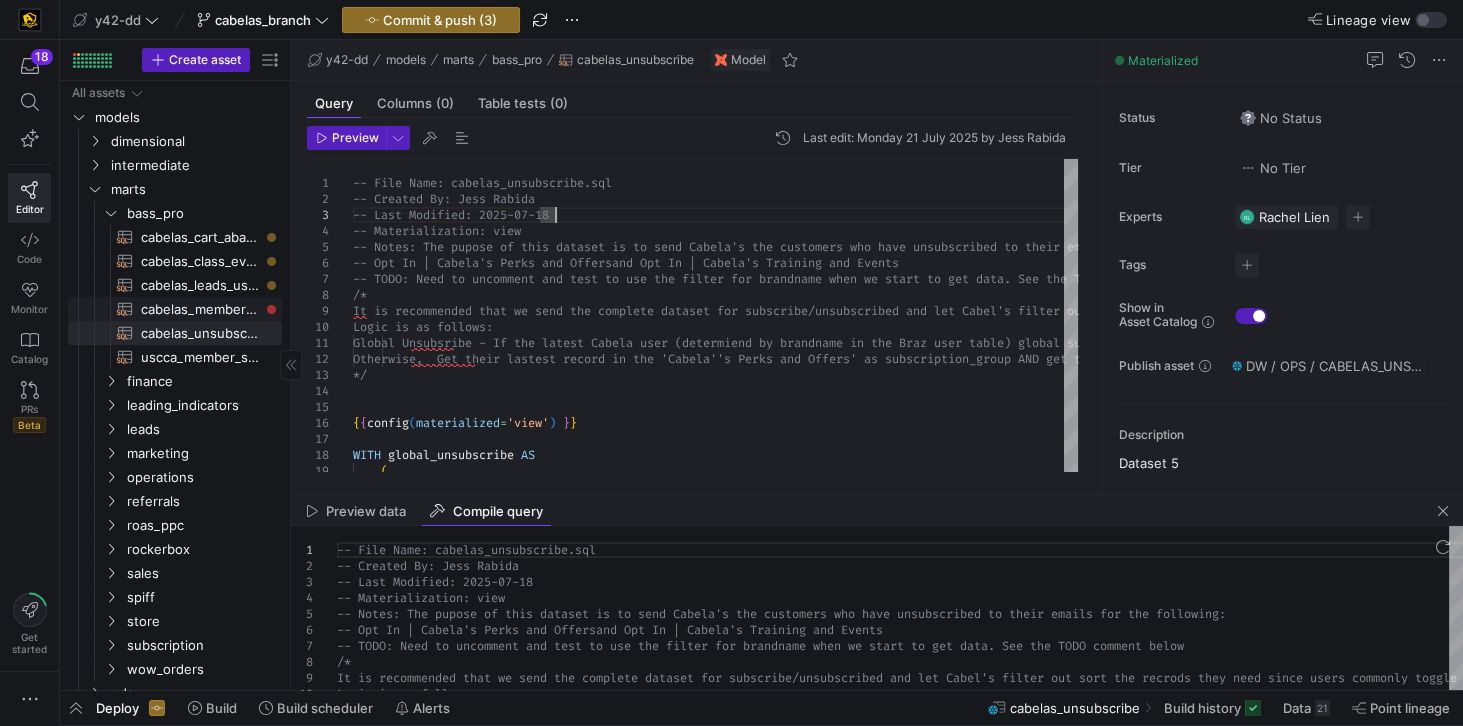 click on "cabelas_membership_purchase​​​​​​​​​​" 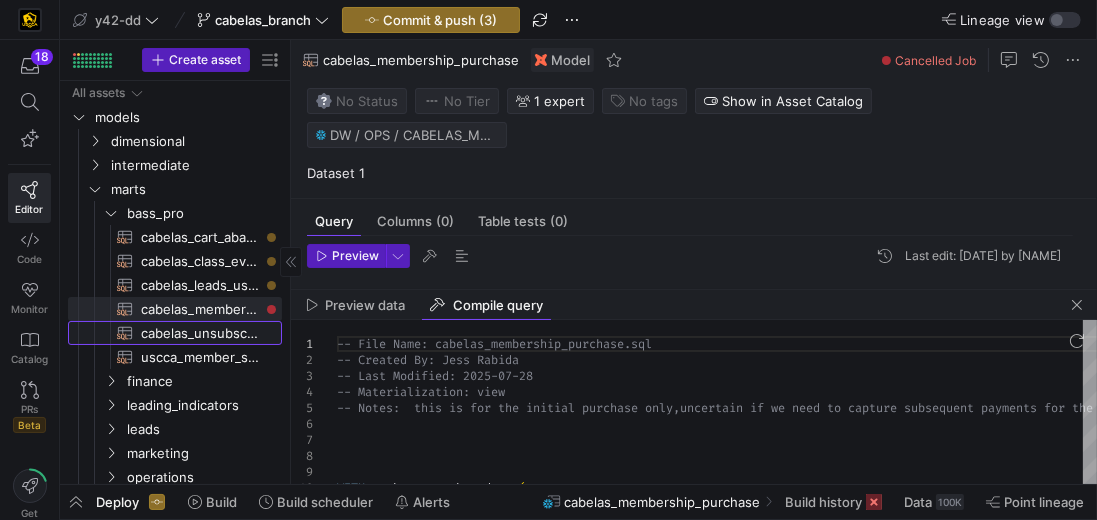click on "cabelas_unsubscribe" 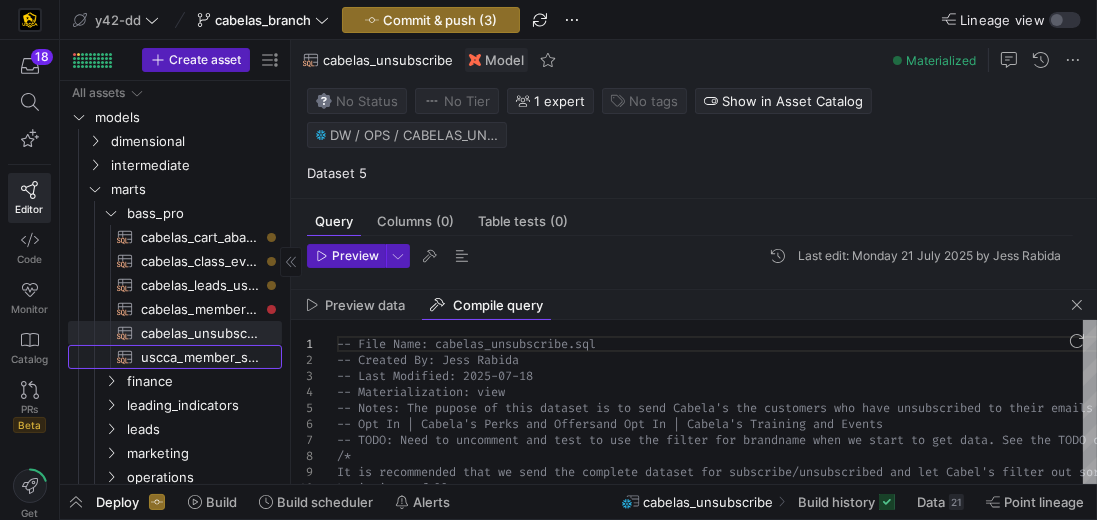 click on "uscca_member_supression​​​​​​​​​​" 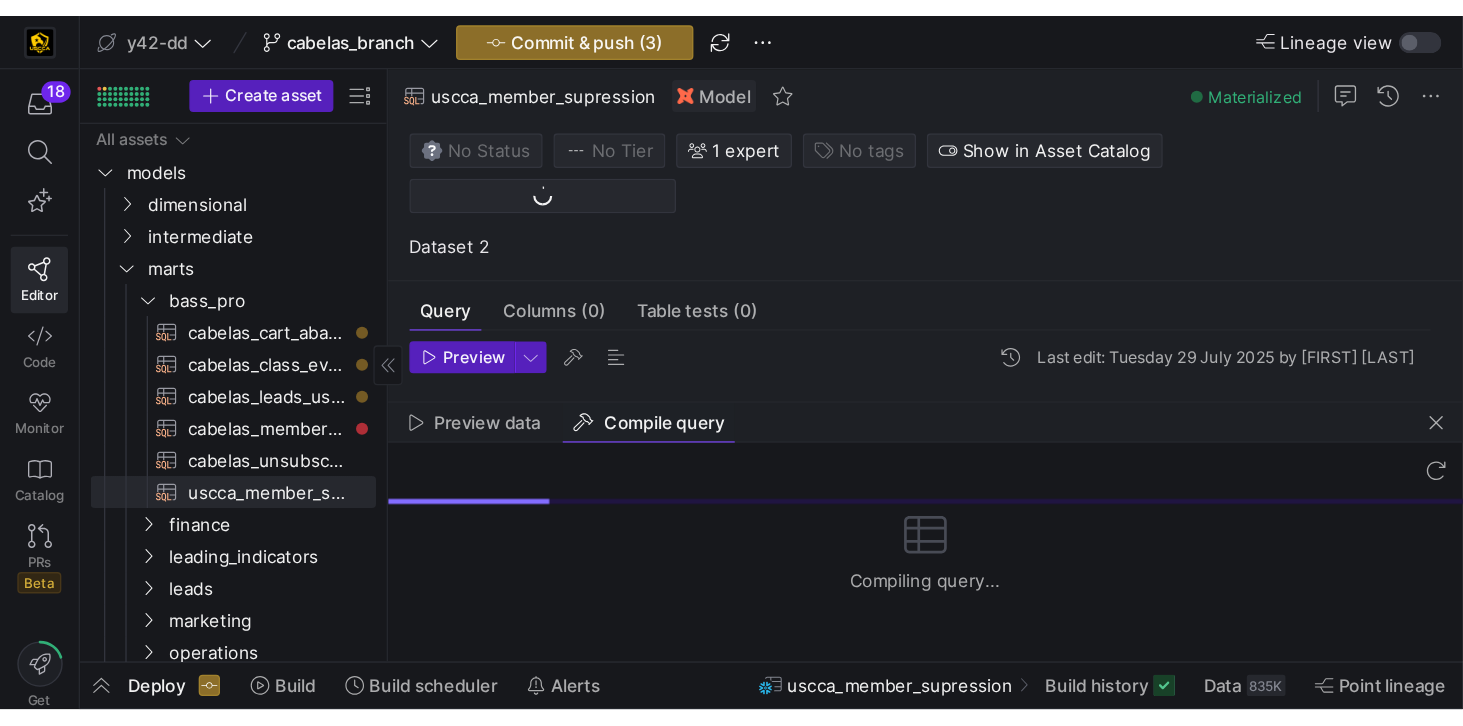 scroll, scrollTop: 46, scrollLeft: 452, axis: both 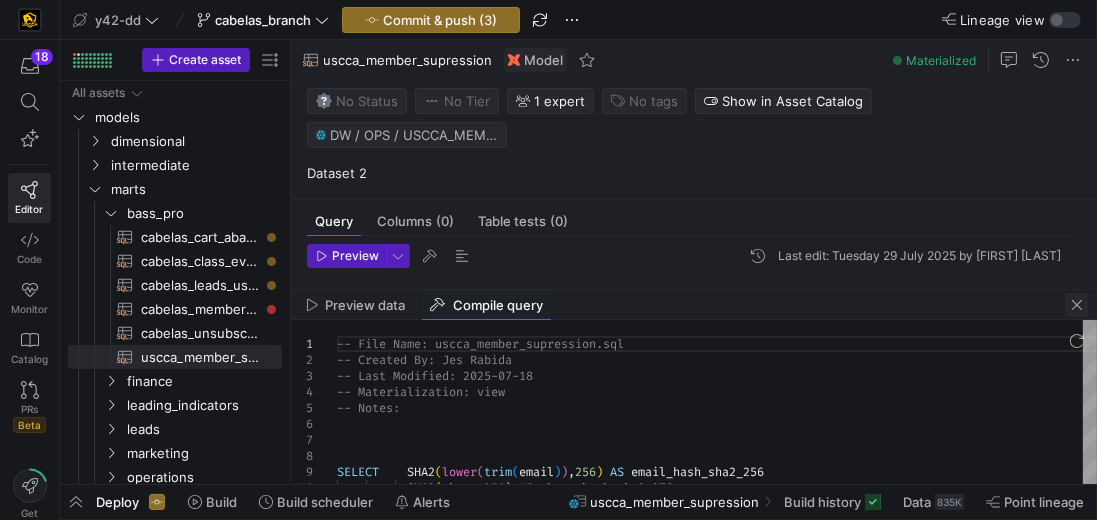 click 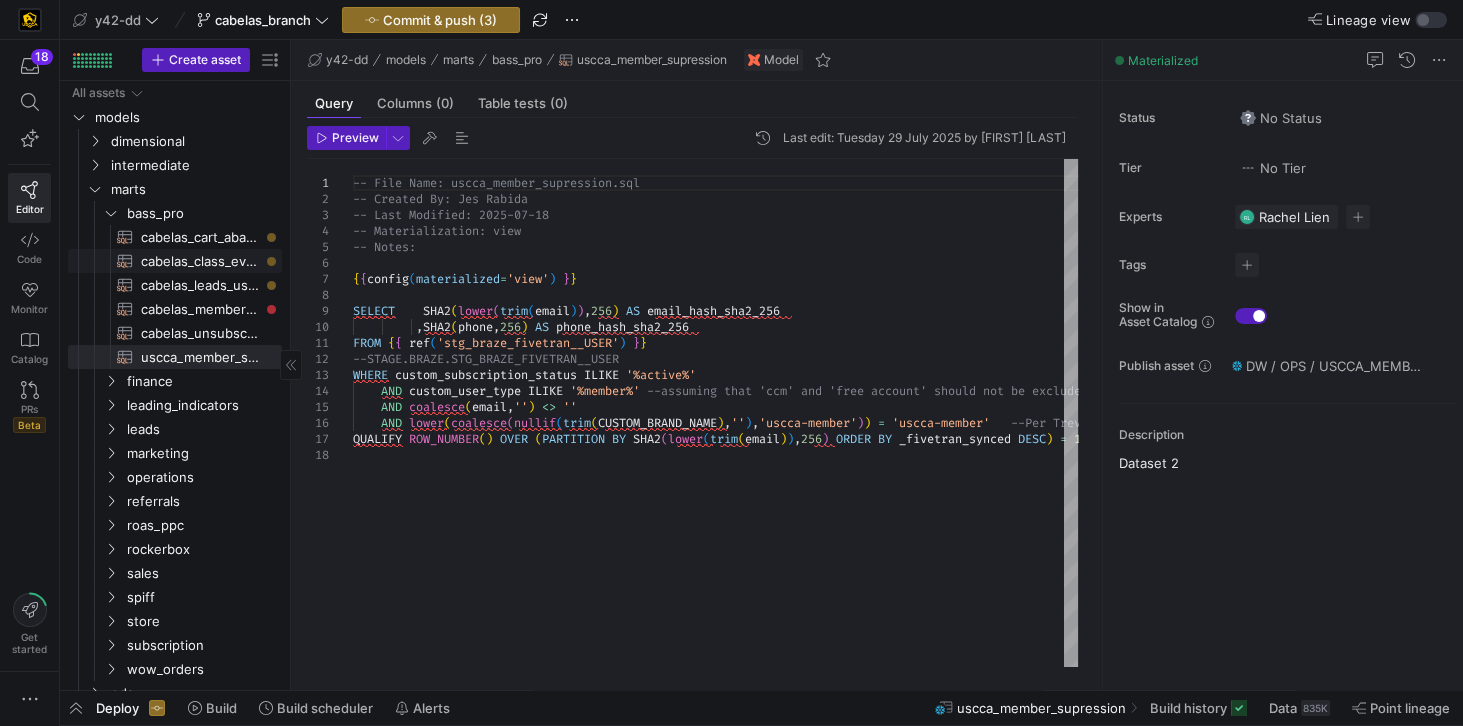 click on "cabelas_class_event_registrants​​​​​​​​​​" 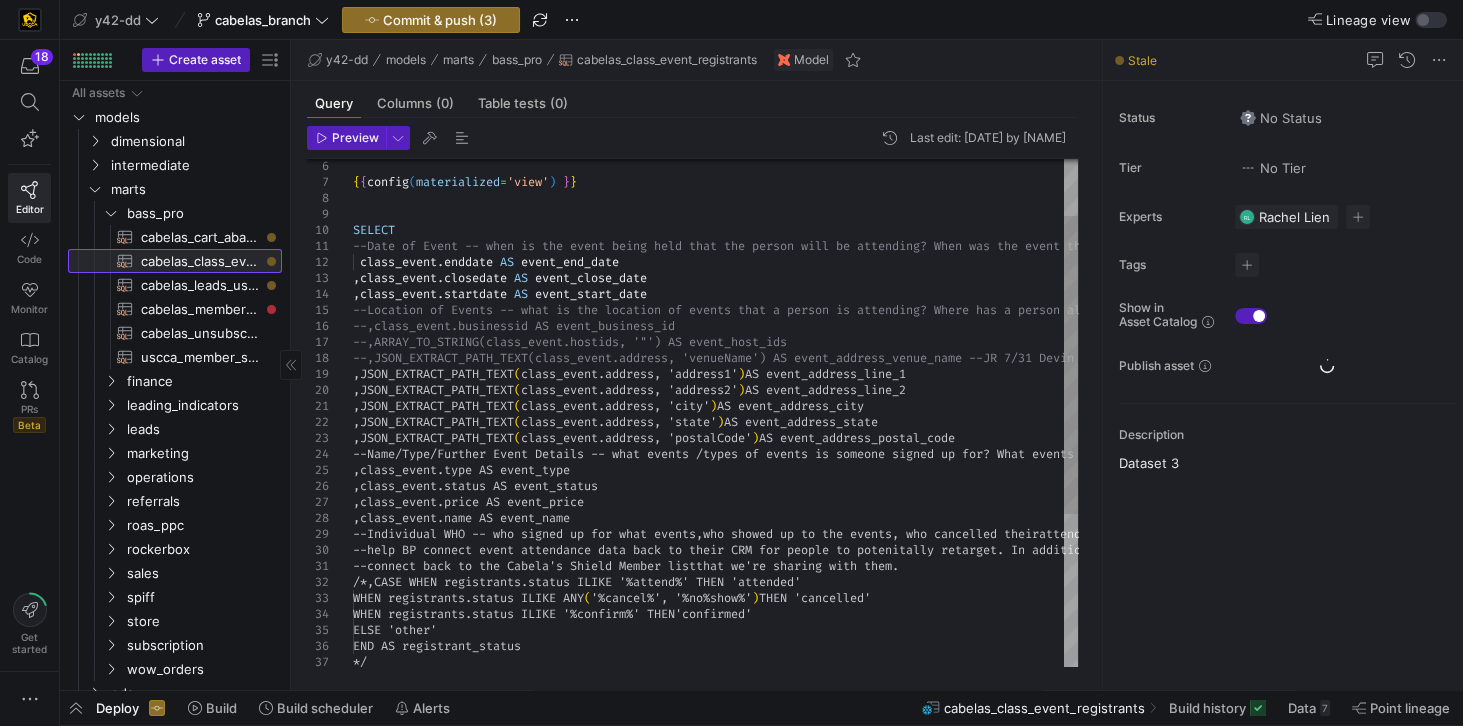 click on "cabelas_class_event_registrants​​​​​​​​​​" 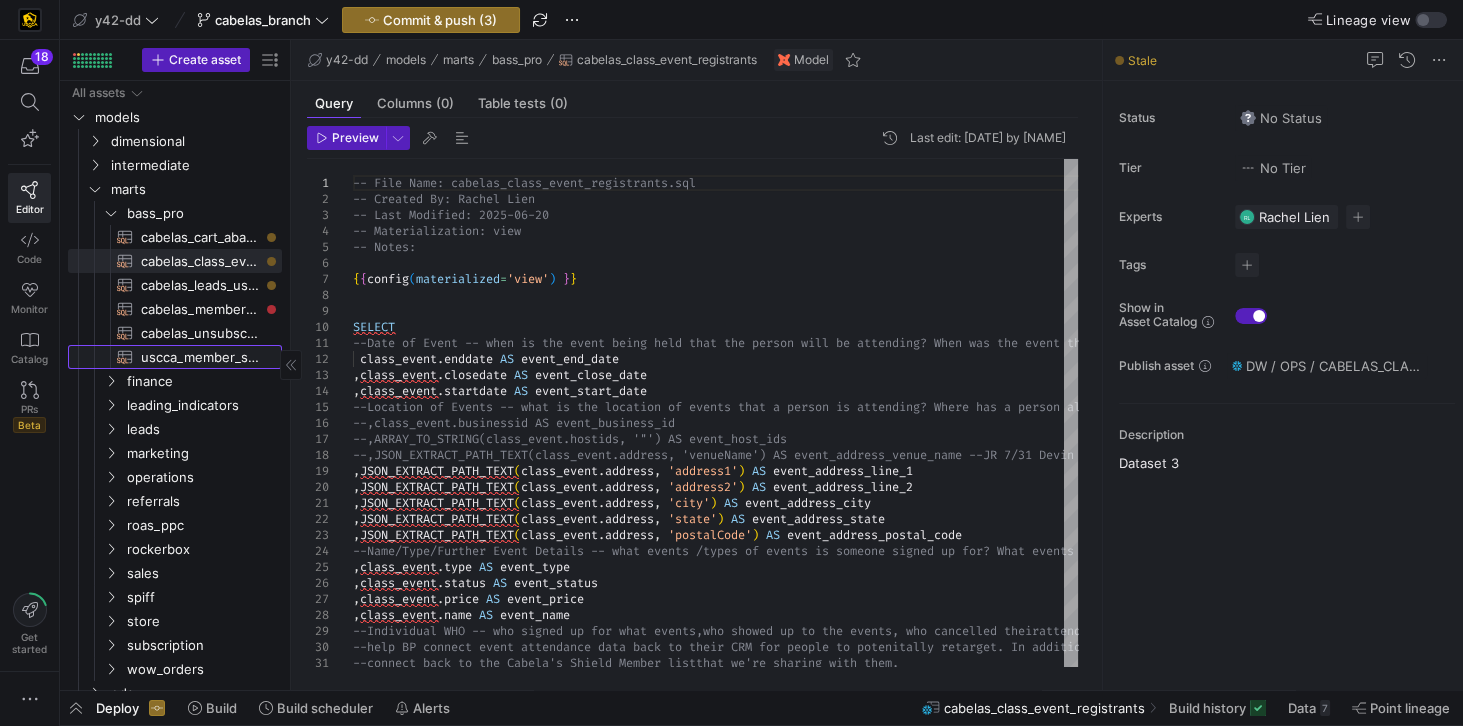click on "uscca_member_supression​​​​​​​​​​" 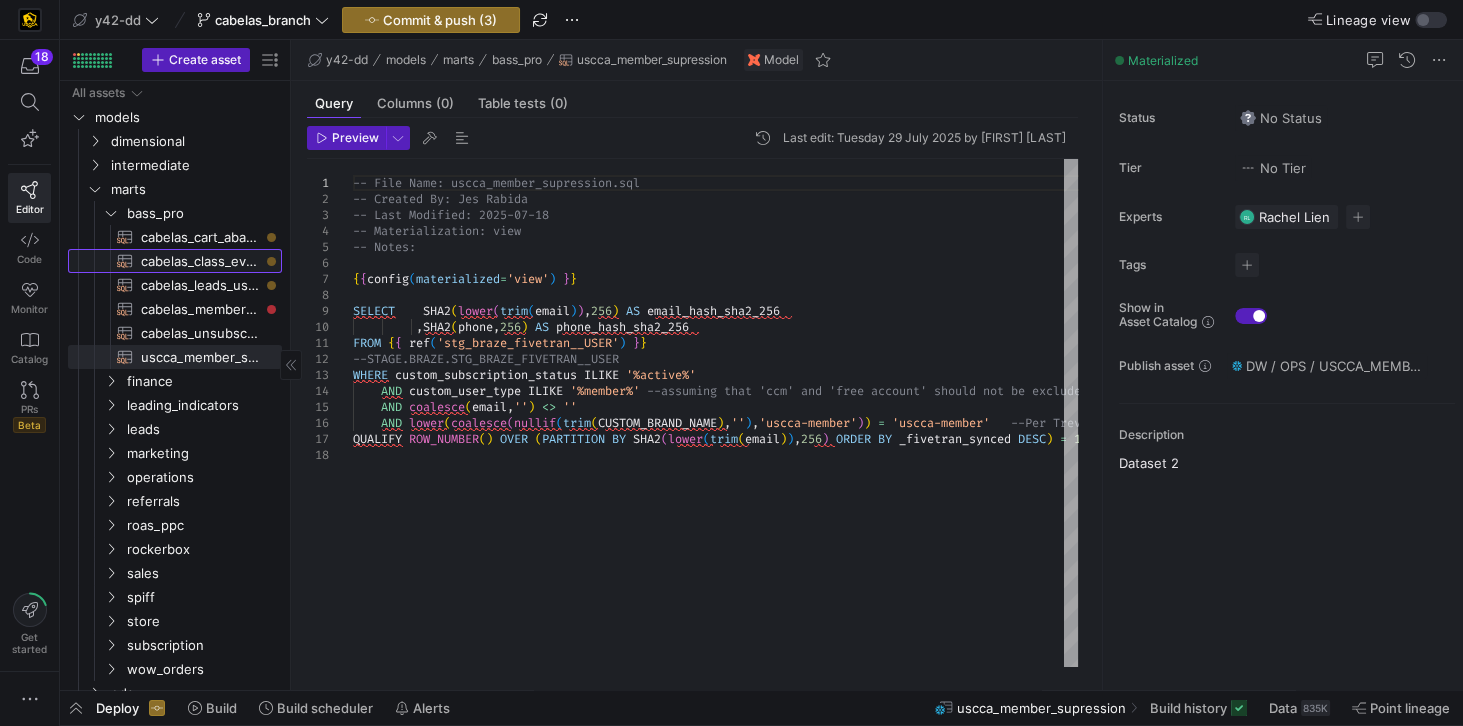 click on "cabelas_class_event_registrants​​​​​​​​​​" 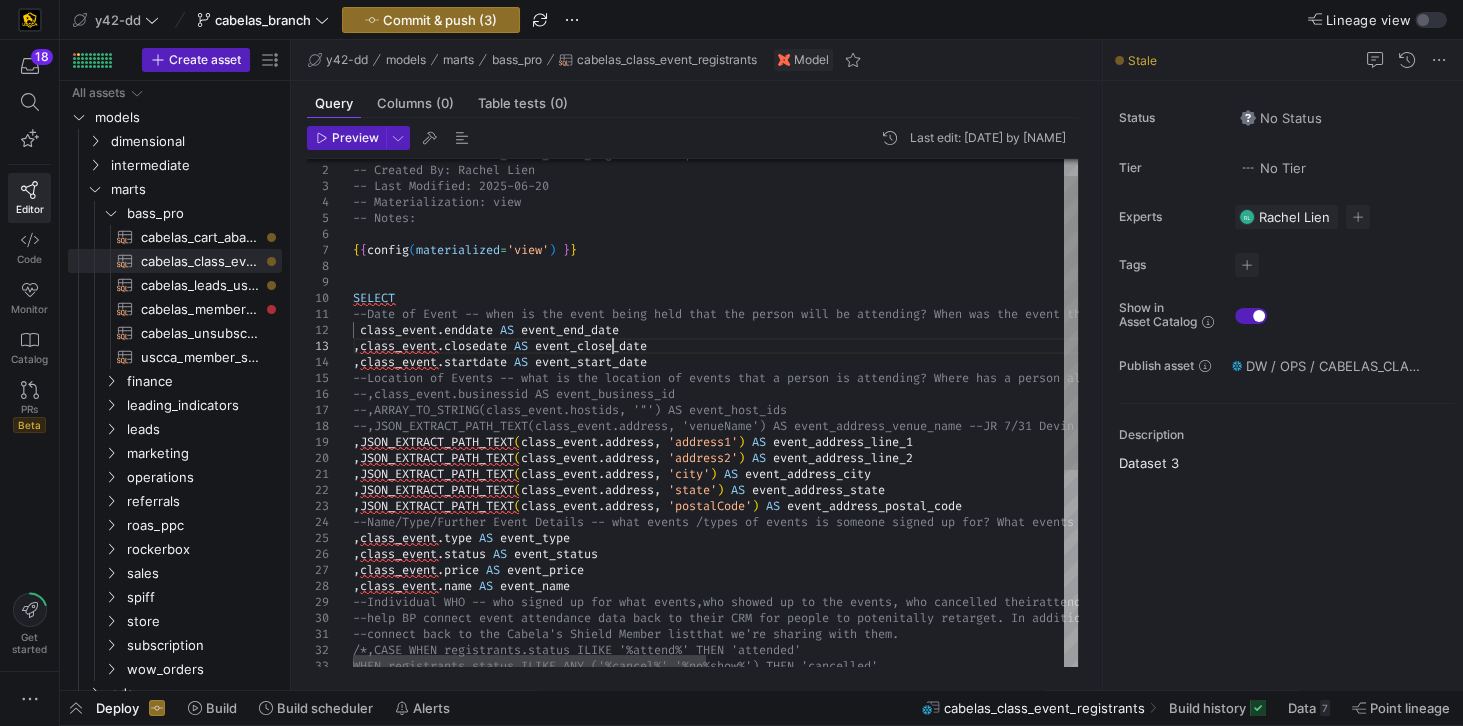 click on "-- File Name: cabelas_class_event_registrants.sql -- Created By: [FIRST] [LAST] -- Last Modified: 2025-06-20 -- Materialization: view -- Notes: { { config ( materialized = 'view' )   } }    SELECT   --Date of Event -- when is the event being held th at the person will be attending? When was the even t that a person has attended?   class_event . enddate   AS   event_end_date , class_event . closedate   AS   event_close_date , class_event . startdate   AS   event_start_date --Location of Events -- what is the location of ev ents that a person is attending? Where has a perso n all attended past events? --,class_event.businessid AS event_business_id --,ARRAY_TO_STRING(class_event.hostids, '"') AS ev ent_host_ids --,JSON_EXTRACT_PATH_TEXT(class_event.address, 've nueName') AS event_address_venue_name --JR 7/31 De vin confirmed with Max we don't need this because  the city,state will provide enough information  , ( . ,   )" at bounding box center [1083, 568] 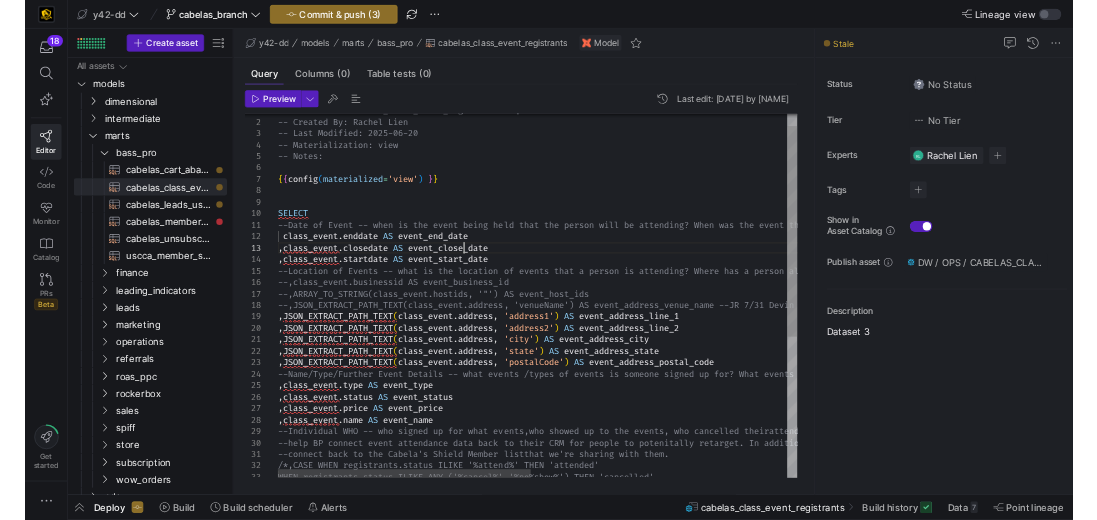 scroll, scrollTop: 46, scrollLeft: 0, axis: vertical 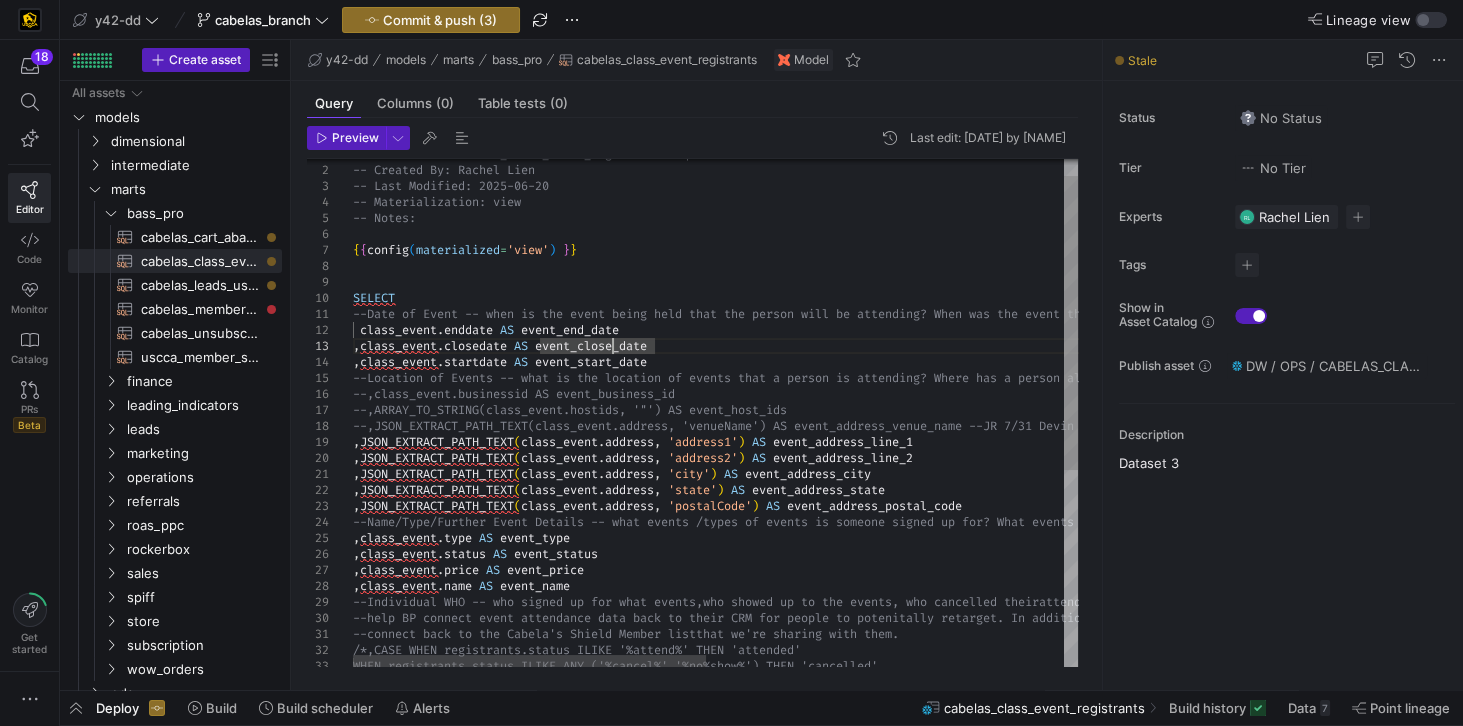 click on "-- File Name: cabelas_class_event_registrants.sql -- Created By: [FIRST] [LAST] -- Last Modified: 2025-06-20 -- Materialization: view -- Notes: { { config ( materialized = 'view' )   } }    SELECT   --Date of Event -- when is the event being held th at the person will be attending? When was the even t that a person has attended?   class_event . enddate   AS   event_end_date , class_event . closedate   AS   event_close_date , class_event . startdate   AS   event_start_date --Location of Events -- what is the location of ev ents that a person is attending? Where has a perso n all attended past events? --,class_event.businessid AS event_business_id --,ARRAY_TO_STRING(class_event.hostids, '"') AS ev ent_host_ids --,JSON_EXTRACT_PATH_TEXT(class_event.address, 've nueName') AS event_address_venue_name --JR 7/31 De vin confirmed with Max we don't need this because  the city,state will provide enough information  , ( . ,   )" at bounding box center (1083, 568) 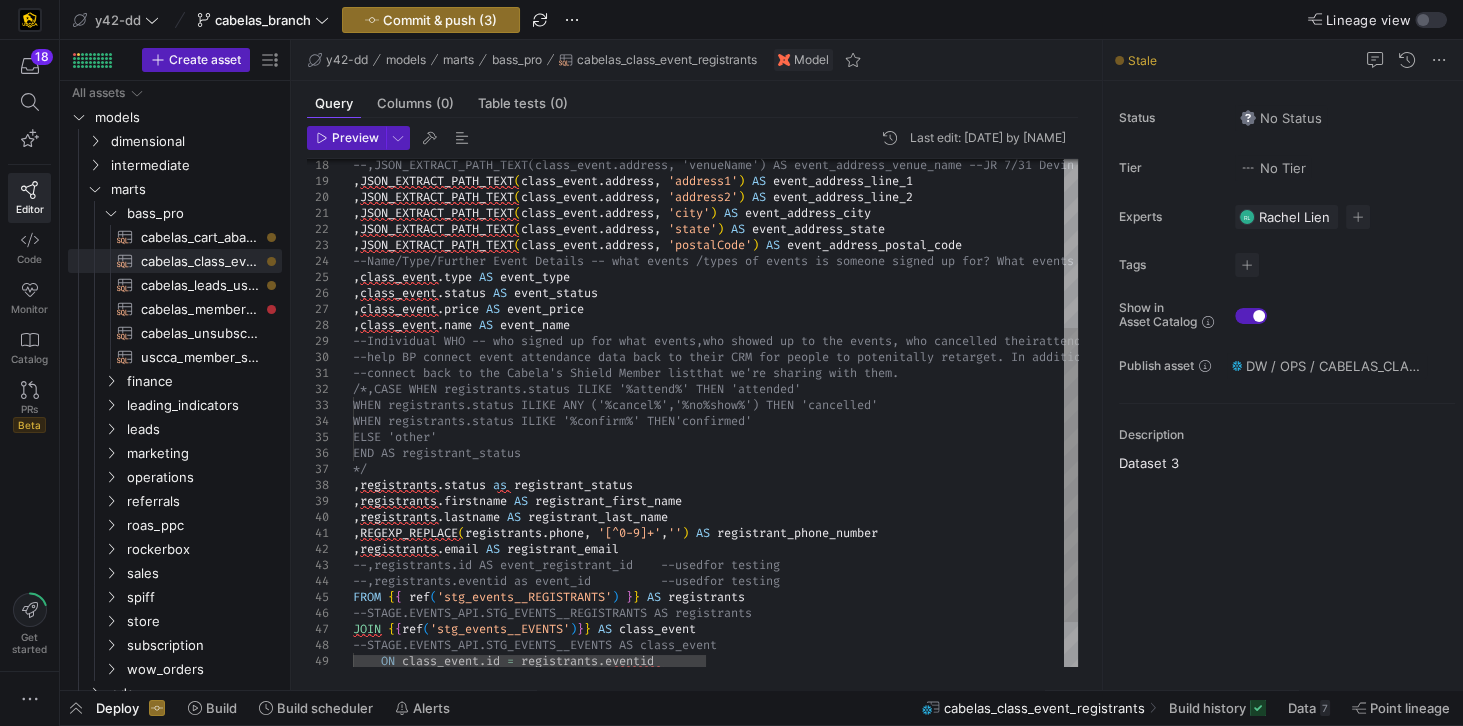 click on "--,JSON_EXTRACT_PATH_TEXT(class_event.address, 'venueName') AS event_address_venue_name --JR 7/31 Devin confirmed with Max we don't need this because the city,state will provide enough information
, JSON_EXTRACT_PATH_TEXT ( class_event . address , 'address1' ) AS event_address_line_1 , JSON_EXTRACT_PATH_TEXT ( class_event . address , 'address2' ) AS event_address_line_2 , JSON_EXTRACT_PATH_TEXT ( class_event . address , 'city' ) AS event_address_city , JSON_EXTRACT_PATH_TEXT ( class_event . address , 'state' ) AS event_address_state , JSON_EXTRACT_PATH_TEXT ( class_event . address , 'postalCode' ) AS event_address_postal_code --Name/Type/Further Event Details -- what events / types of events is someone signed up for? What events / types of events has someone attended? , class_event . type AS event_type , class_event . status AS event_status , class_event . price AS event_price , class_event . name" at bounding box center [1083, 307] 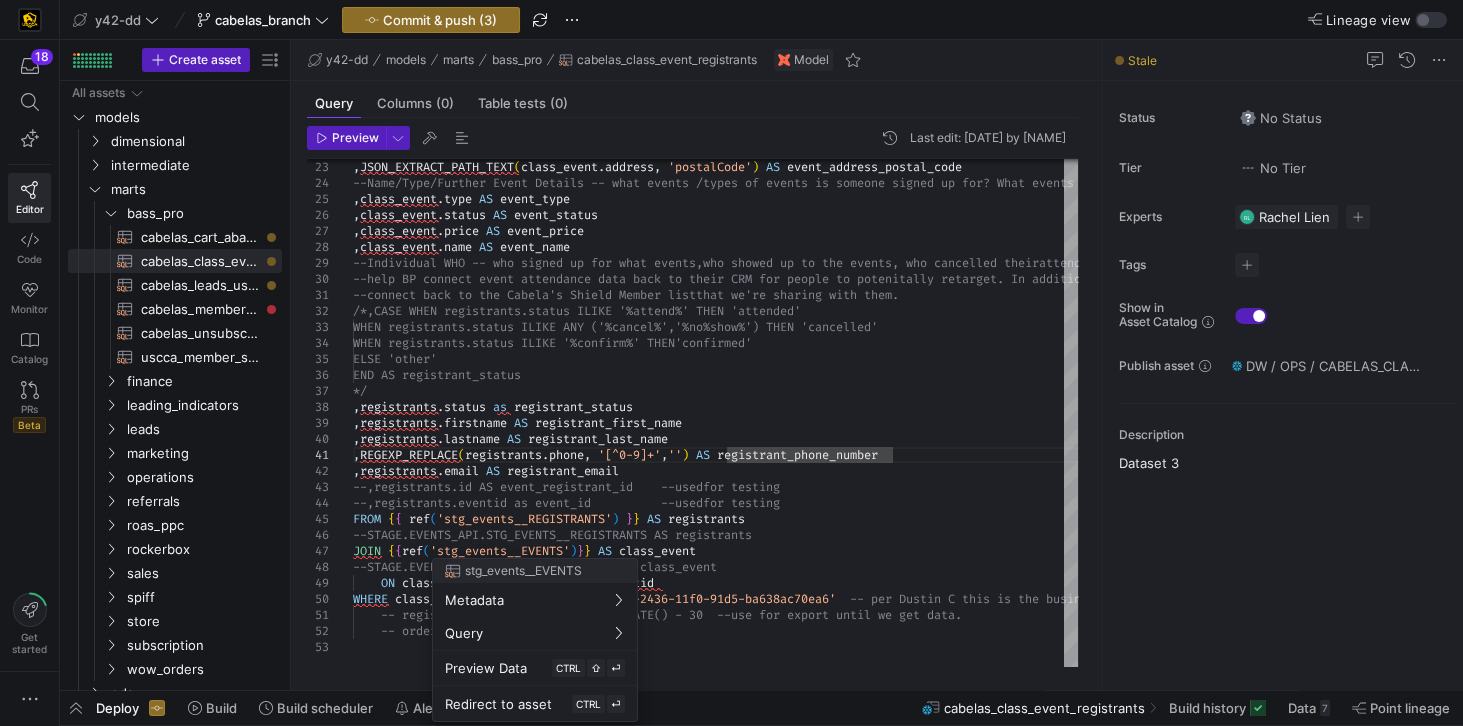 click at bounding box center [731, 363] 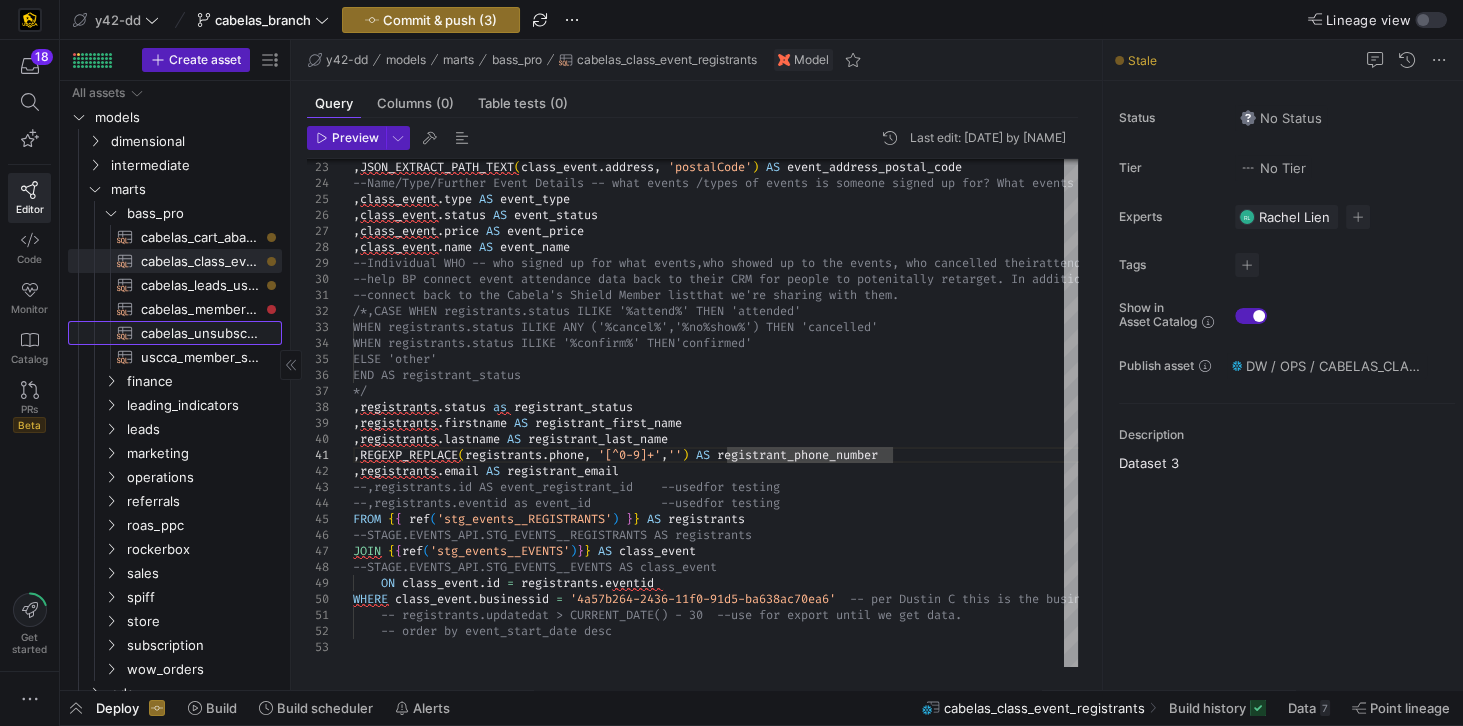 click on "cabelas_unsubscribe" 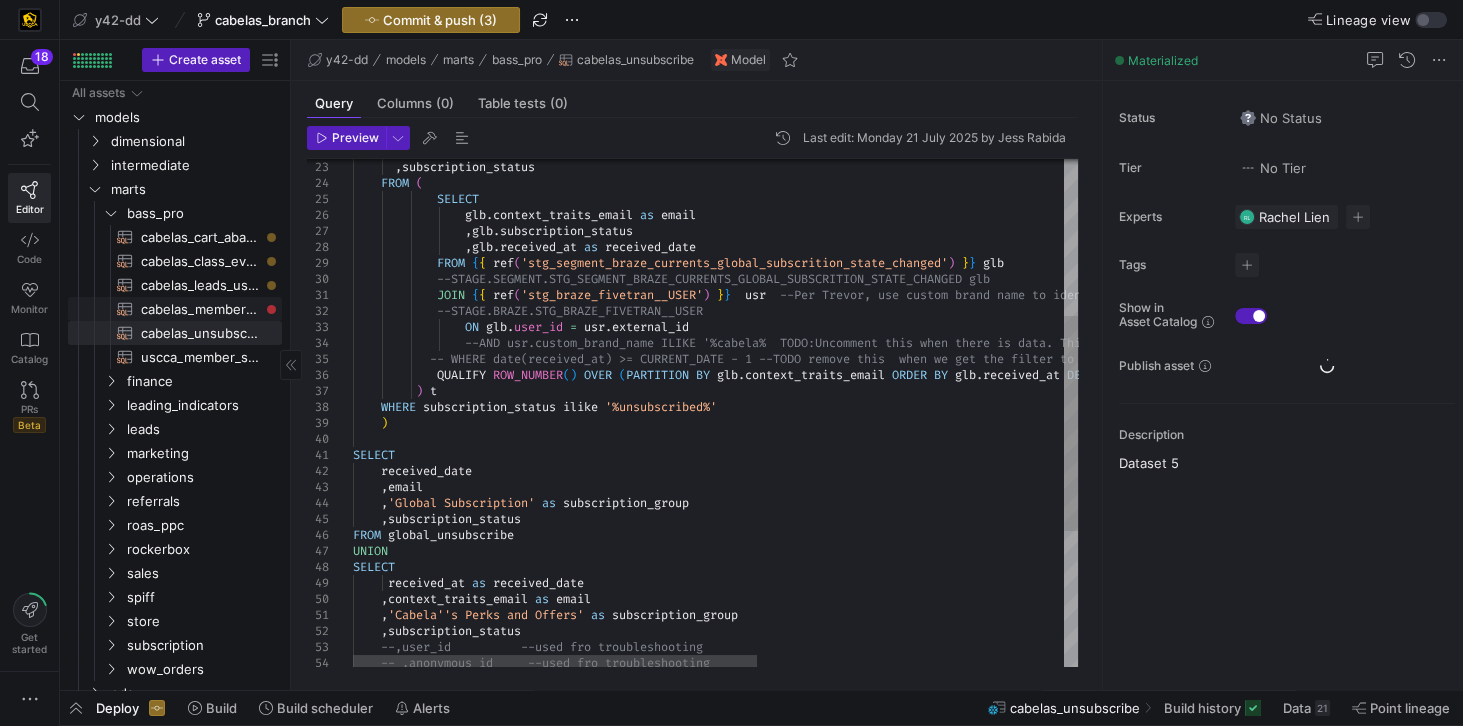 click on "cabelas_membership_purchase​​​​​​​​​​" 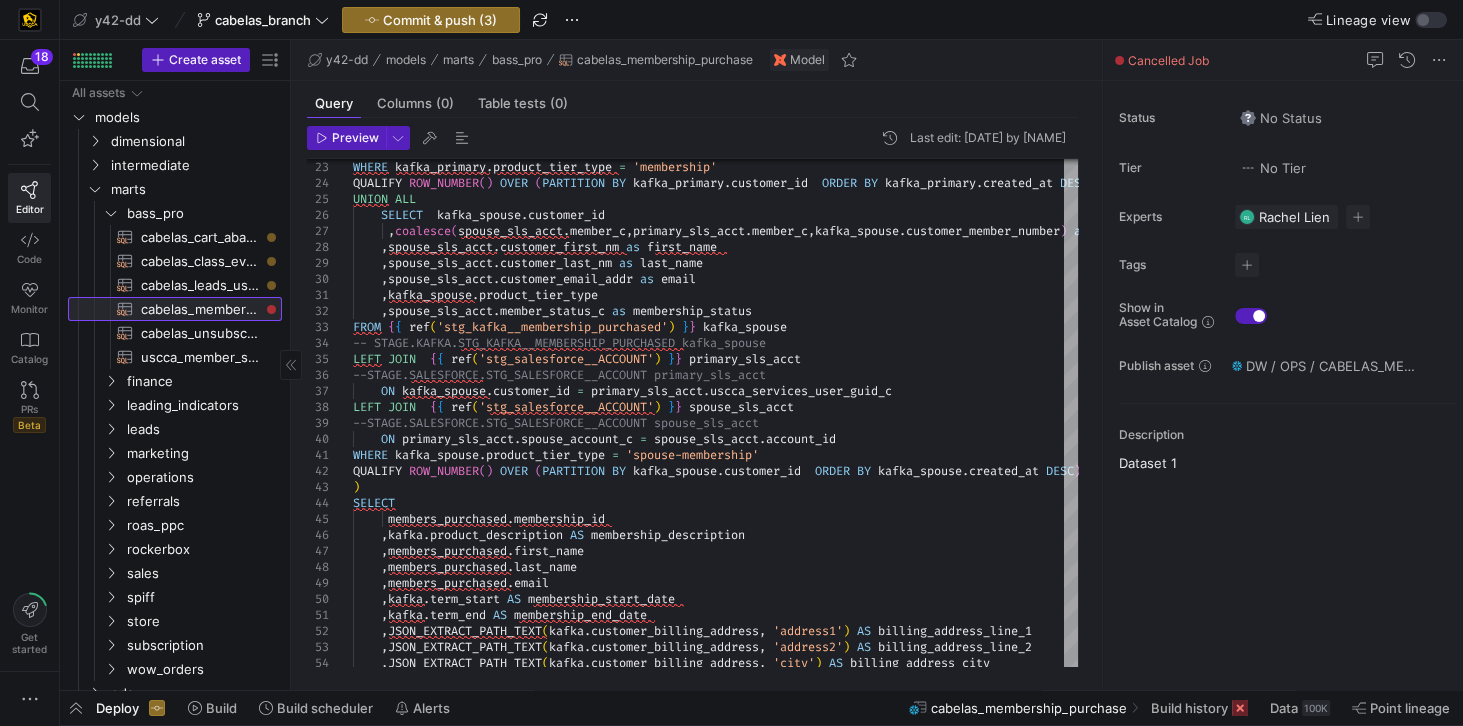 click on "cabelas_membership_purchase​​​​​​​​​​" 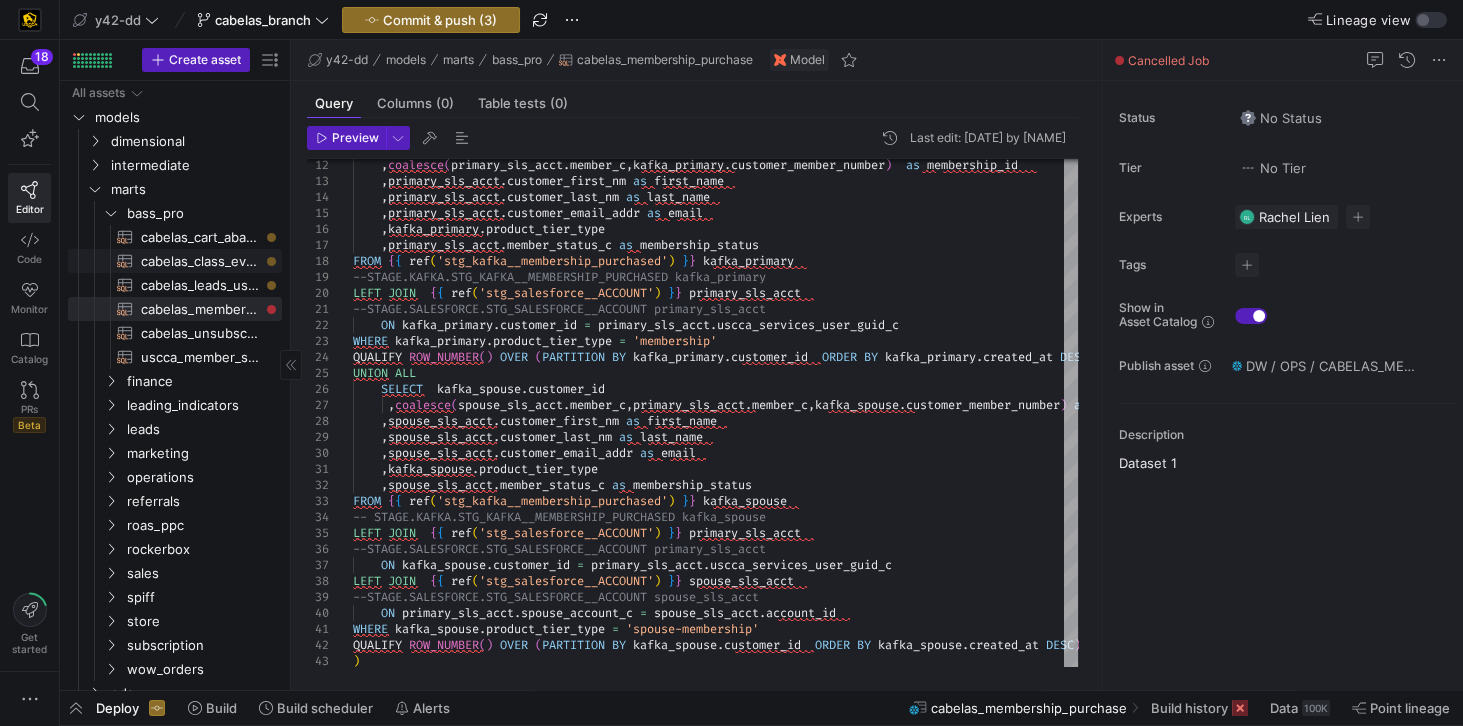 click on "cabelas_class_event_registrants​​​​​​​​​​" 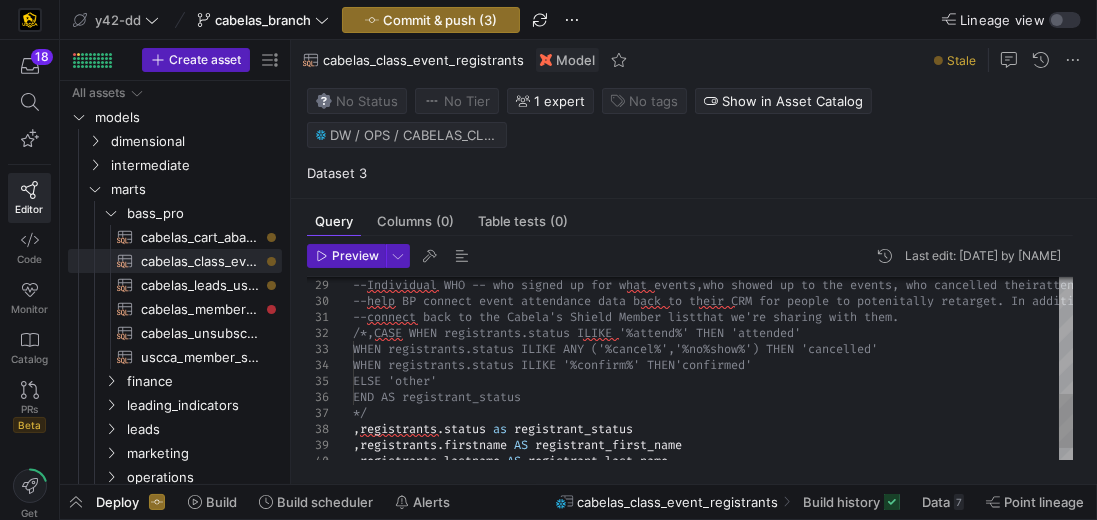 scroll, scrollTop: 46, scrollLeft: 0, axis: vertical 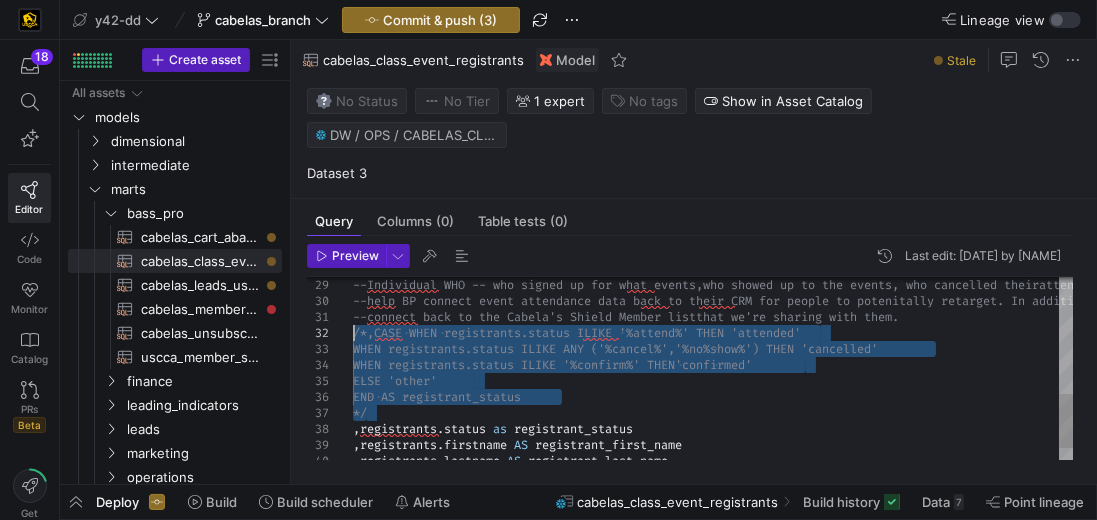 drag, startPoint x: 386, startPoint y: 377, endPoint x: 345, endPoint y: 299, distance: 88.11924 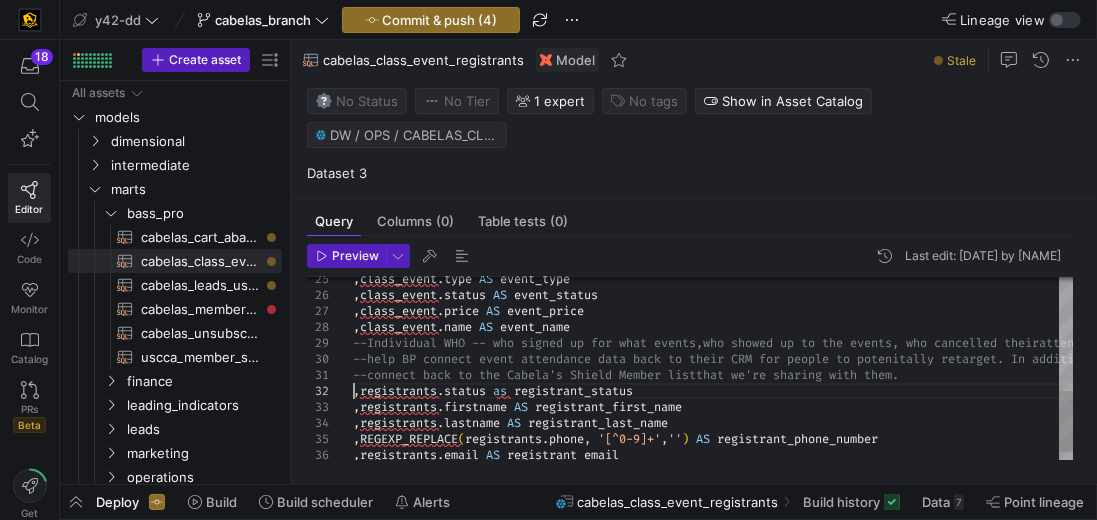 drag, startPoint x: 353, startPoint y: 310, endPoint x: 921, endPoint y: 330, distance: 568.352 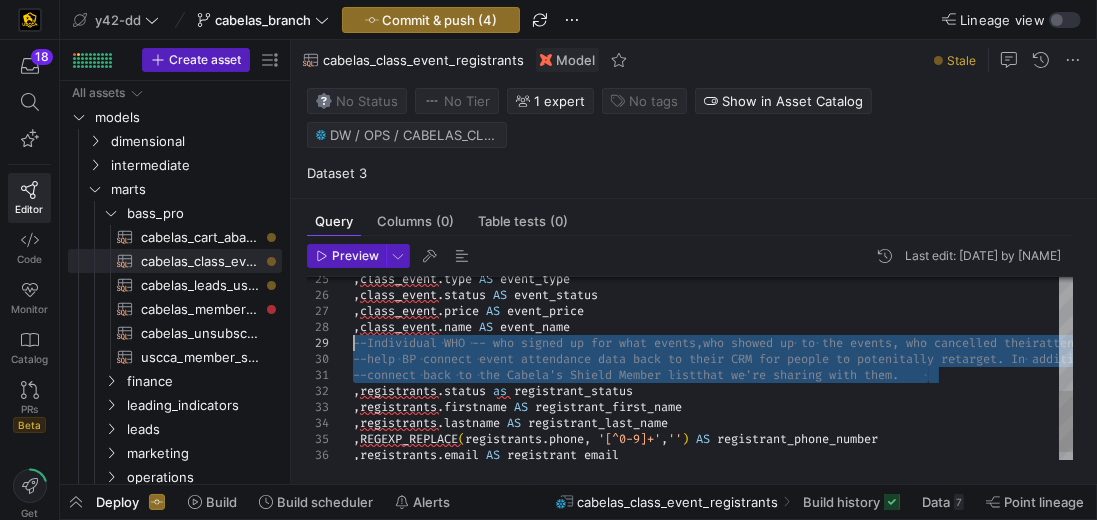 drag, startPoint x: 932, startPoint y: 341, endPoint x: 349, endPoint y: 304, distance: 584.1729 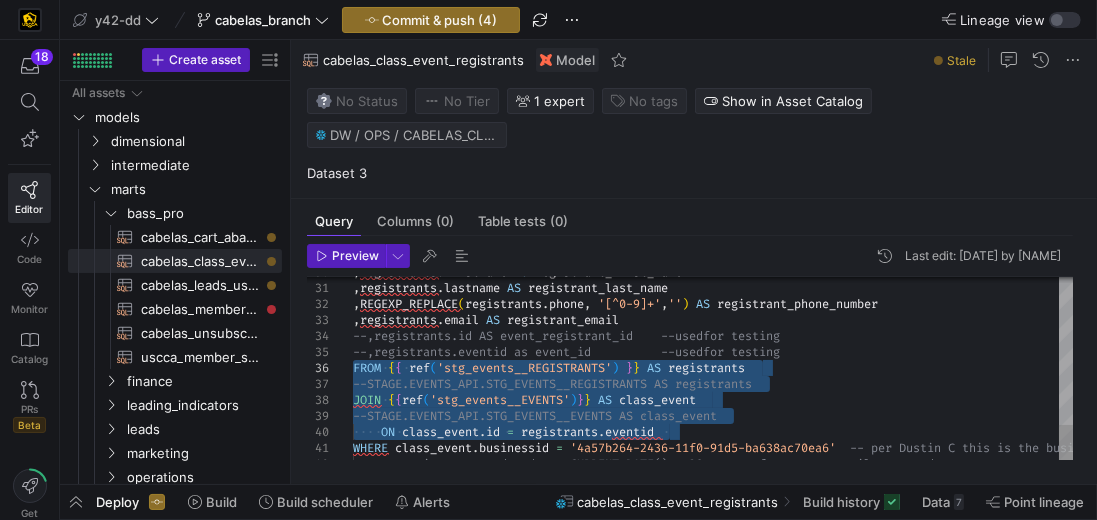 drag, startPoint x: 673, startPoint y: 399, endPoint x: 334, endPoint y: 334, distance: 345.17532 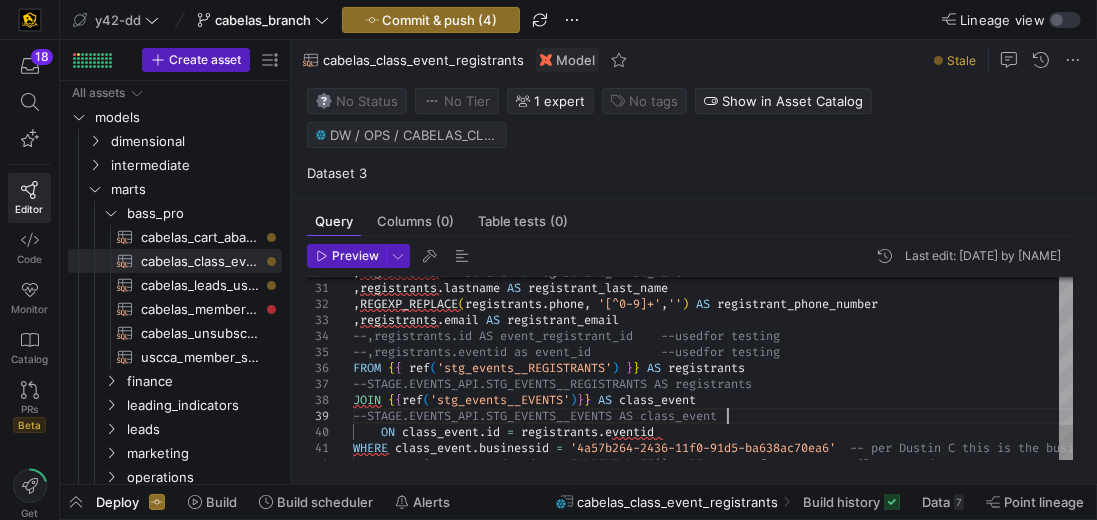 click on ", registrants . firstname  AS  registrant_first_name , registrants . lastname  AS  registrant_last_name , REGEXP_REPLACE ( registrants . phone ,  '[^0-9]+' , '' )  AS  registrant_phone_number , registrants . email  AS  registrant_email --,registrants.id  AS  event_registrant_id      --used  for  testing --,registrants.eventid  as  event_id              --used  for  testing FROM   { {  ref ( 'stg_events__REGISTRANTS' )  } }  AS  registrants --STAGE.EVENTS_API.STG_EVENTS__REGISTRANTS  AS  regi strants JOIN   { { ref ( 'stg_events__EVENTS' ) } }  AS  class_event --STAGE.EVENTS_API.STG_EVENTS__EVENTS  AS  class_eve nt       ON  class_event . id  =  registrants . eventid  WHERE  class_event . businessid  =  '[BUSINESS_ID]'      --  per  Dustin  C  this  is  the  businessid  for  BassPro  and  Cabelas  class  events          --  registrants.updatedat  >  CURRENT_DATE()  -  30      --  use  for  export  until  we  get  data." at bounding box center (1083, 150) 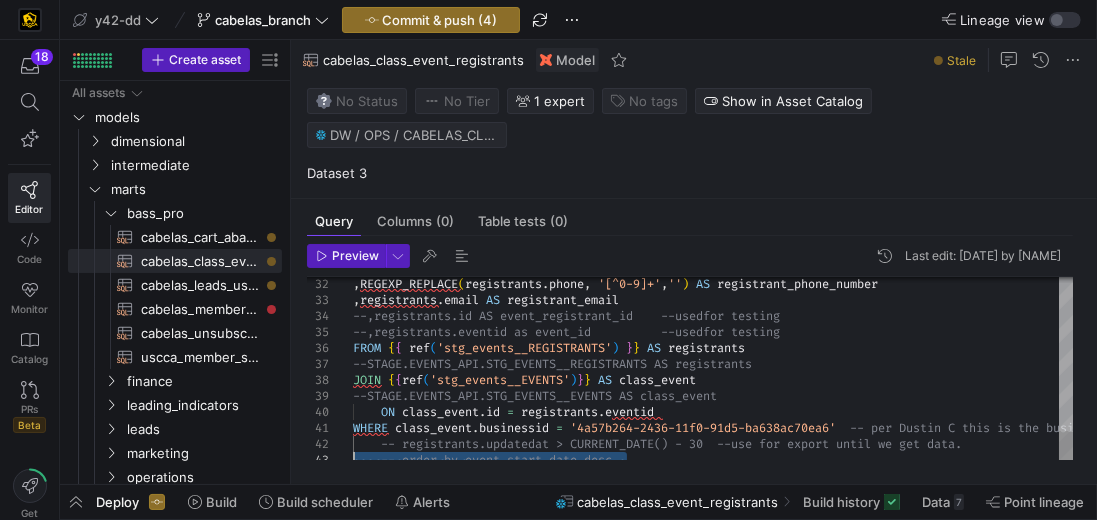 drag, startPoint x: 630, startPoint y: 426, endPoint x: 335, endPoint y: 428, distance: 295.00677 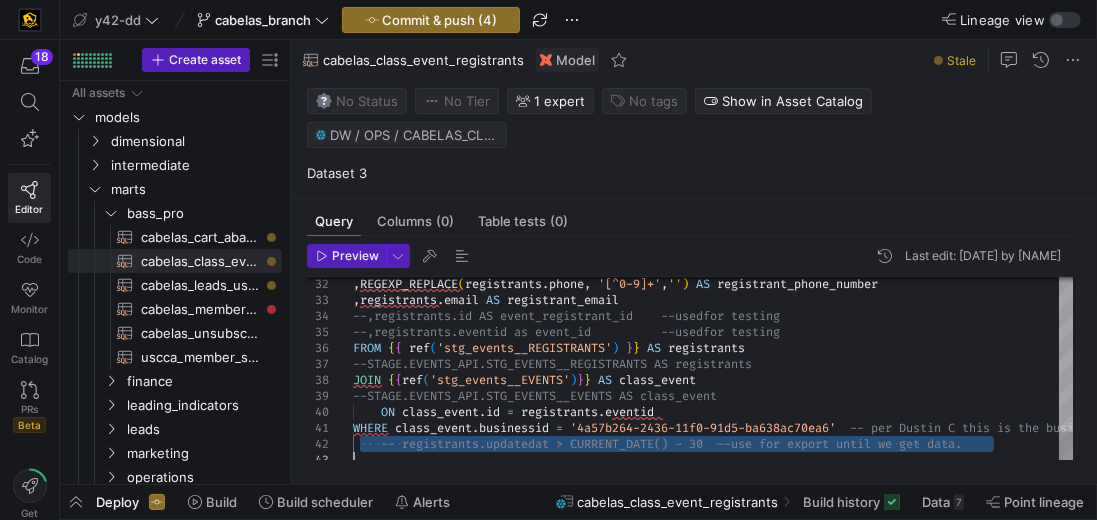 drag, startPoint x: 362, startPoint y: 410, endPoint x: 1016, endPoint y: 420, distance: 654.0765 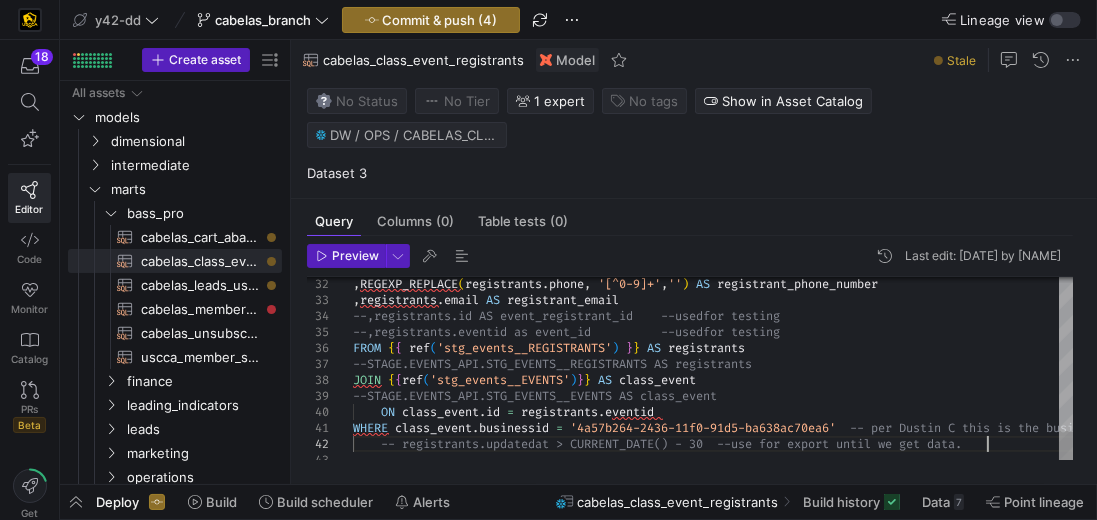 click on ", REGEXP_REPLACE ( registrants . phone ,  '[^0-9]+' , '' )  AS  registrant_phone_number , registrants . email  AS  registrant_email --,registrants.id  AS  event_registrant_id      --used  for  testing --,registrants.eventid  as  event_id              --used  for  testing FROM   { {  ref ( 'stg_events__REGISTRANTS' )  } }  AS  registrants --STAGE.EVENTS_API.STG_EVENTS__REGISTRANTS  AS  regi strants JOIN   { { ref ( 'stg_events__EVENTS' ) } }  AS  class_event --STAGE.EVENTS_API.STG_EVENTS__EVENTS  AS  class_eve nt       ON  class_event . id  =  registrants . eventid  WHERE  class_event . businessid  =  '[BUSINESS_ID]'      --  per  Dustin  C  this  is  the  businessid  for  BassPro  and  Cabelas  class  events          --  registrants.updatedat  >  CURRENT_DATE()  -  30      --  use  for  export  until  we  get  data." at bounding box center (1083, 130) 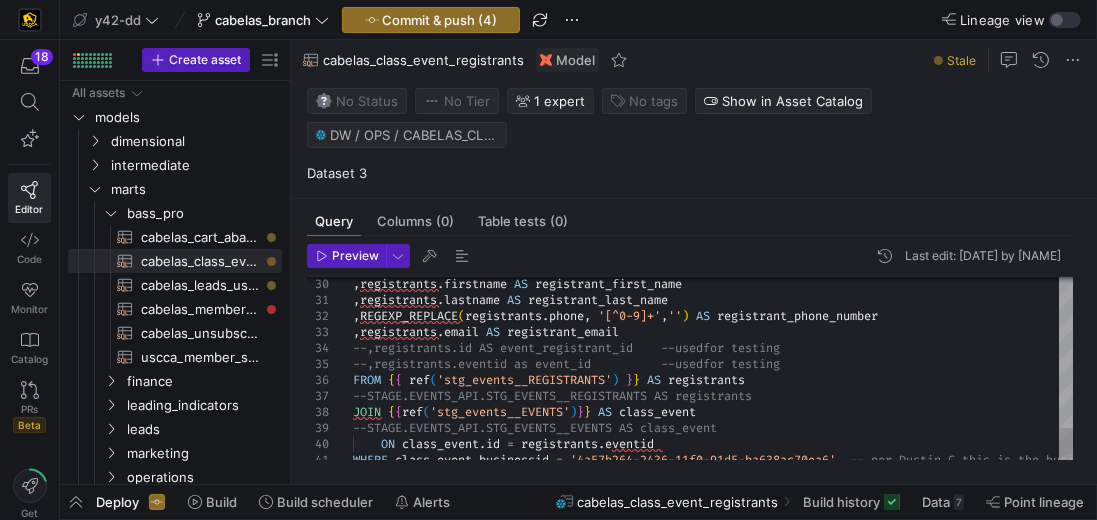 scroll, scrollTop: 30, scrollLeft: 0, axis: vertical 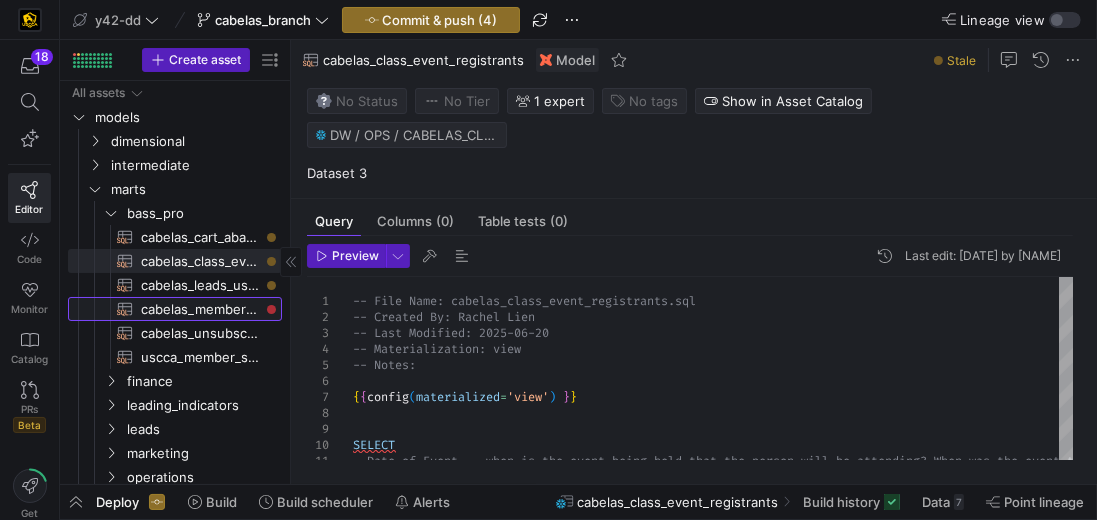 click on "cabelas_membership_purchase​​​​​​​​​​" 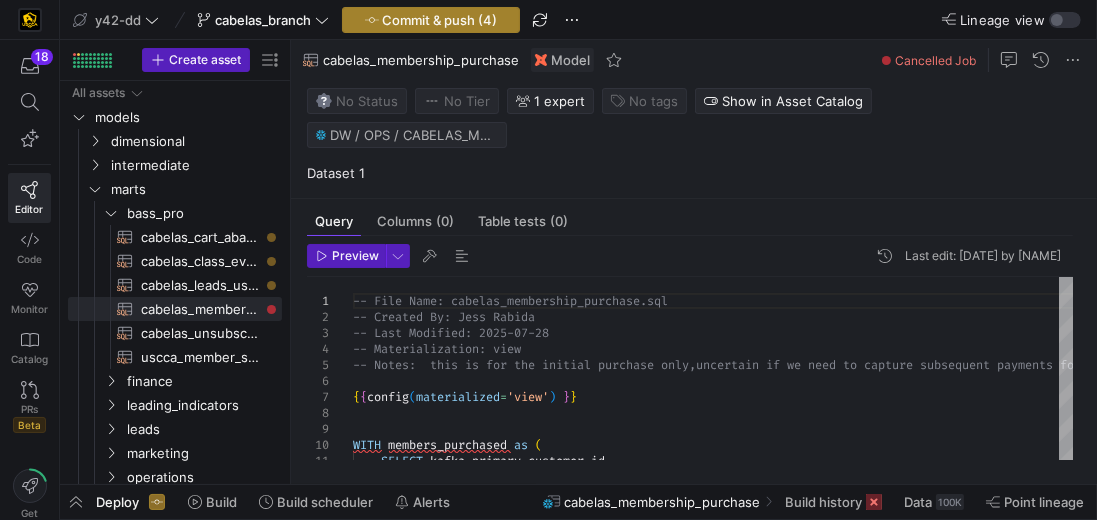 click on "Commit & push (4)" at bounding box center [440, 20] 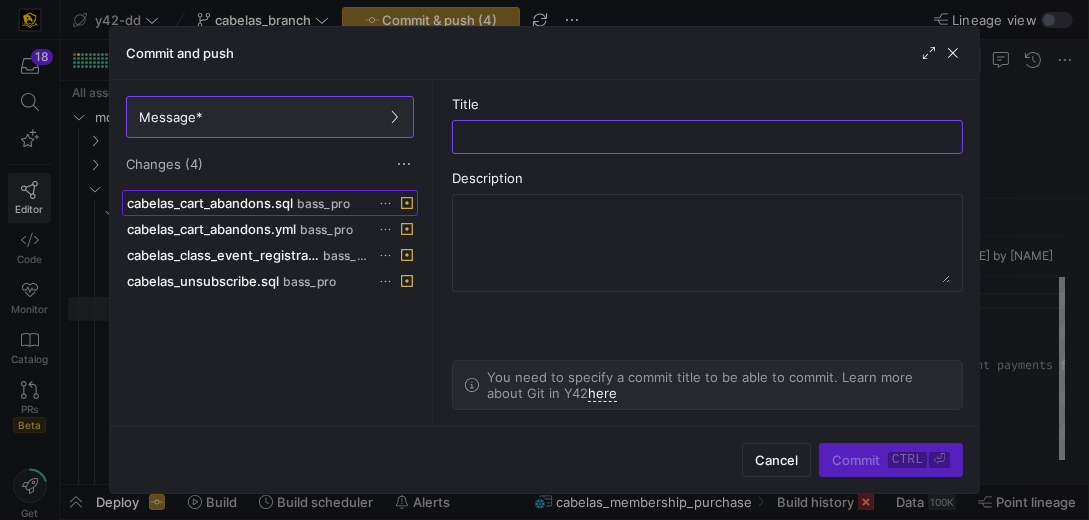 click on "bass_pro" at bounding box center (323, 204) 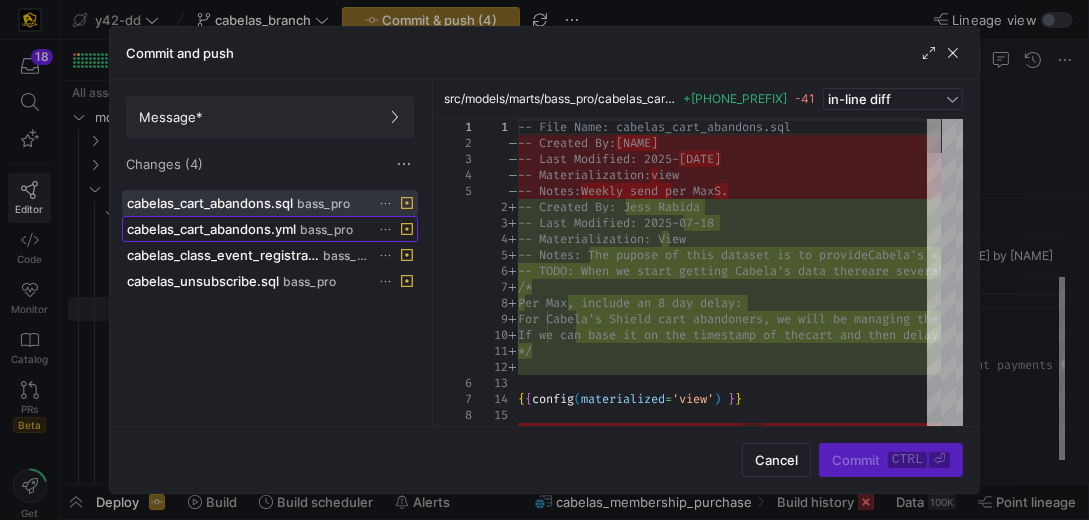 click on "bass_pro" at bounding box center [326, 230] 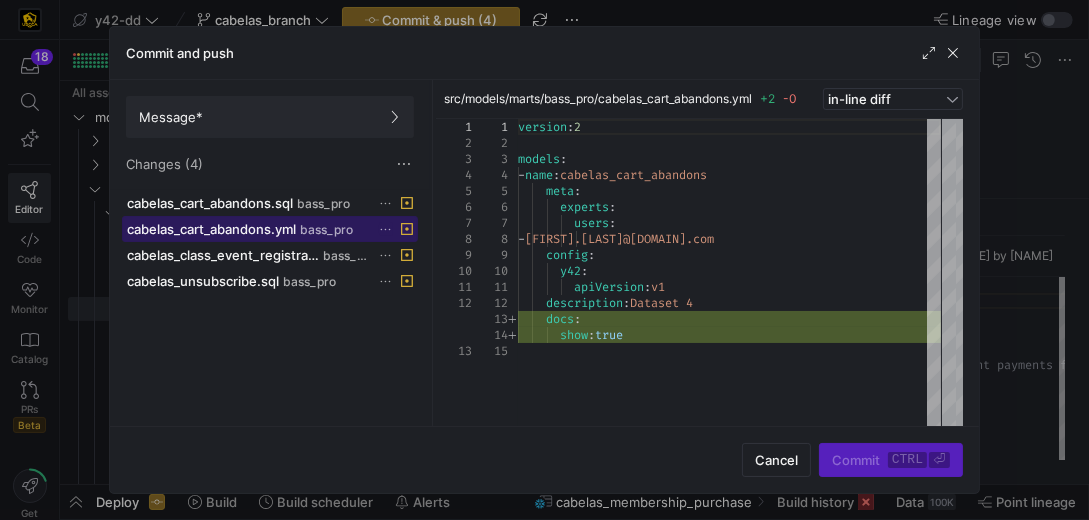 click on "bass_pro" at bounding box center [326, 230] 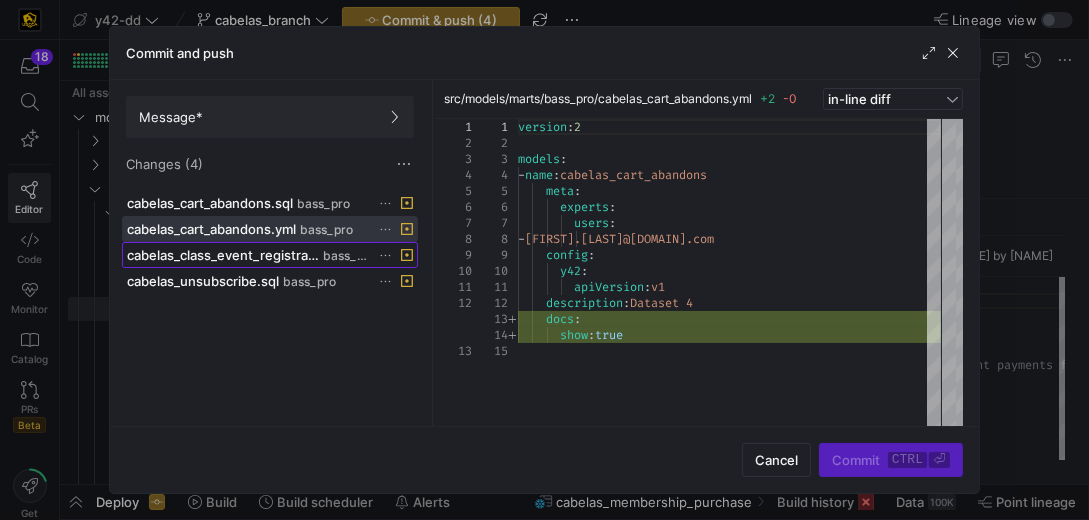 click on "cabelas_class_event_registrants.sql  bass_pro" at bounding box center (248, 255) 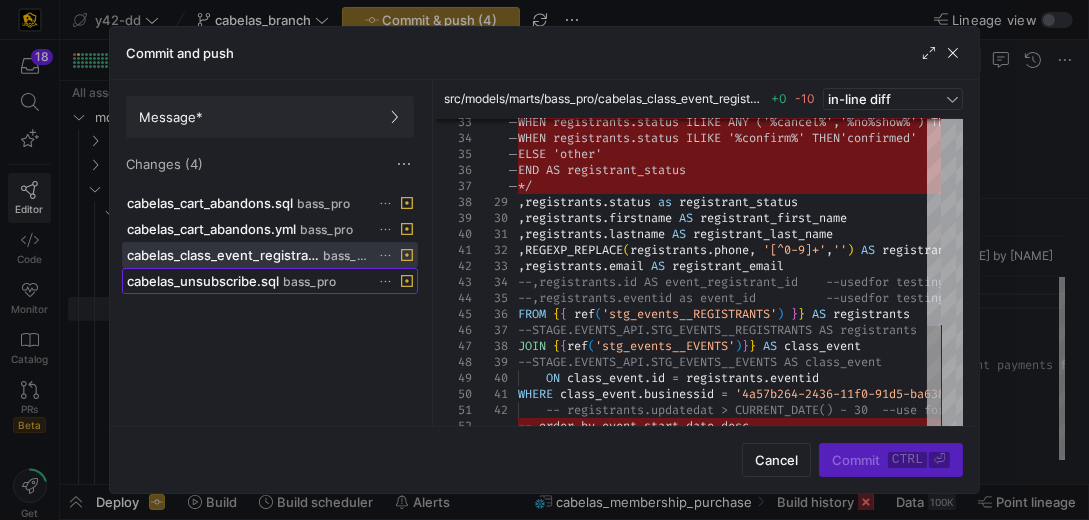 click on "bass_pro" at bounding box center (309, 282) 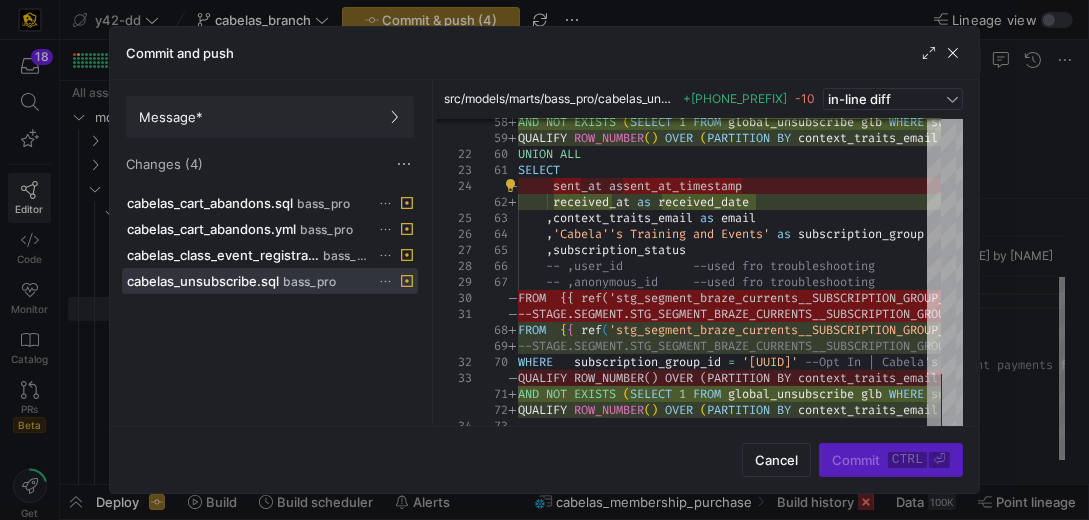 click on "Changes (4)" at bounding box center (270, 164) 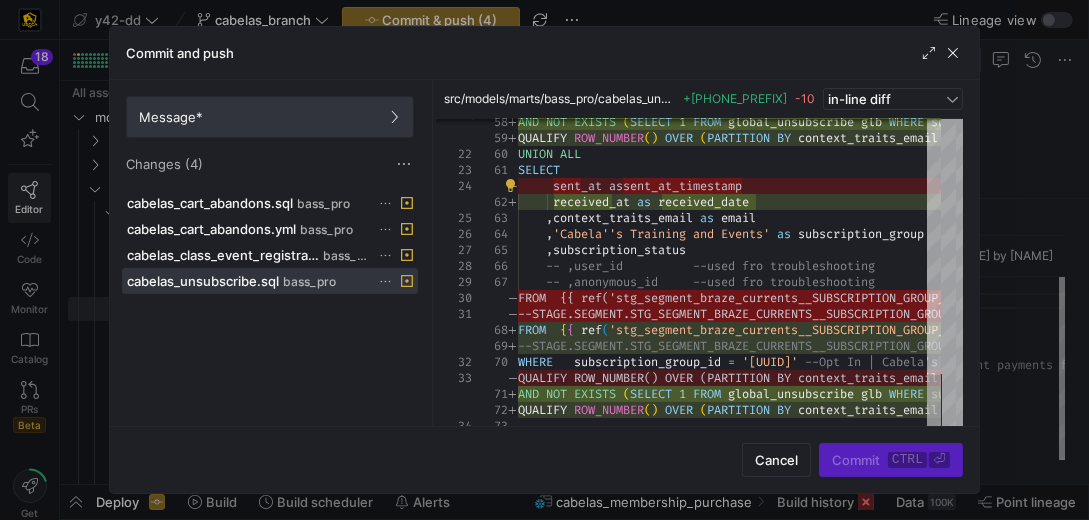 click at bounding box center [270, 117] 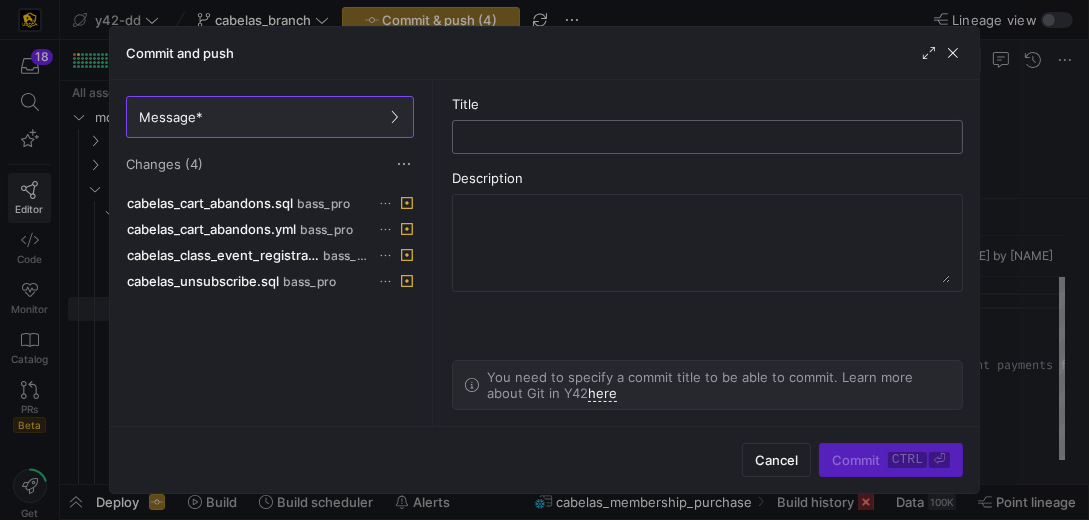 click at bounding box center (707, 137) 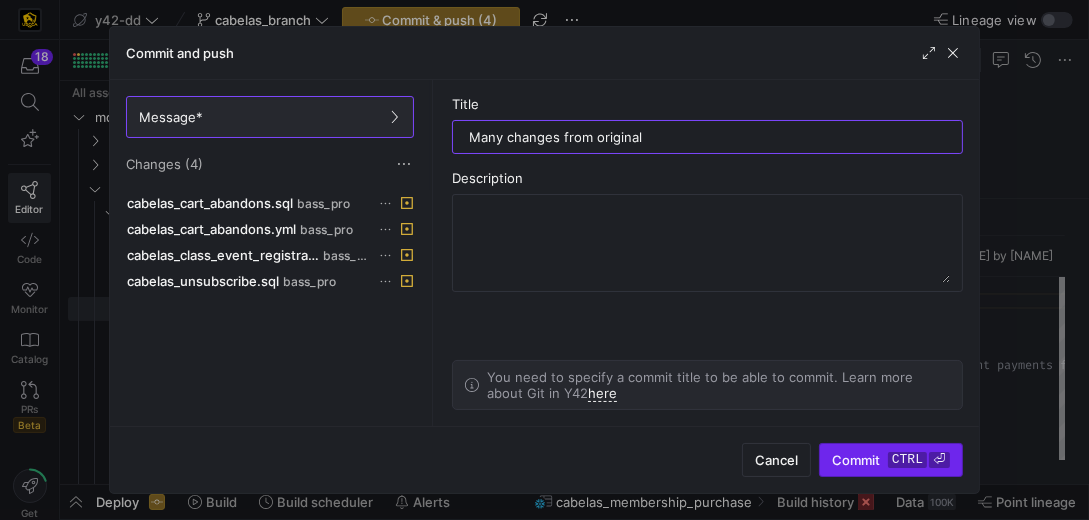 type on "Many changes from original" 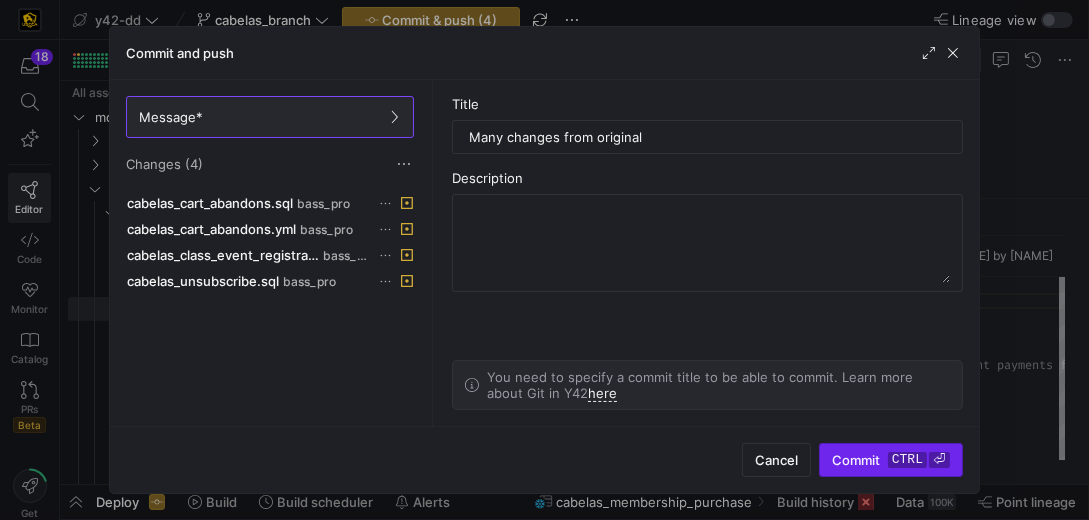 click on "Commit  ctrl ⏎" at bounding box center [891, 460] 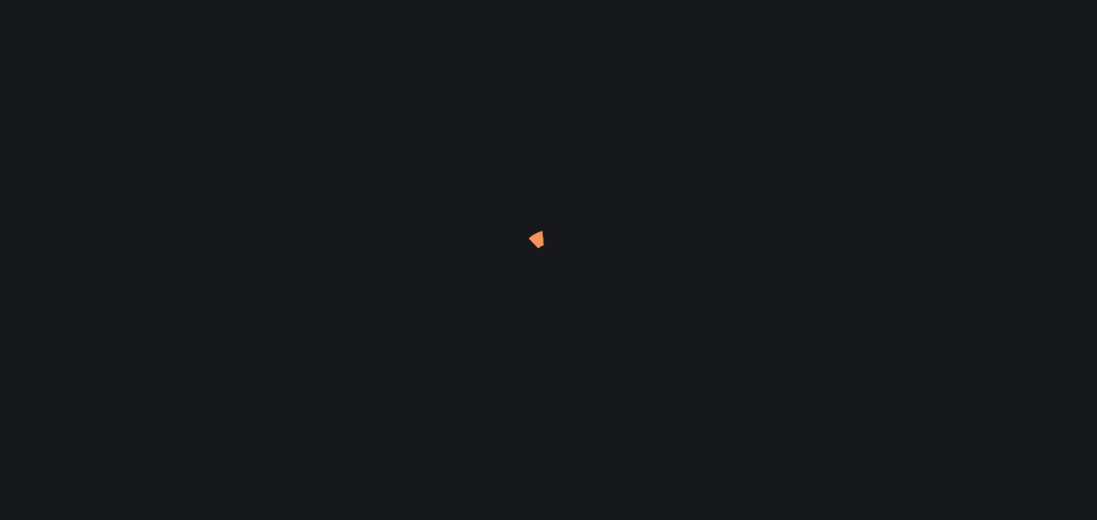 scroll, scrollTop: 0, scrollLeft: 0, axis: both 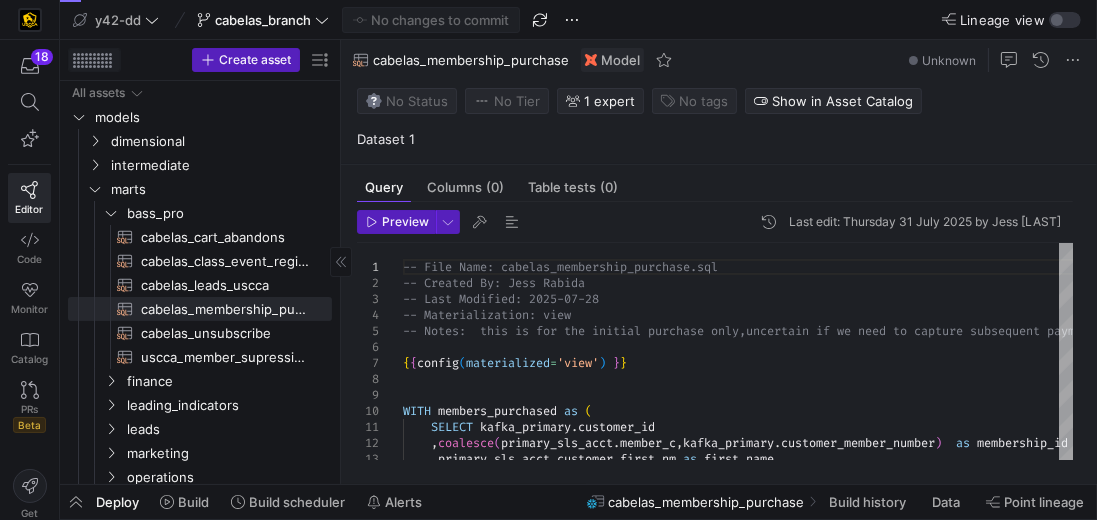 click 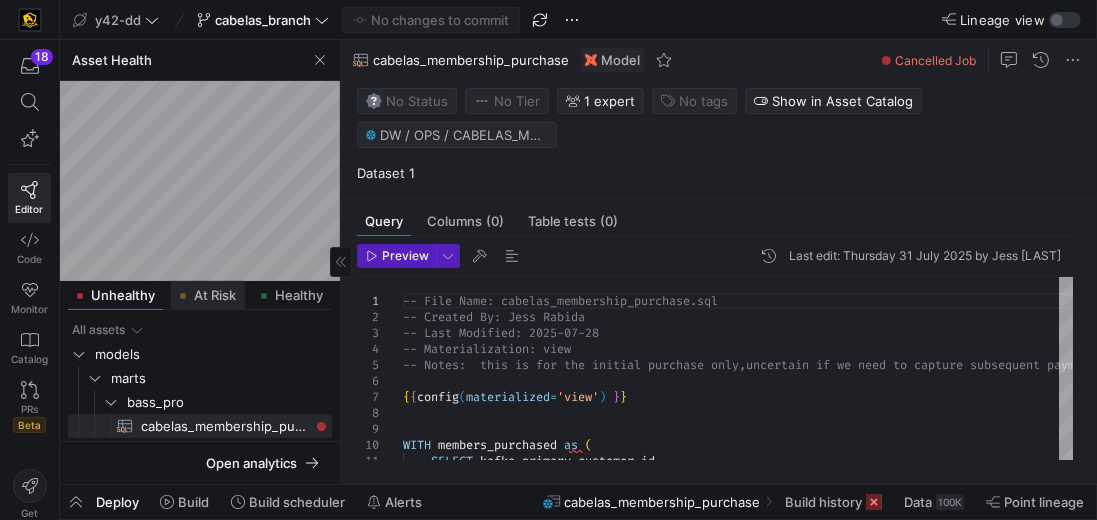 click on "At Risk" at bounding box center (215, 295) 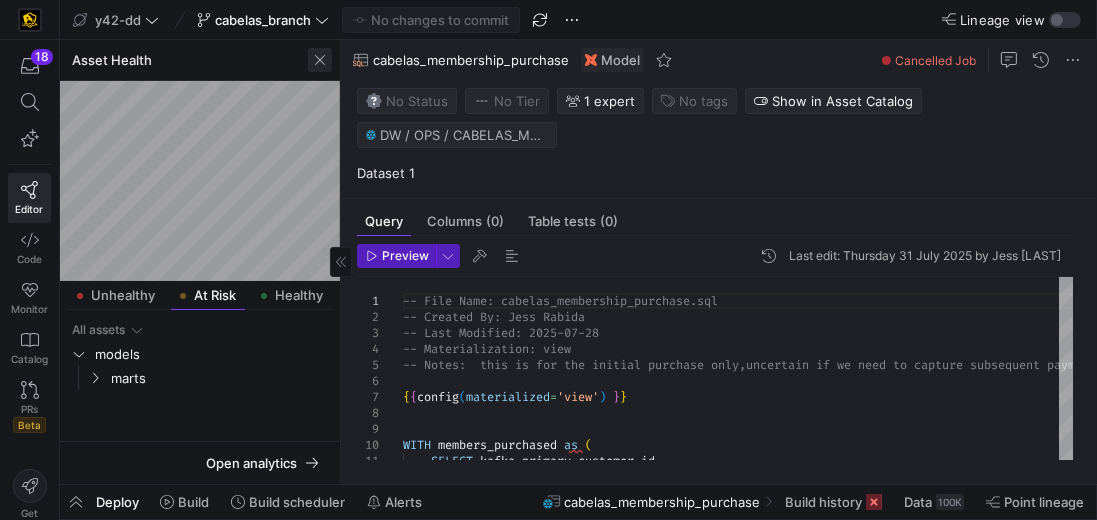 click 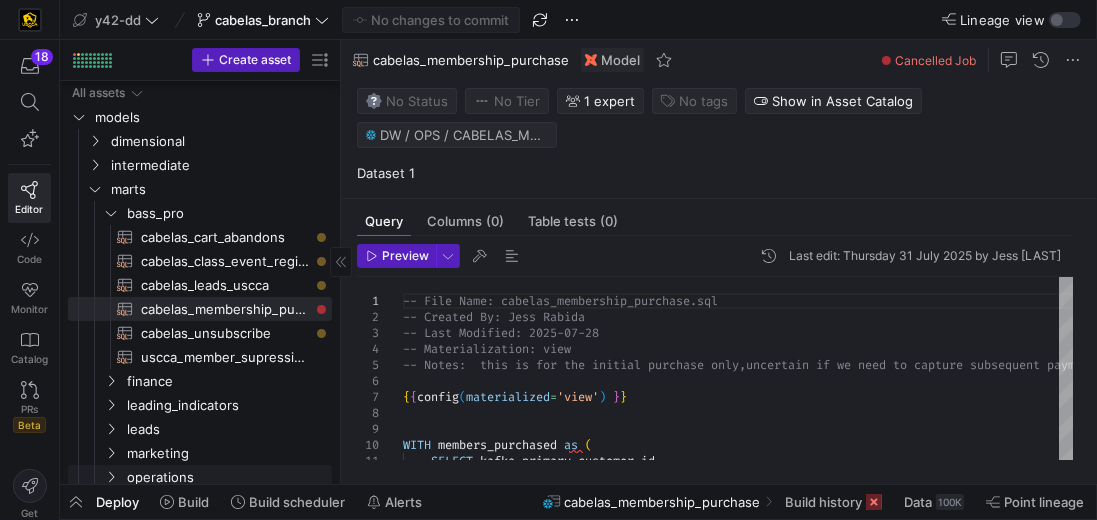 scroll, scrollTop: 352, scrollLeft: 0, axis: vertical 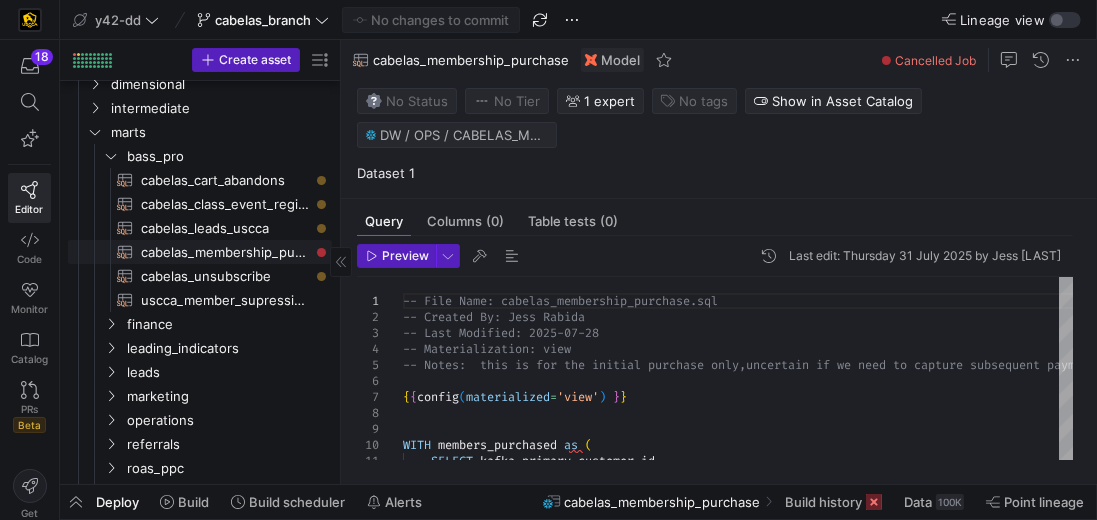 click on "cabelas_membership_purchase​​​​​​​​​​" 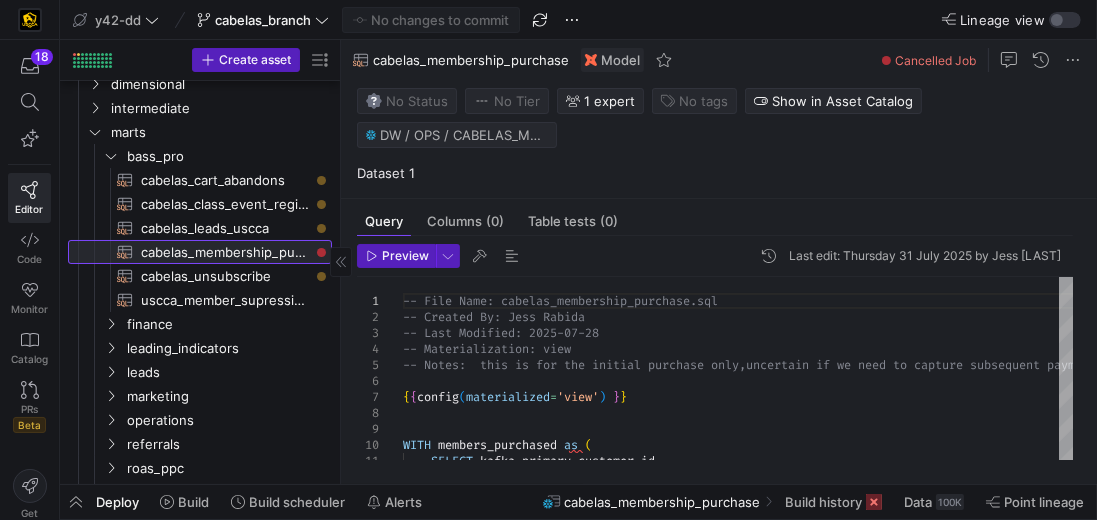 click on "cabelas_membership_purchase​​​​​​​​​​" 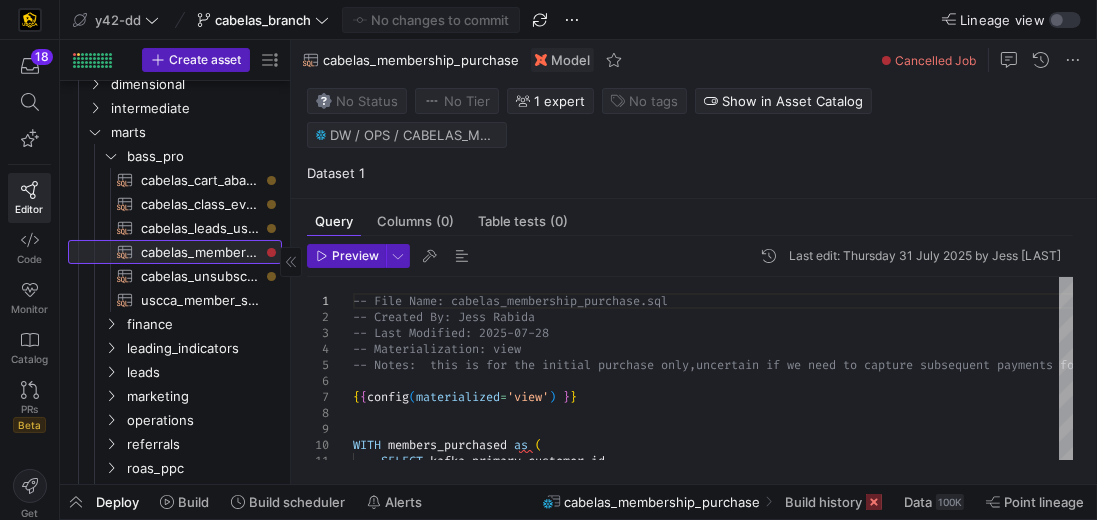drag, startPoint x: 338, startPoint y: 312, endPoint x: 182, endPoint y: 297, distance: 156.7195 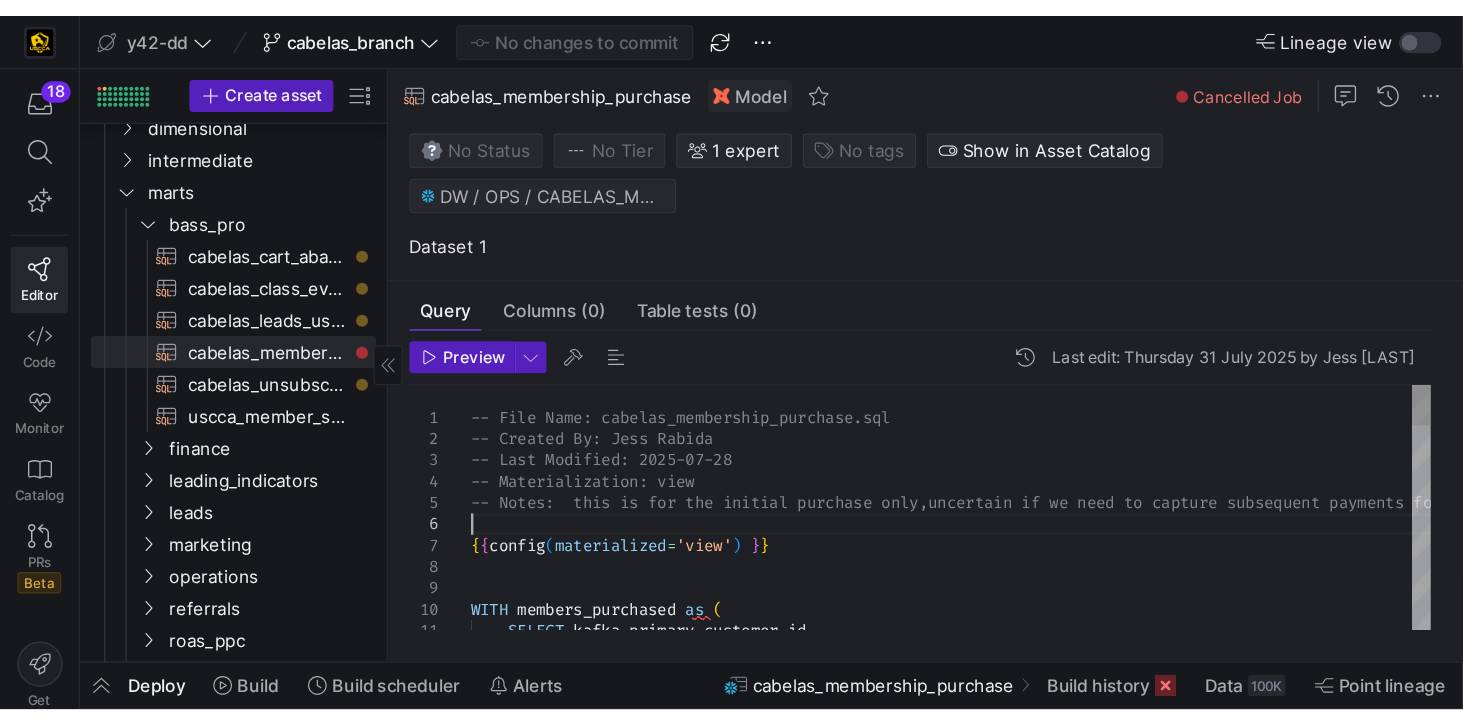 scroll, scrollTop: 0, scrollLeft: 0, axis: both 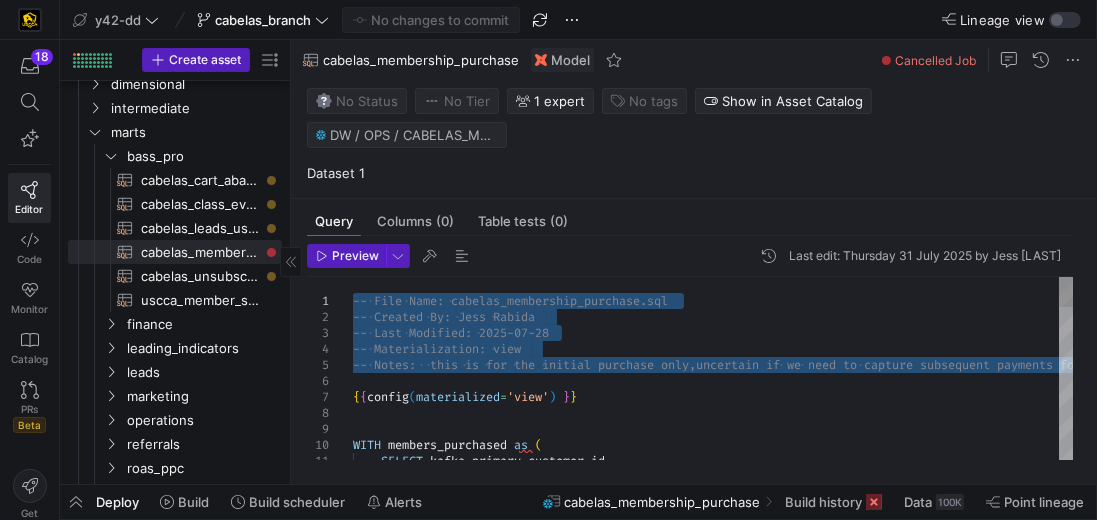 drag, startPoint x: 403, startPoint y: 346, endPoint x: 322, endPoint y: 233, distance: 139.03236 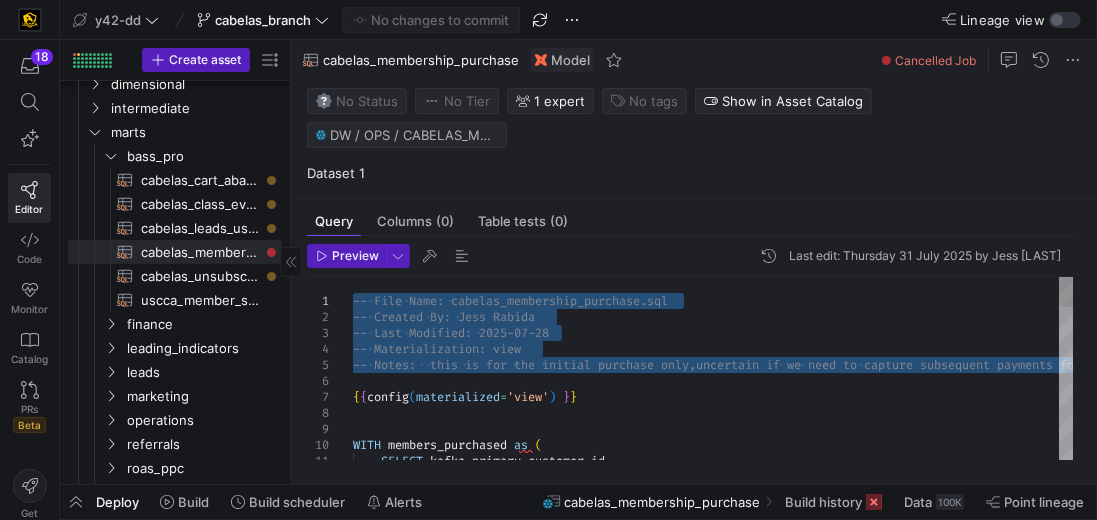 drag, startPoint x: 352, startPoint y: 362, endPoint x: 363, endPoint y: 362, distance: 11 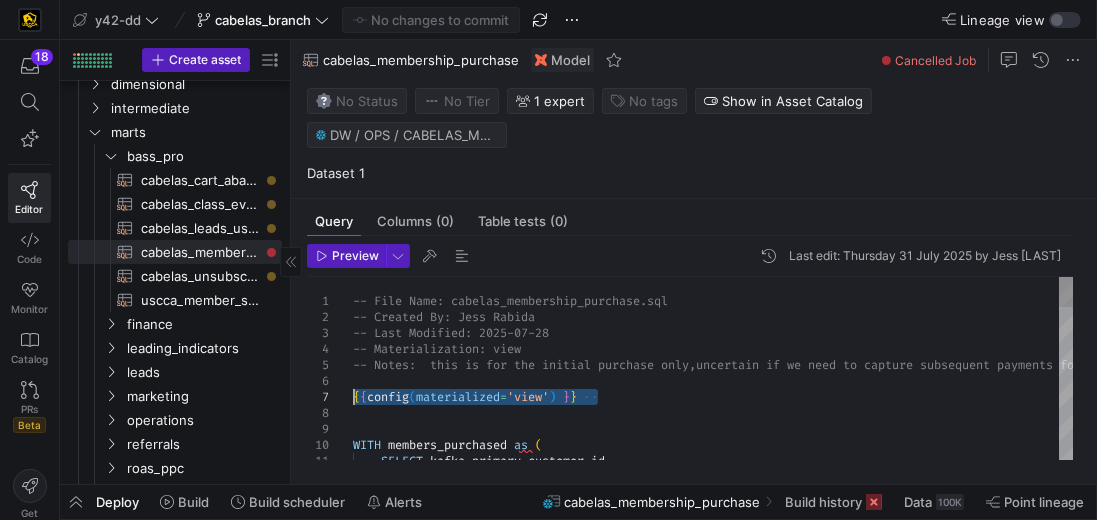drag, startPoint x: 621, startPoint y: 365, endPoint x: 341, endPoint y: 360, distance: 280.04465 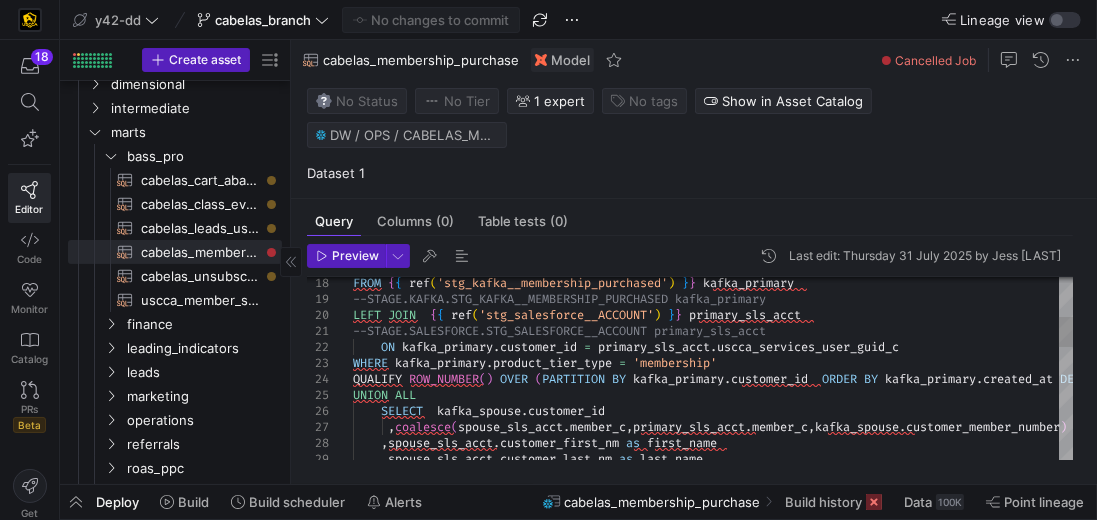 click at bounding box center [599, 490] 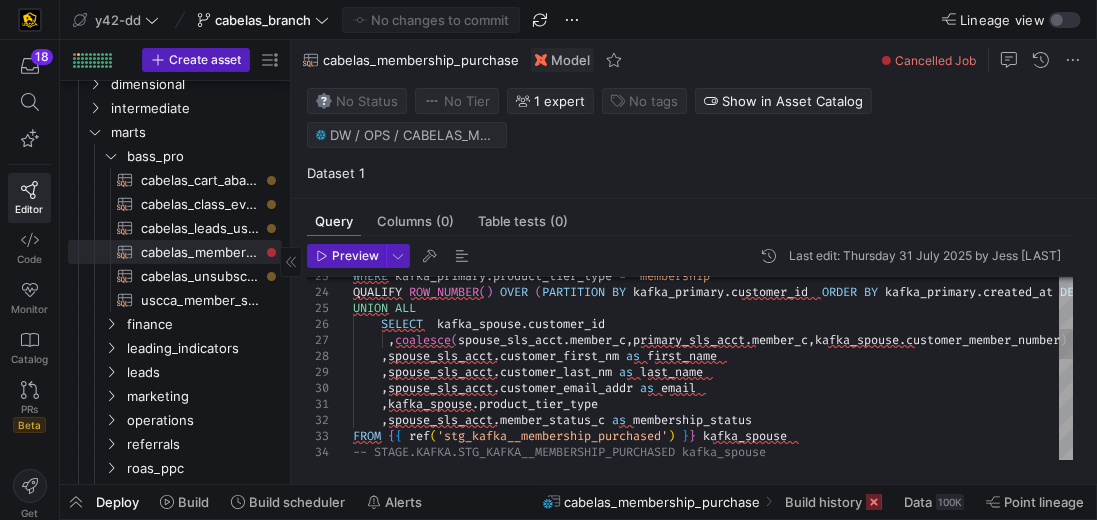 click at bounding box center (599, 490) 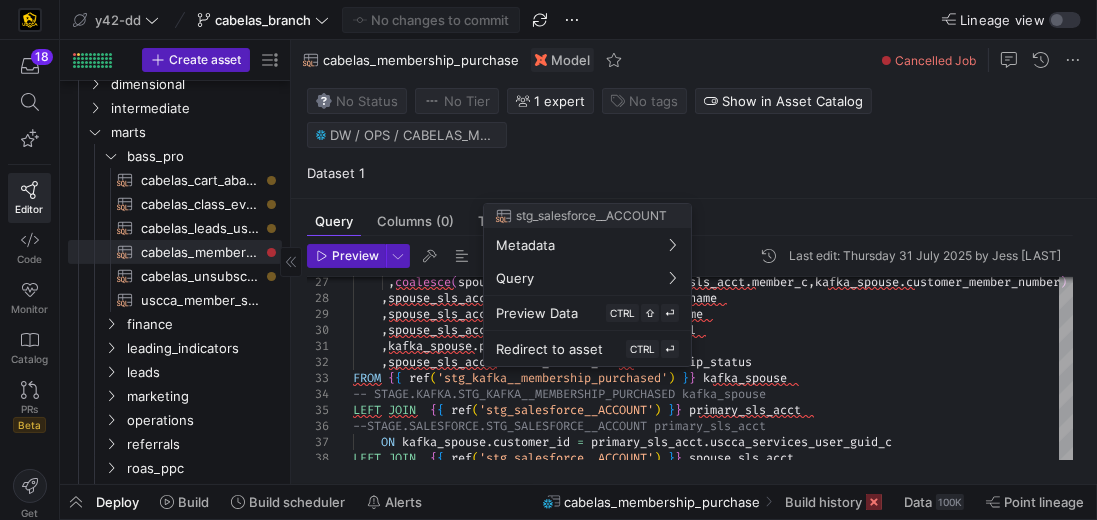 click at bounding box center (548, 260) 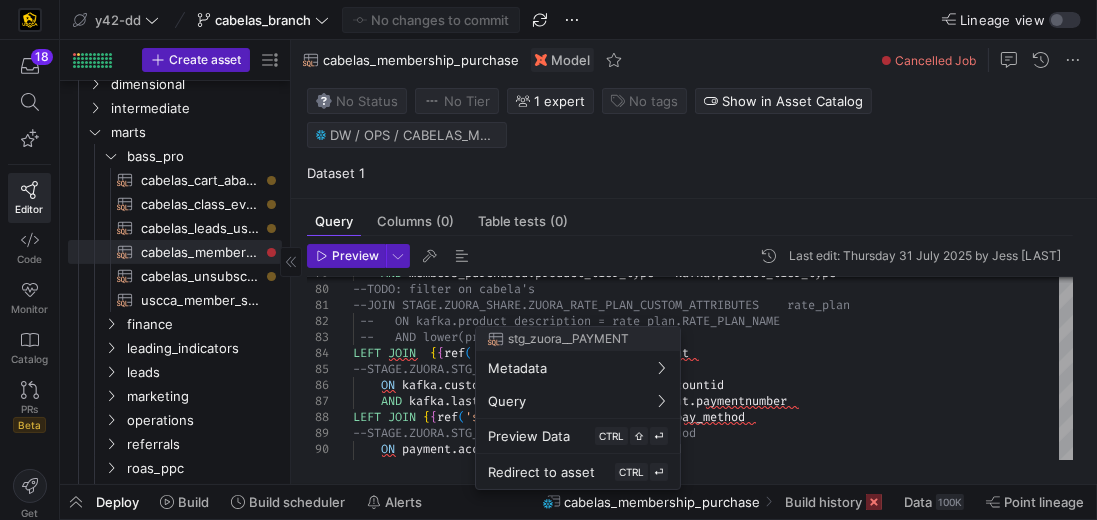 click at bounding box center [548, 260] 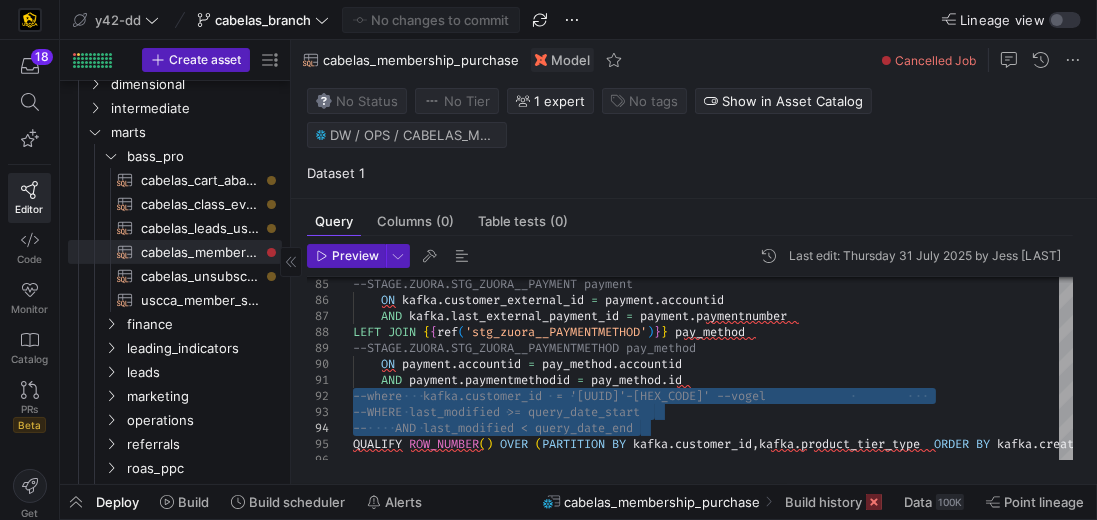 drag, startPoint x: 354, startPoint y: 359, endPoint x: 668, endPoint y: 388, distance: 315.33633 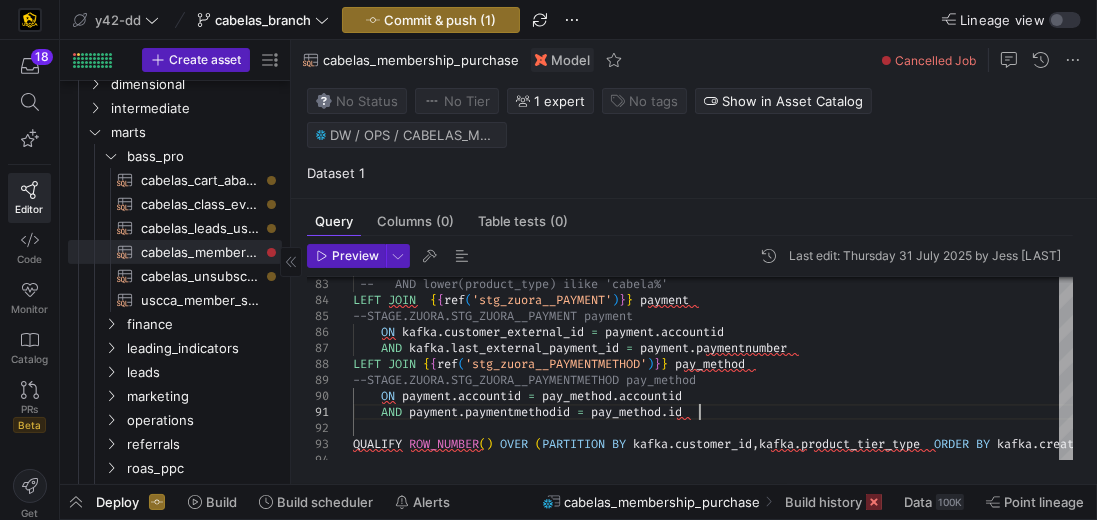 click on "--STAGE.ZUORA.STG_ZUORA__PAYMENT payment      ON   kafka . customer_external_id   =   payment . accountid      AND   kafka . last_external_payment_id   =   payment . paymentnumber    LEFT   JOIN   { { ref ( 'stg_zuora__PAYMENTMETHOD' ) } }   pay_method --STAGE.ZUORA.STG_ZUORA__PAYMENTMETHOD pay_method      ON   payment . accountid   =   pay_method . accountid      AND   payment . paymentmethodid   =   pay_method . id   QUALIFY   ROW_NUMBER ( )   OVER   ( PARTITION   BY   kafka . customer_id , kafka . product_tier_type    ORDER   BY   kafka . created_at   DESC )   =   1   --de-dup to latest record    --   AND lower(product_type) ilike 'cabela%' LEFT   JOIN    { { ref ( 'stg_zuora__PAYMENT' ) } }   payment" at bounding box center [896, -278] 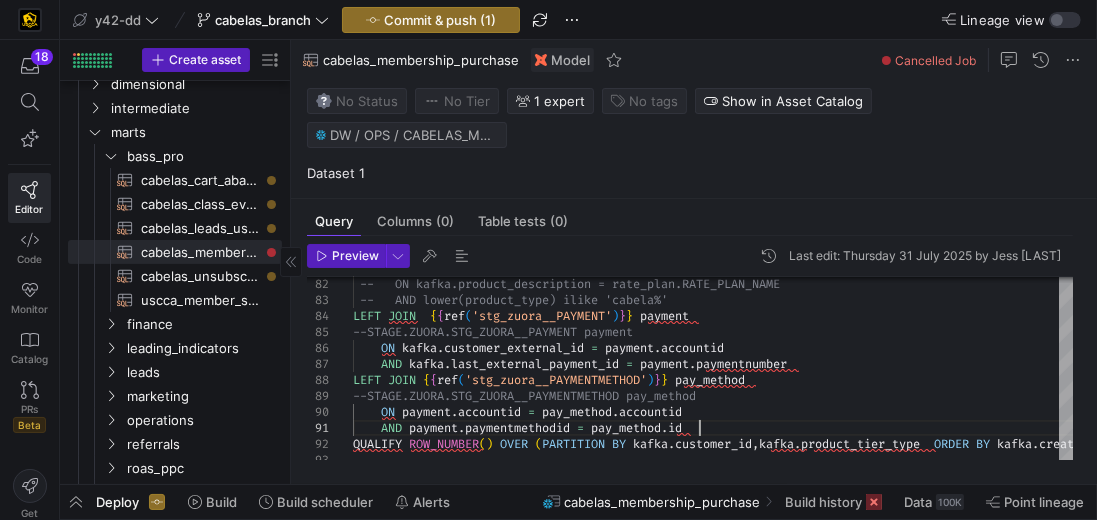 click at bounding box center (587, 490) 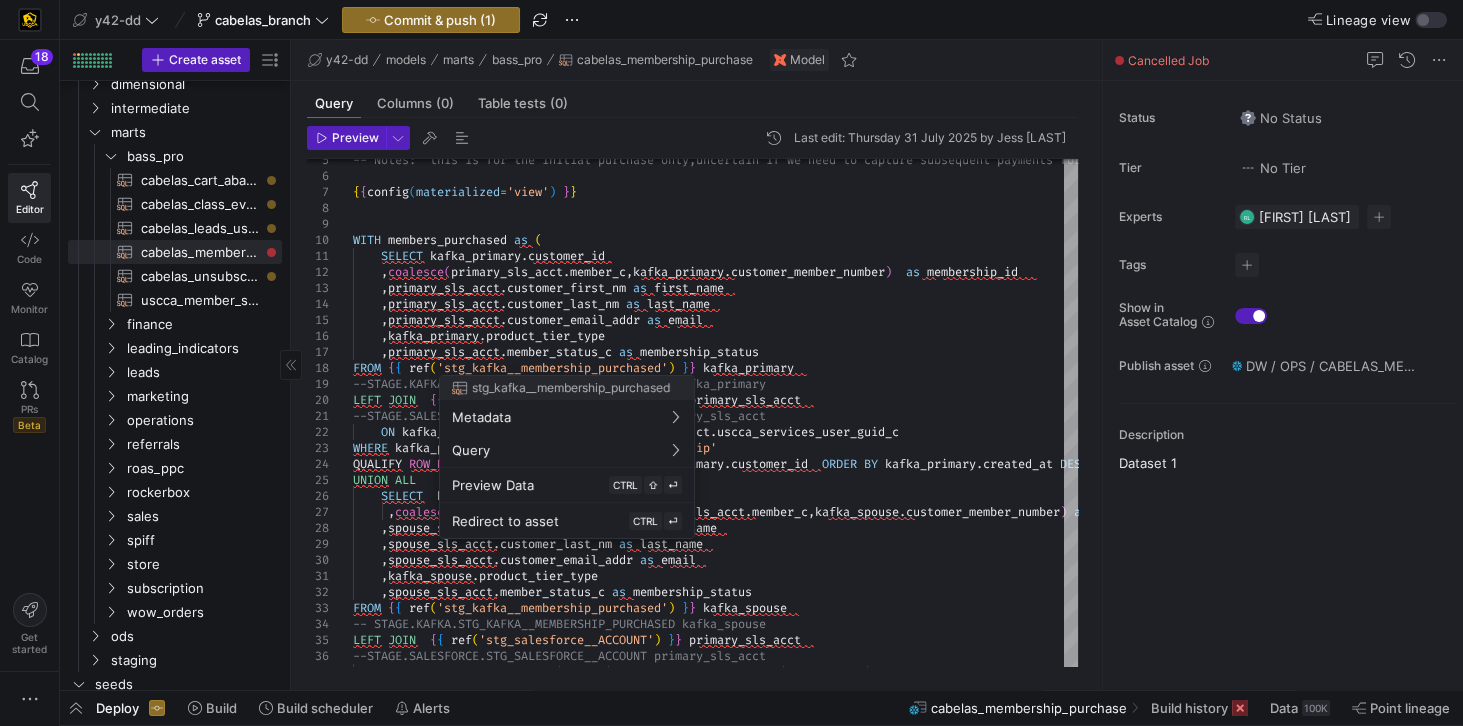 click at bounding box center (731, 363) 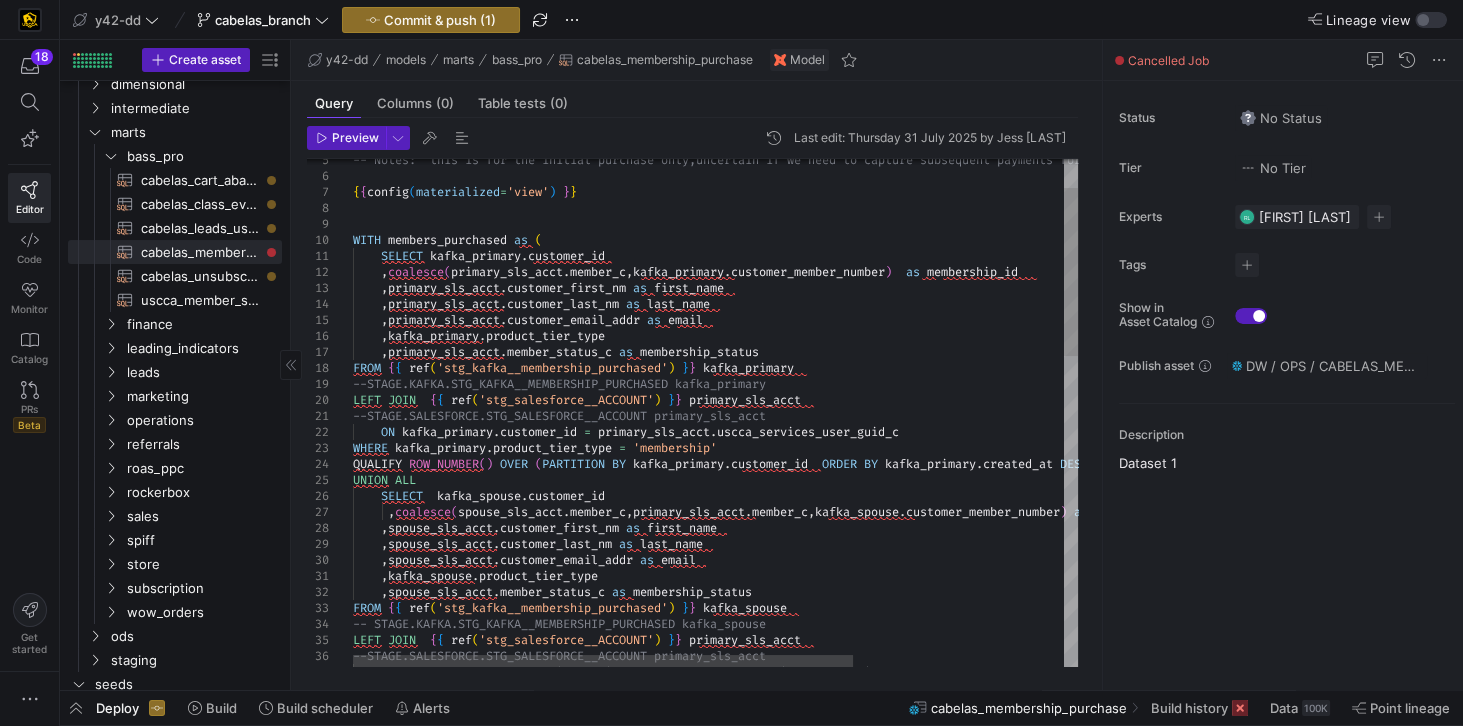 click on "{ { config ( materialized = 'view' )   } }    -- Notes:  this is for the initial purchase only,  uncertain if we need to capture subsequent payment s for the active subscription WITH   members_purchased   as   (      SELECT   kafka_primary . customer_id           , coalesce ( primary_sls_acct . member_c , kafka_primary . customer_member_number )    as   membership_id             , primary_sls_acct . customer_first_nm   as   first_name      , primary_sls_acct . customer_last_nm   as   last_name      , primary_sls_acct . customer_email_addr   as   email             , kafka_primary . product_tier_type      , primary_sls_acct . member_status_c   as   membership_status FROM   { {   ref ( 'stg_kafka__membership_purchased' )   } }   kafka_primary --STAGE.KAFKA.STG_KAFKA__MEMBERSHIP_PURCHASED kafk a_primary LEFT   JOIN    { {   ref ( 'stg_salesforce__ACCOUNT' )   } }   primary_sls_acct _sls_acct      ON   kafka_primary" at bounding box center (867, 838) 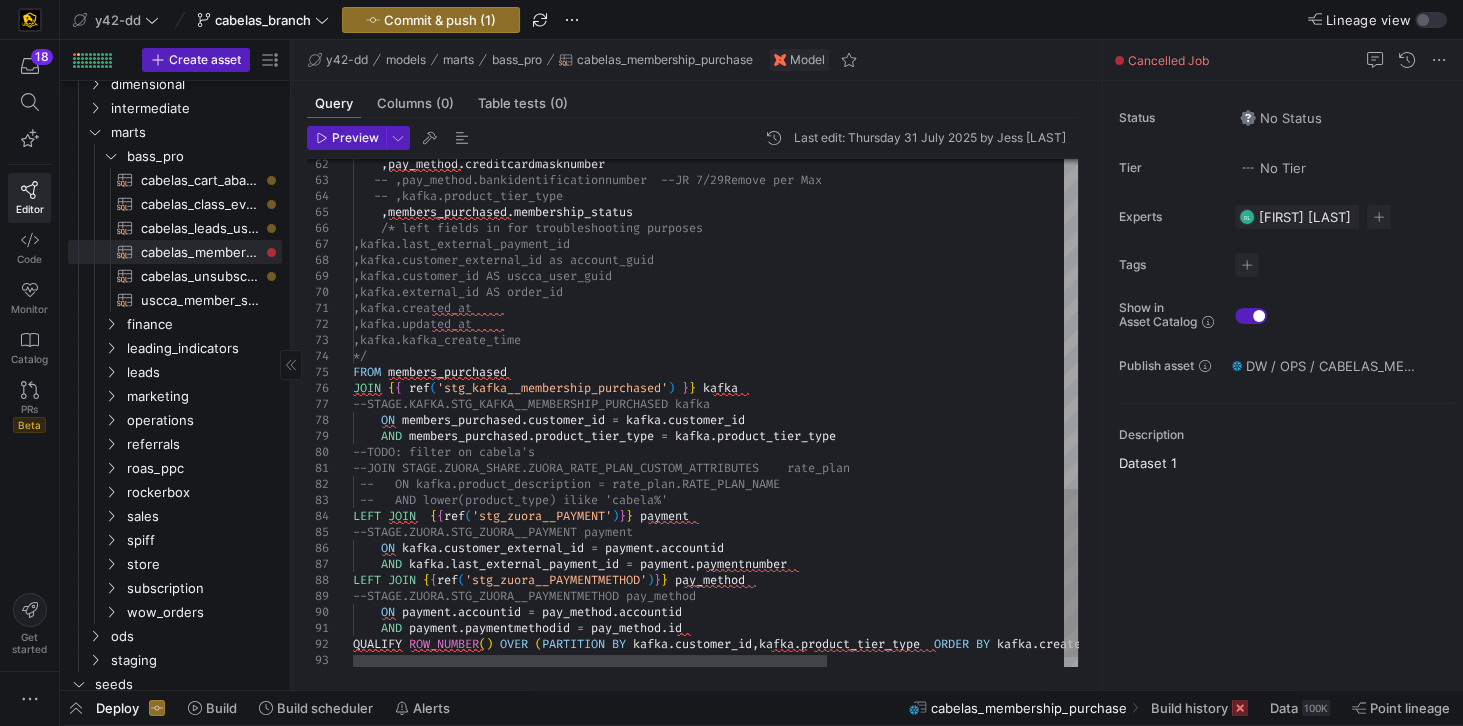 click on ", pay_method . creditcardmasknumber     -- ,pay_method.bankidentificationnumber  --JR 7/29  Remove per Max     -- ,kafka.product_tier_type        , members_purchased . membership_status      /* left fields in for troubleshooting purposes     ,kafka.last_external_payment_id     ,kafka.customer_external_id as account_guid     ,kafka.customer_id AS uscca_user_guid     ,kafka.external_id AS order_id     ,kafka.created_at      ,kafka.updated_at      ,kafka.kafka_create_time     */ FROM   members_purchased   JOIN   { {   ref ( 'stg_kafka__membership_purchased' )   } }   kafka   --STAGE.KAFKA.STG_KAFKA__MEMBERSHIP_PURCHASED kafk a      ON   members_purchased . customer_id   =   kafka . customer_id      AND   members_purchased . product_tier_type   =   kafka . product_tier_type --TODO: filter on cabela's     --JOIN STAGE.ZUORA_SHARE.ZUORA_RATE_PLAN_CUSTOM_AT TRIBUTES    rate_plan   _PLAN_NAME   LEFT   {" at bounding box center [896, -70] 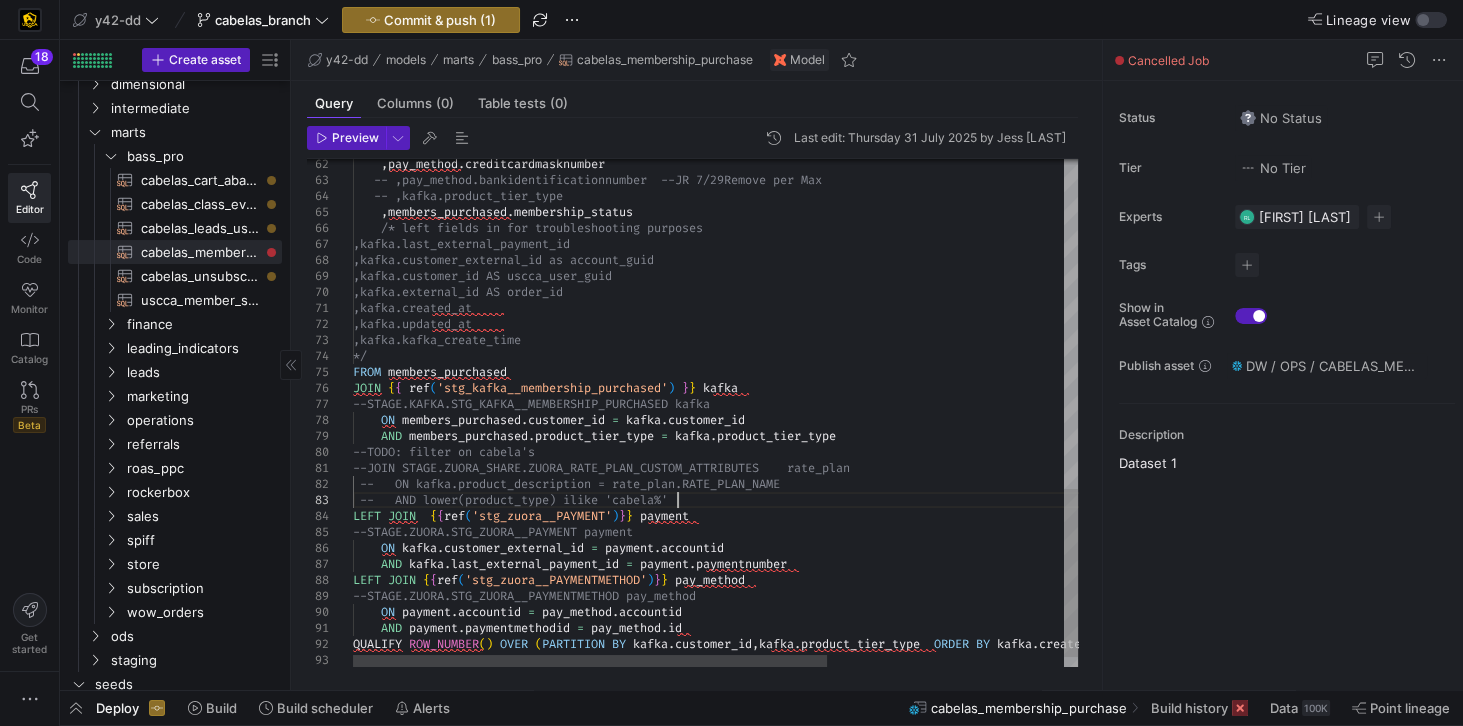 click on ", pay_method . creditcardmasknumber     -- ,pay_method.bankidentificationnumber  --JR 7/29  Remove per Max     -- ,kafka.product_tier_type        , members_purchased . membership_status      /* left fields in for troubleshooting purposes     ,kafka.last_external_payment_id     ,kafka.customer_external_id as account_guid     ,kafka.customer_id AS uscca_user_guid     ,kafka.external_id AS order_id     ,kafka.created_at      ,kafka.updated_at      ,kafka.kafka_create_time     */ FROM   members_purchased   JOIN   { {   ref ( 'stg_kafka__membership_purchased' )   } }   kafka   --STAGE.KAFKA.STG_KAFKA__MEMBERSHIP_PURCHASED kafk a      ON   members_purchased . customer_id   =   kafka . customer_id      AND   members_purchased . product_tier_type   =   kafka . product_tier_type --TODO: filter on cabela's     --JOIN STAGE.ZUORA_SHARE.ZUORA_RATE_PLAN_CUSTOM_AT TRIBUTES    rate_plan   _PLAN_NAME   LEFT   {" at bounding box center (896, -70) 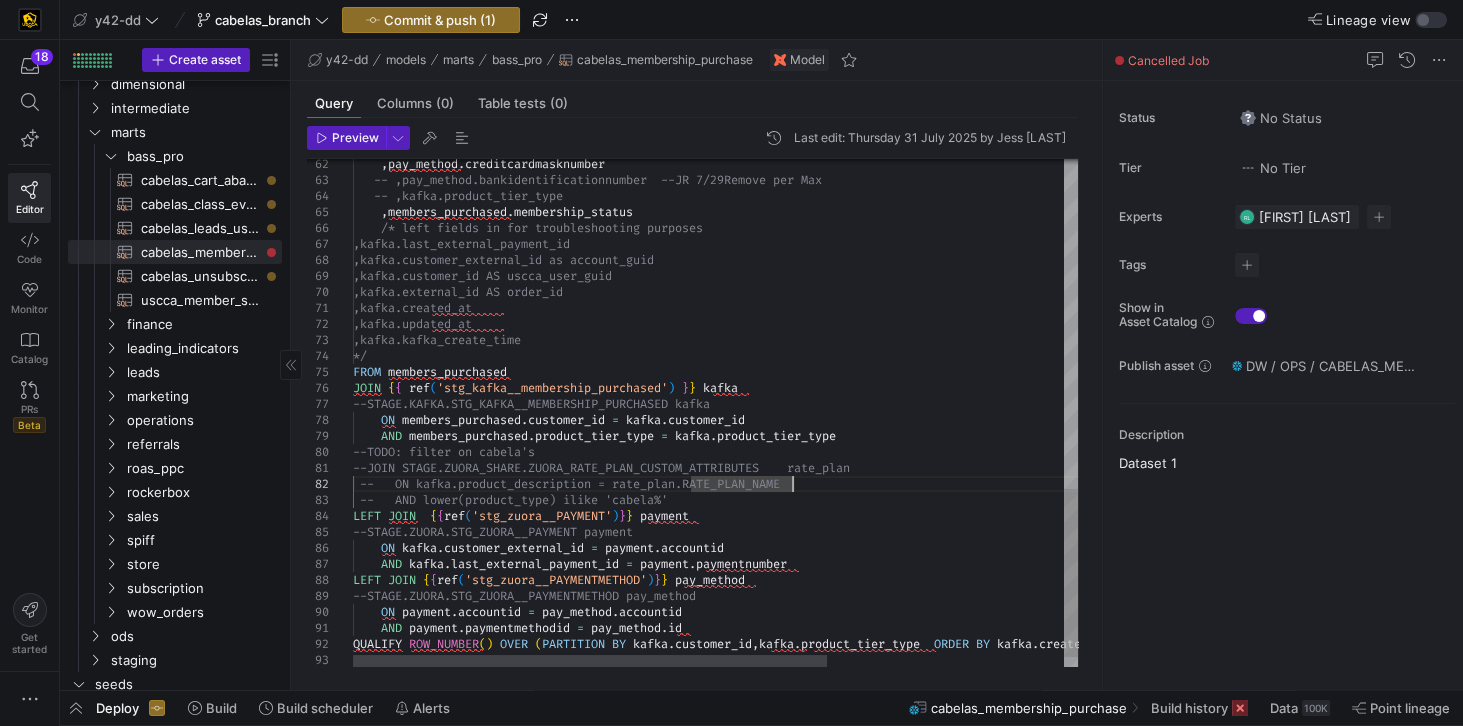 click on ", pay_method . creditcardmasknumber     -- ,pay_method.bankidentificationnumber  --JR 7/29  Remove per Max     -- ,kafka.product_tier_type        , members_purchased . membership_status      /* left fields in for troubleshooting purposes     ,kafka.last_external_payment_id     ,kafka.customer_external_id as account_guid     ,kafka.customer_id AS uscca_user_guid     ,kafka.external_id AS order_id     ,kafka.created_at      ,kafka.updated_at      ,kafka.kafka_create_time     */ FROM   members_purchased   JOIN   { {   ref ( 'stg_kafka__membership_purchased' )   } }   kafka   --STAGE.KAFKA.STG_KAFKA__MEMBERSHIP_PURCHASED kafk a      ON   members_purchased . customer_id   =   kafka . customer_id      AND   members_purchased . product_tier_type   =   kafka . product_tier_type --TODO: filter on cabela's     --JOIN STAGE.ZUORA_SHARE.ZUORA_RATE_PLAN_CUSTOM_AT TRIBUTES    rate_plan   _PLAN_NAME   LEFT   {" at bounding box center (896, -70) 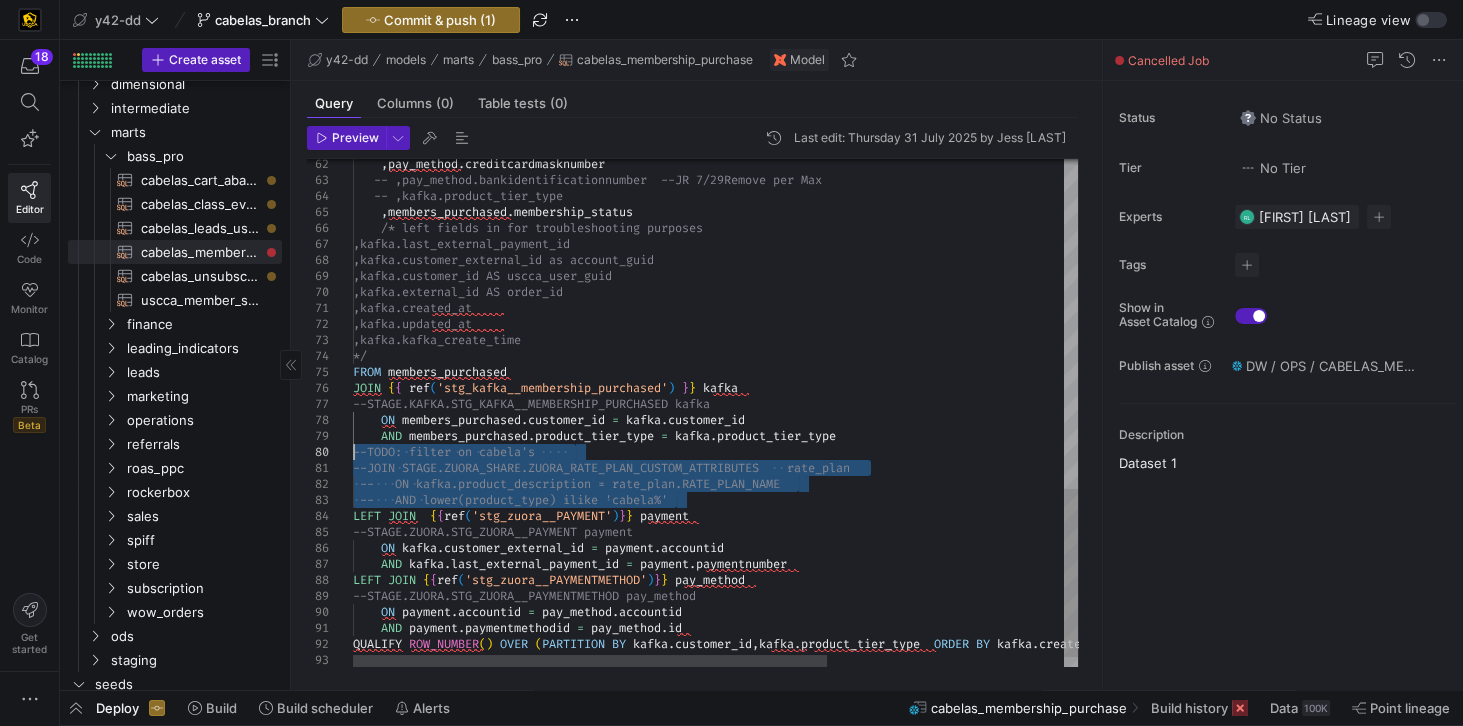 drag, startPoint x: 740, startPoint y: 500, endPoint x: 345, endPoint y: 452, distance: 397.90576 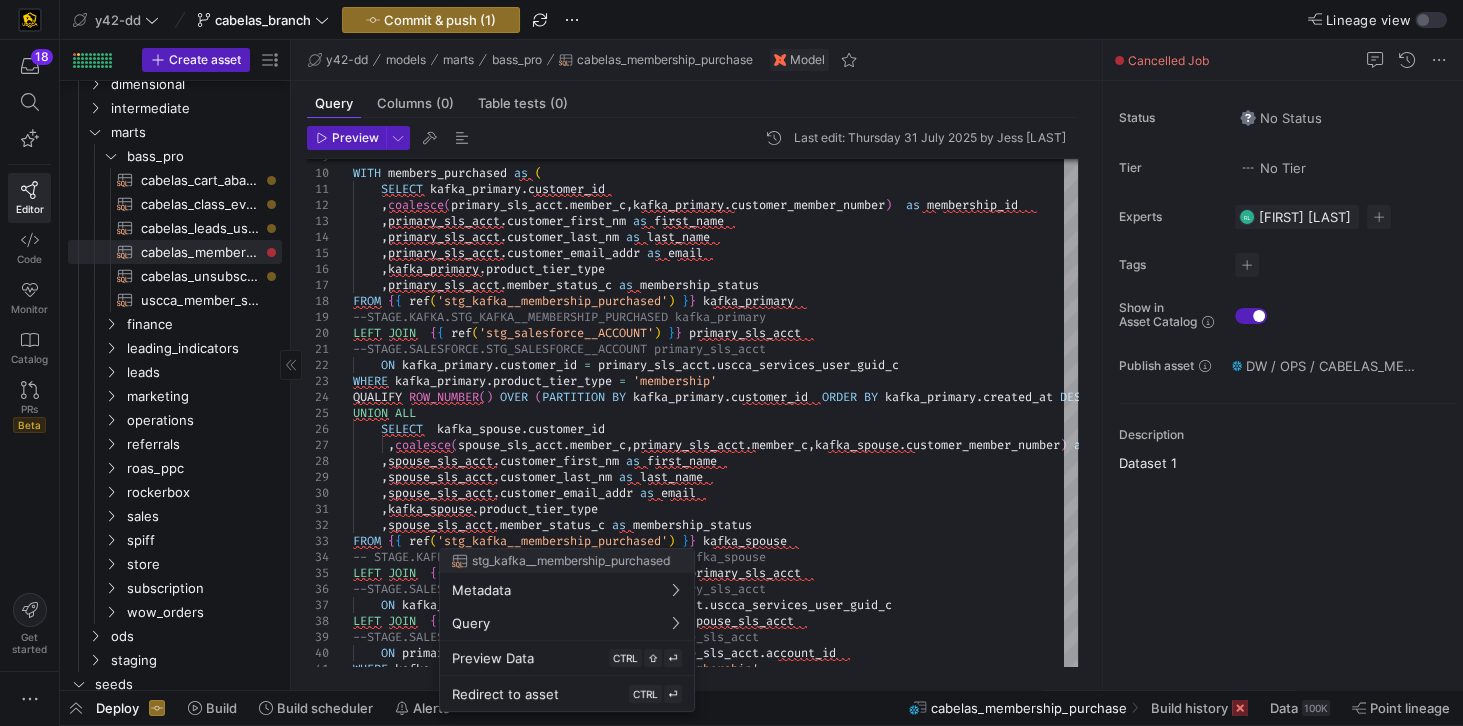 click at bounding box center [731, 363] 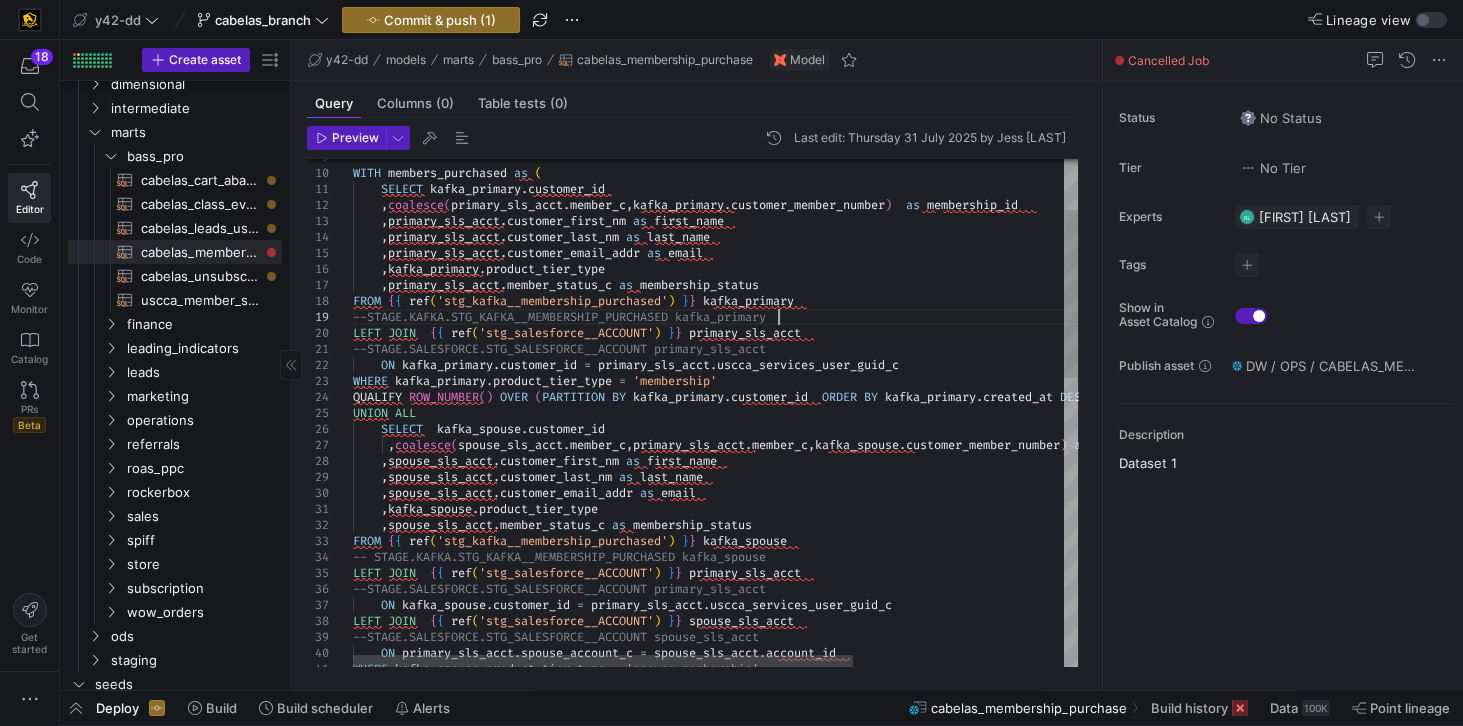 click on ", kafka_primary . product_tier_type      , primary_sls_acct . member_status_c   as   membership_status      , primary_sls_acct . customer_email_addr   as   email             , primary_sls_acct . customer_first_nm   as   first_name      , primary_sls_acct . customer_last_nm   as   last_name      SELECT   kafka_primary . customer_id           , coalesce ( primary_sls_acct . member_c , kafka_primary . customer_member_number )    as   membership_id        WITH   members_purchased   as   ( FROM   { {   ref ( 'stg_kafka__membership_purchased' )   } }   kafka_primary --STAGE.KAFKA.STG_KAFKA__MEMBERSHIP_PURCHASED kafk a_primary LEFT   JOIN    { {   ref ( 'stg_salesforce__ACCOUNT' )   } }   primary_sls_acct --STAGE.SALESFORCE.STG_SALESFORCE__ACCOUNT primary _sls_acct      ON   kafka_primary . customer_id   =   primary_sls_acct . uscca_services_user_guid_c WHERE   kafka_primary . product_tier_type   =   'membership' QUALIFY   ( )" at bounding box center (867, 771) 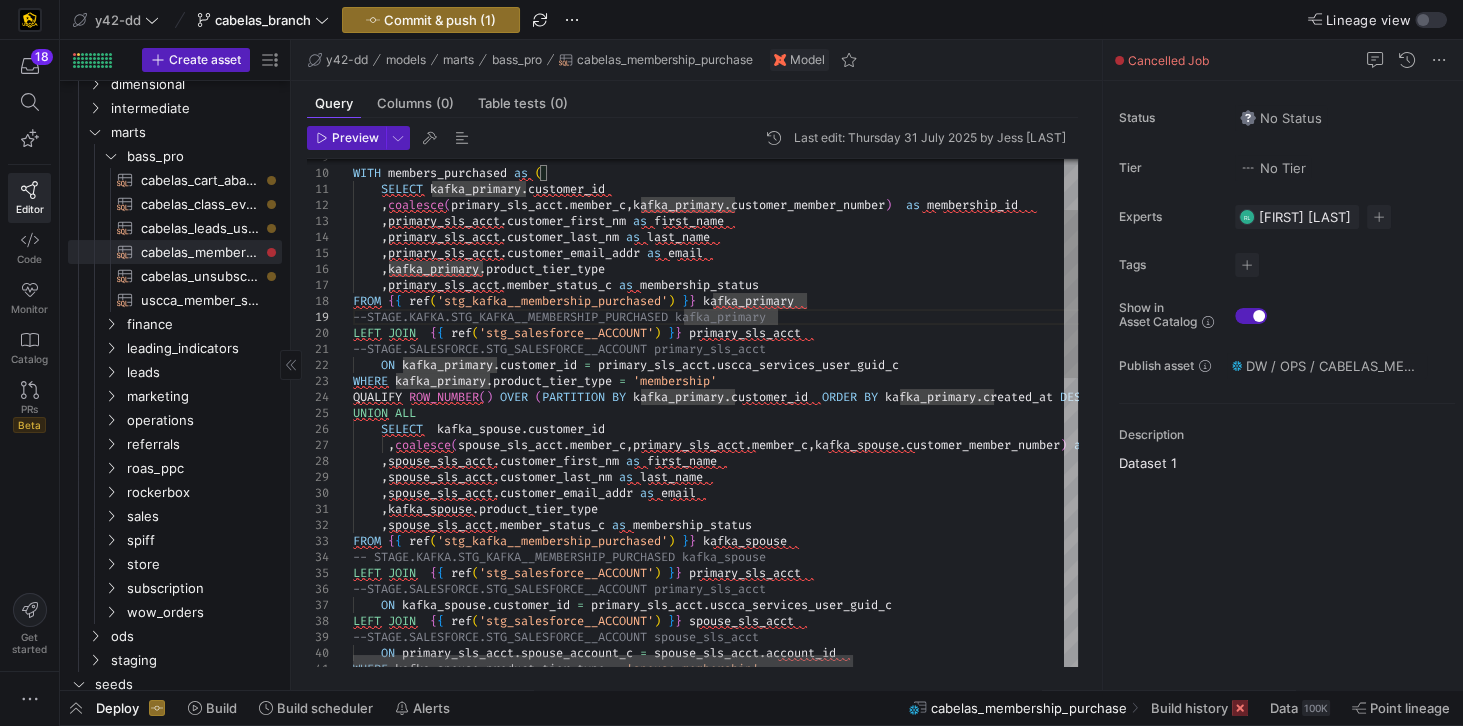 scroll, scrollTop: 144, scrollLeft: 0, axis: vertical 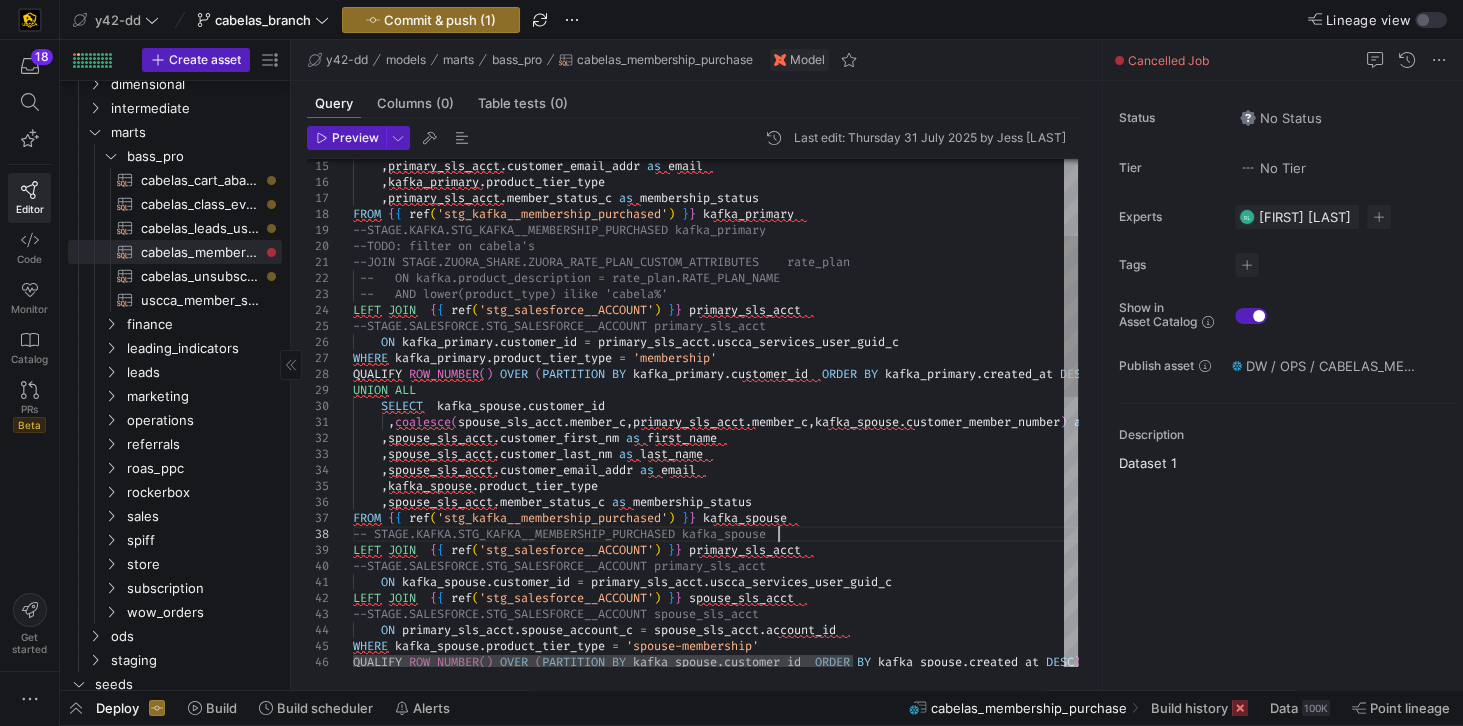 click on ", kafka_primary . product_tier_type      , primary_sls_acct . member_status_c   as   membership_status      , primary_sls_acct . customer_email_addr   as   email        FROM   { {   ref ( 'stg_kafka__membership_purchased' )   } }   kafka_primary --STAGE.KAFKA.STG_KAFKA__MEMBERSHIP_PURCHASED kafk a_primary LEFT   JOIN    { {   ref ( 'stg_salesforce__ACCOUNT' )   } }   primary_sls_acct --STAGE.SALESFORCE.STG_SALESFORCE__ACCOUNT primary _sls_acct      ON   kafka_primary . customer_id   =   primary_sls_acct . uscca_services_user_guid_c WHERE   kafka_primary . product_tier_type   =   'membership' QUALIFY   ROW_NUMBER ( )   OVER   ( PARTITION   BY   kafka_primary . customer_id    ORDER   BY   kafka_primary . created_at   DESC )   =   1   --de-dup to latest record  UNION   ALL      SELECT    kafka_spouse . customer_id       , coalesce ( spouse_sls_acct . member_c , primary_sls_acct . member_c , kafka_spouse . customer_member_number )   as" at bounding box center (867, 716) 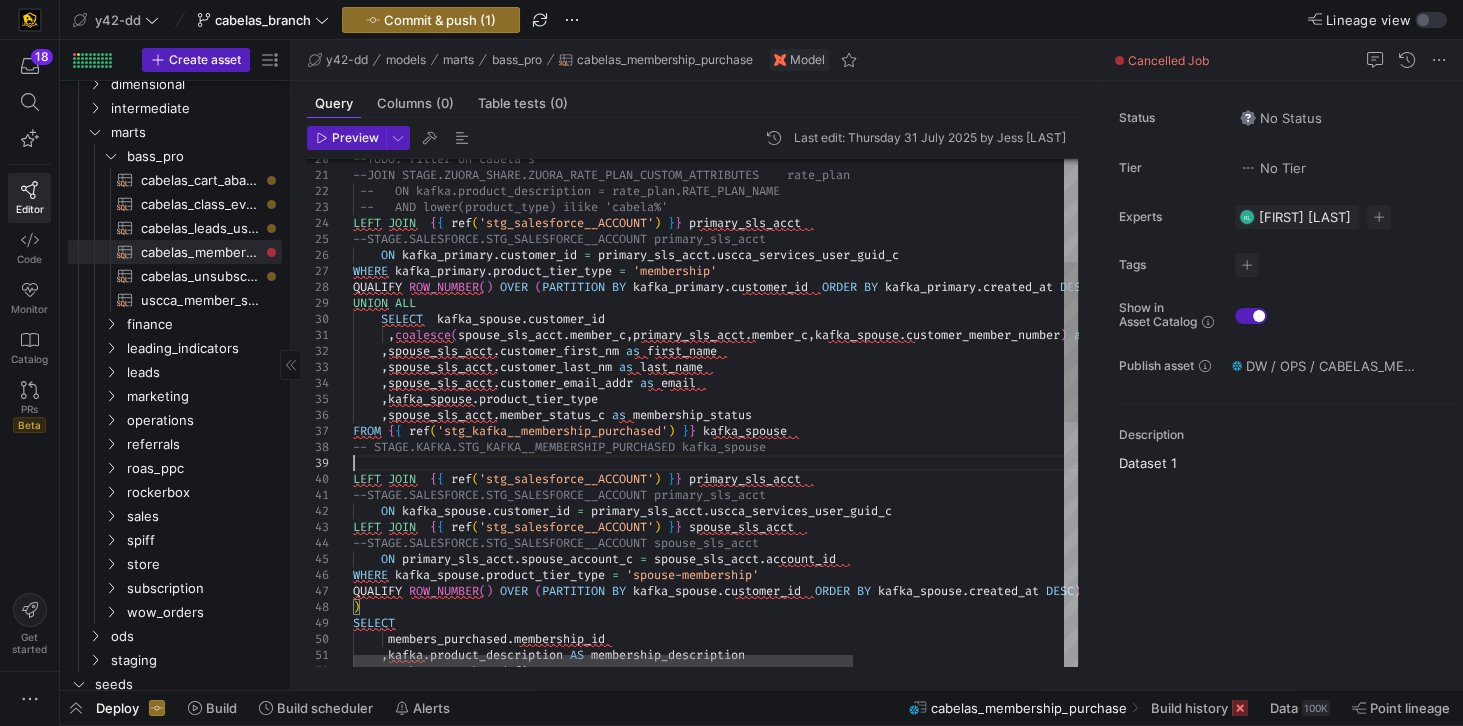 scroll, scrollTop: 143, scrollLeft: 0, axis: vertical 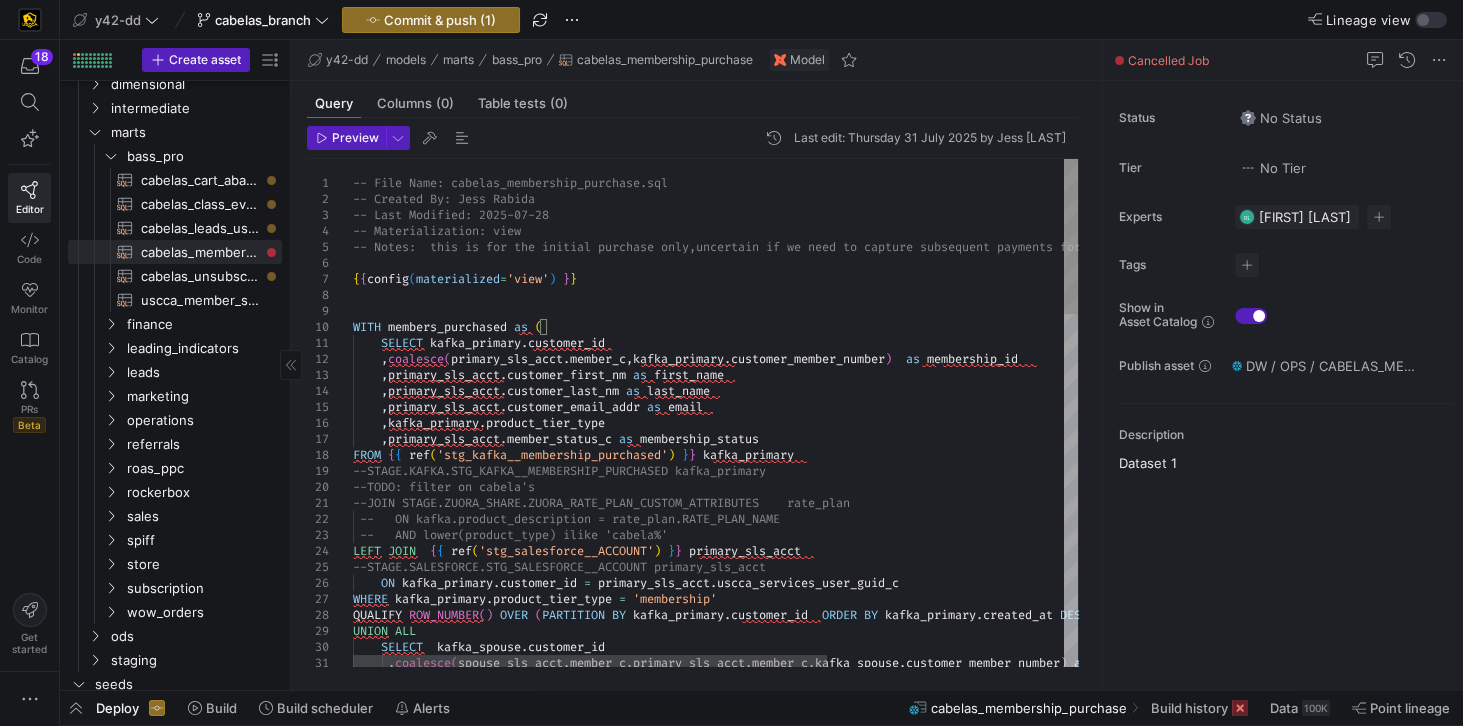 click on "SELECT    kafka_spouse . customer_id       , coalesce ( spouse_sls_acct . member_c , primary_sls_acct . member_c , kafka_spouse . customer_member_number )   as   membership_id     QUALIFY   ROW_NUMBER ( )   OVER   ( PARTITION   BY   kafka_primary . customer_id    ORDER   BY   kafka_primary . created_at   DESC )   =   1   --de-dup to latest record  UNION   ALL      ON   kafka_primary . customer_id   =   primary_sls_acct . uscca_services_user_guid_c WHERE   kafka_primary . product_tier_type   =   'membership'   --   AND lower(product_type) ilike 'cabela%' LEFT   JOIN    { {   ref ( 'stg_salesforce__ACCOUNT' )   } }   primary_sls_acct --STAGE.SALESFORCE.STG_SALESFORCE__ACCOUNT primary _sls_acct --JOIN STAGE.ZUORA_SHARE.ZUORA_RATE_PLAN_CUSTOM_AT TRIBUTES    rate_plan   --   ON kafka.product_description = rate_plan.RATE _PLAN_NAME --STAGE.KAFKA.STG_KAFKA__MEMBERSHIP_PURCHASED kafk a_primary --TODO: filter on cabela's          ," at bounding box center [896, 989] 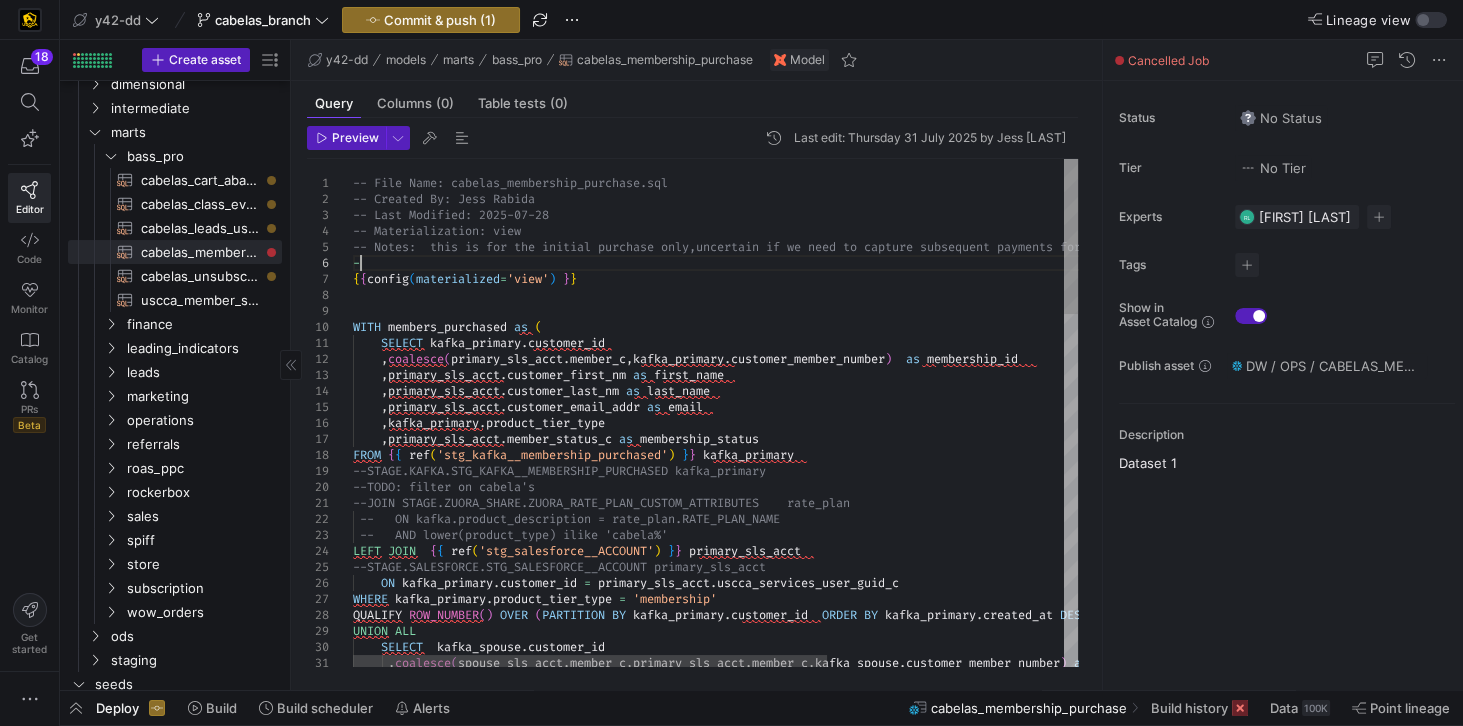 scroll, scrollTop: 95, scrollLeft: 13, axis: both 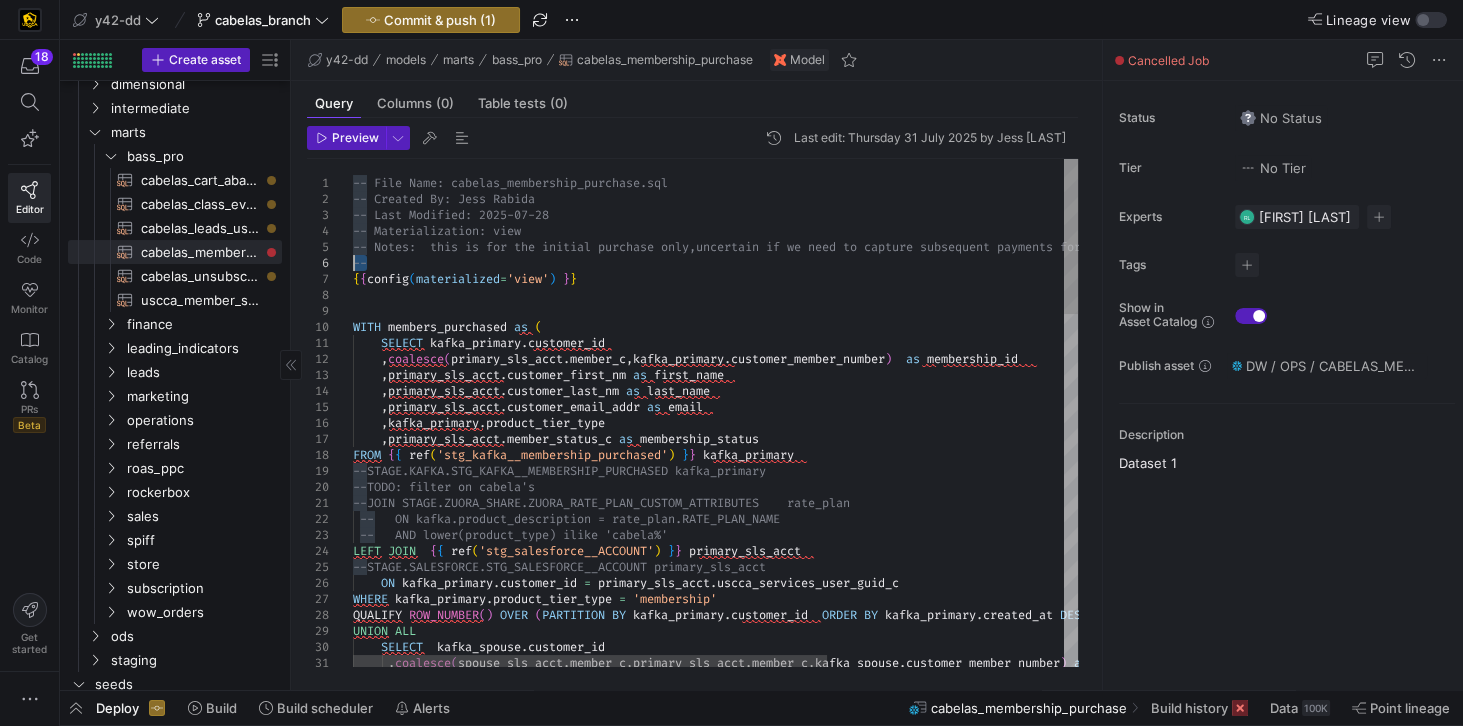drag, startPoint x: 412, startPoint y: 262, endPoint x: 342, endPoint y: 261, distance: 70.00714 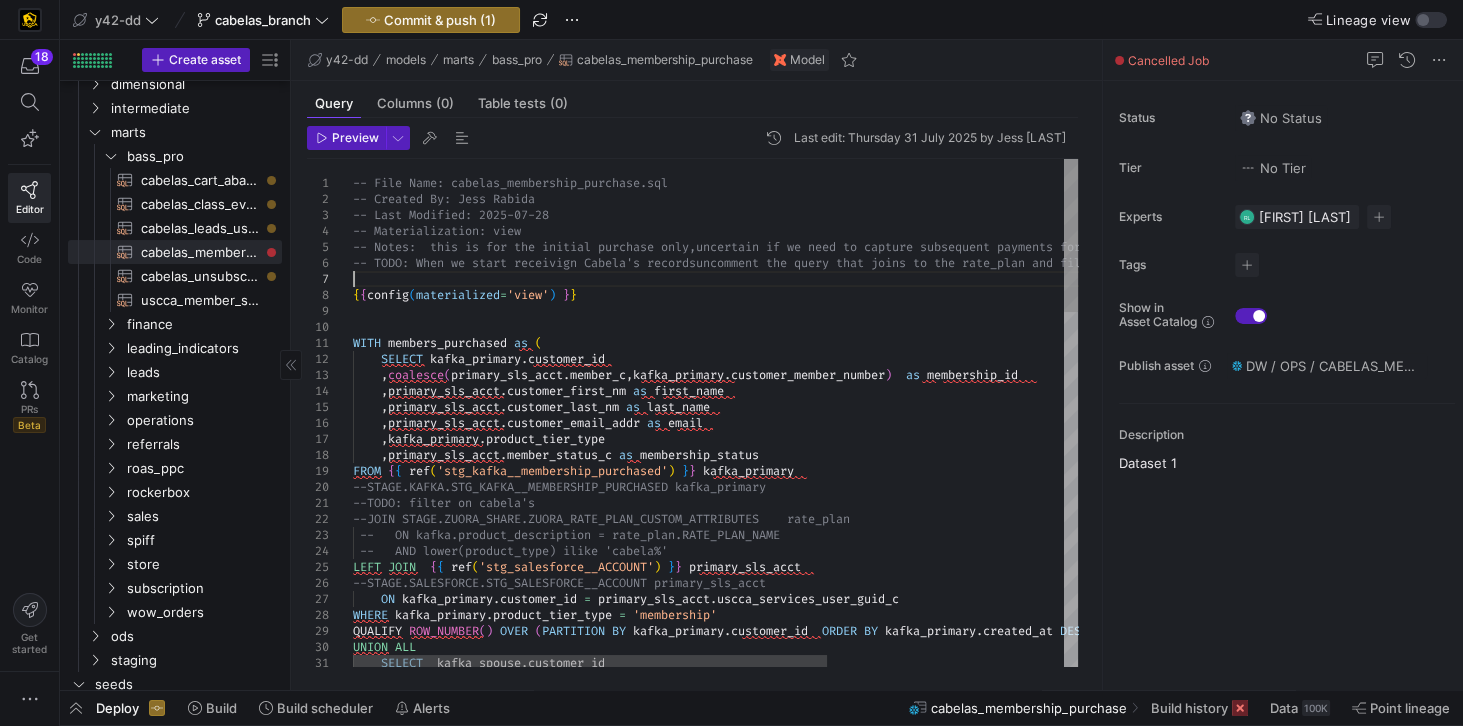 scroll, scrollTop: 95, scrollLeft: 0, axis: vertical 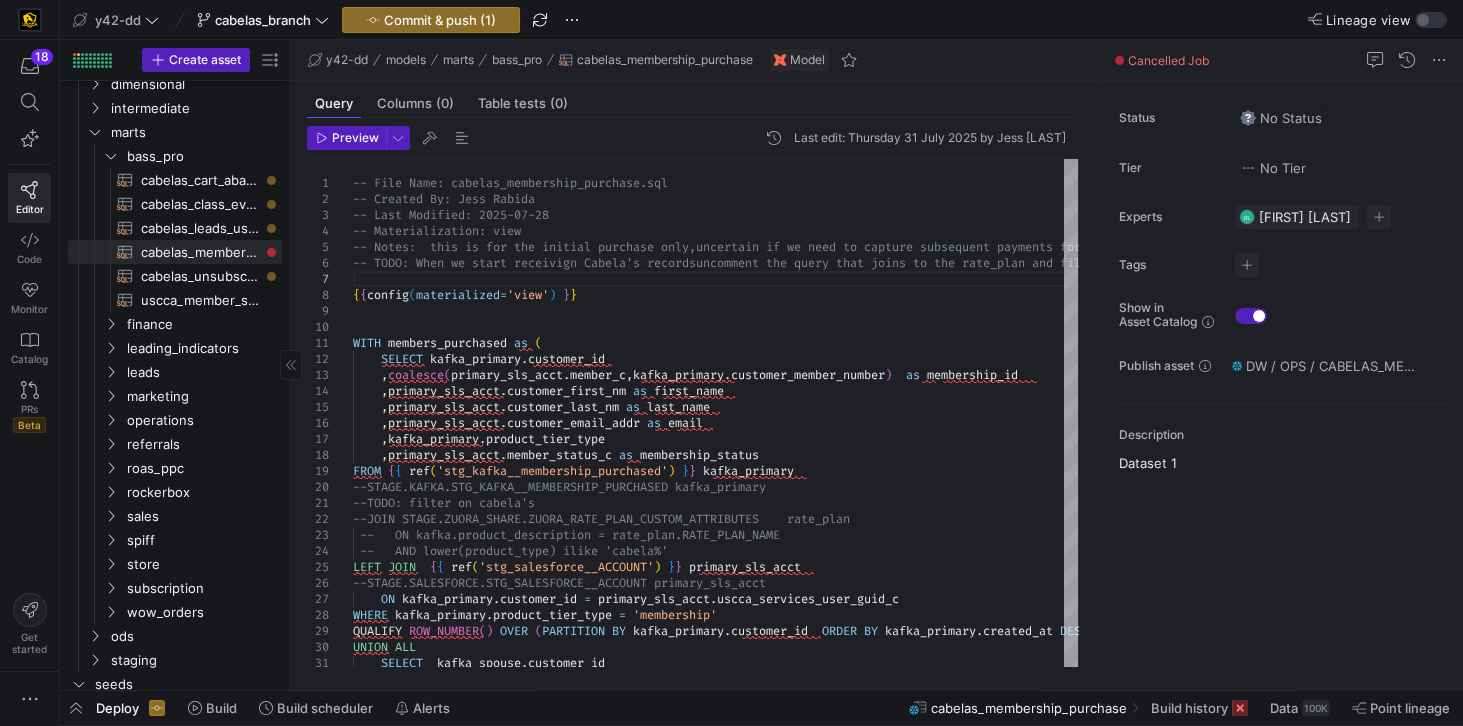 type on "-- File Name: cabelas_membership_purchase.sql
-- Created By: Jess Rabida
-- Last Modified: 2025-07-28
-- Materialization: view
-- Notes:  this is for the initial purchase only, uncertain if we need to capture subsequent payments for the active subscription
-- TODO: When we start receivign Cabela's records uncomment the query that joins to the rate_plan and filter on Cabela's
{{config(materialized='view') }}" 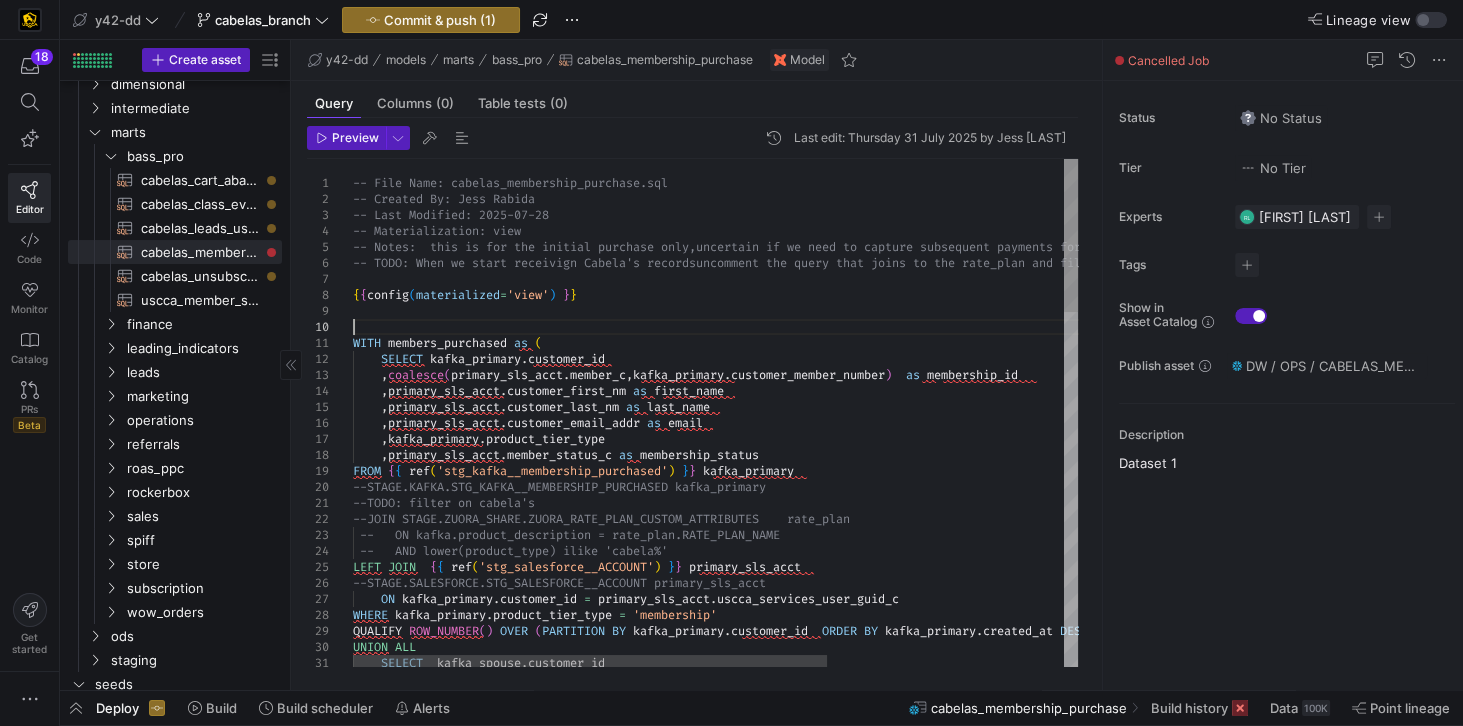 click on "SELECT    kafka_spouse . customer_id QUALIFY   ROW_NUMBER ( )   OVER   ( PARTITION   BY   kafka_primary . customer_id    ORDER   BY   kafka_primary . created_at   DESC )   =   1   --de-dup to latest record  UNION   ALL      ON   kafka_primary . customer_id   =   primary_sls_acct . uscca_services_user_guid_c WHERE   kafka_primary . product_tier_type   =   'membership'   --   AND lower(product_type) ilike 'cabela%' LEFT   JOIN    { {   ref ( 'stg_salesforce__ACCOUNT' )   } }   primary_sls_acct --STAGE.SALESFORCE.STG_SALESFORCE__ACCOUNT primary _sls_acct --JOIN STAGE.ZUORA_SHARE.ZUORA_RATE_PLAN_CUSTOM_AT TRIBUTES    rate_plan   --   ON kafka.product_description = rate_plan.RATE _PLAN_NAME --STAGE.KAFKA.STG_KAFKA__MEMBERSHIP_PURCHASED kafk a_primary --TODO: filter on cabela's          , primary_sls_acct . member_status_c   as   membership_status FROM   { {   ref ( 'stg_kafka__membership_purchased' )   } }   kafka_primary      ," at bounding box center [896, 997] 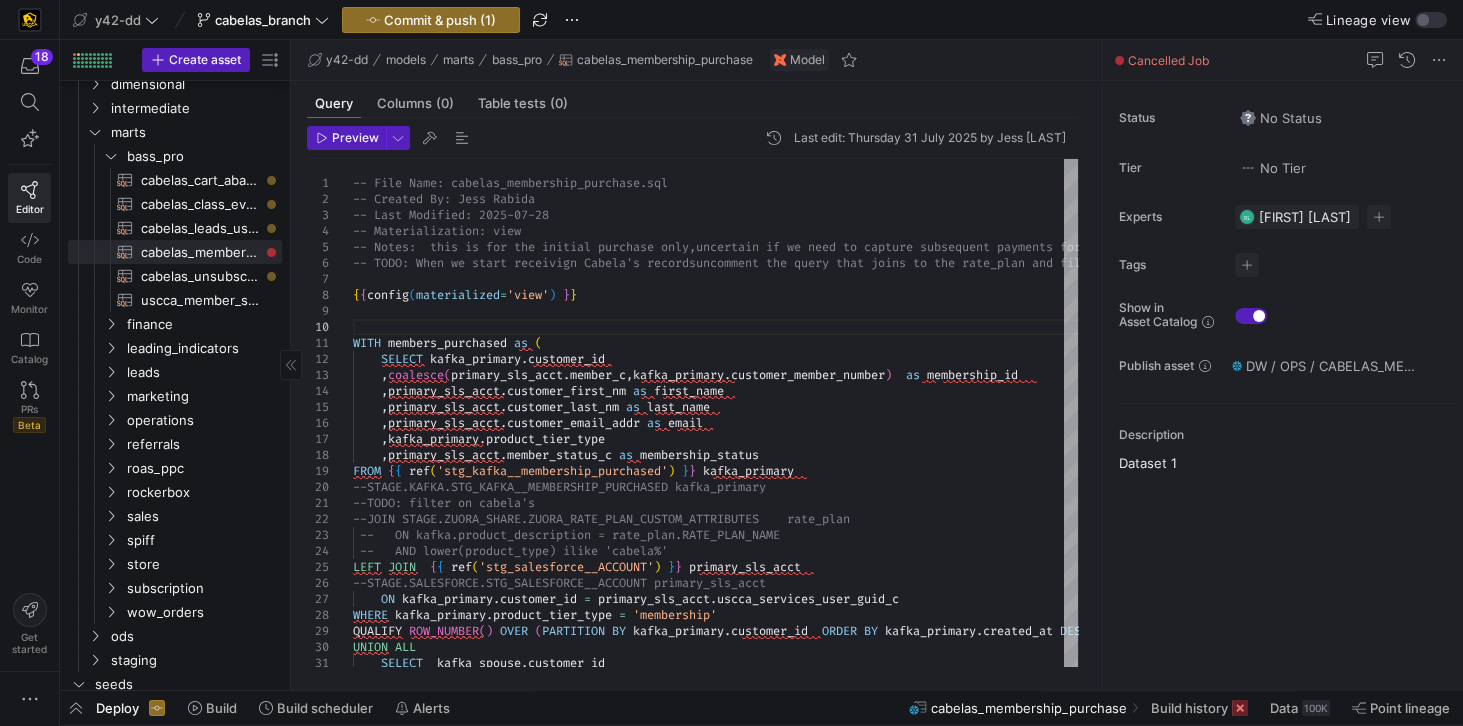 click on "Deploy" 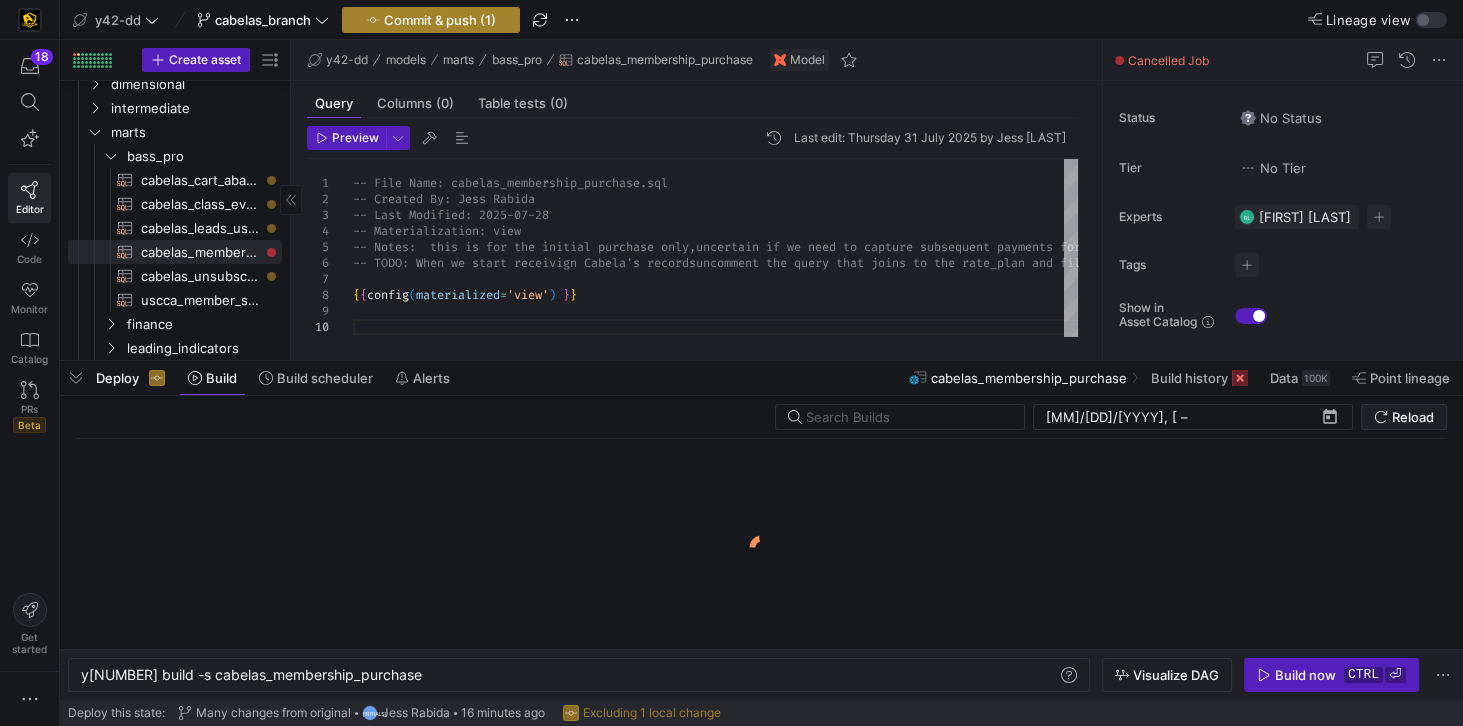 click on "Commit & push (1)" at bounding box center [440, 20] 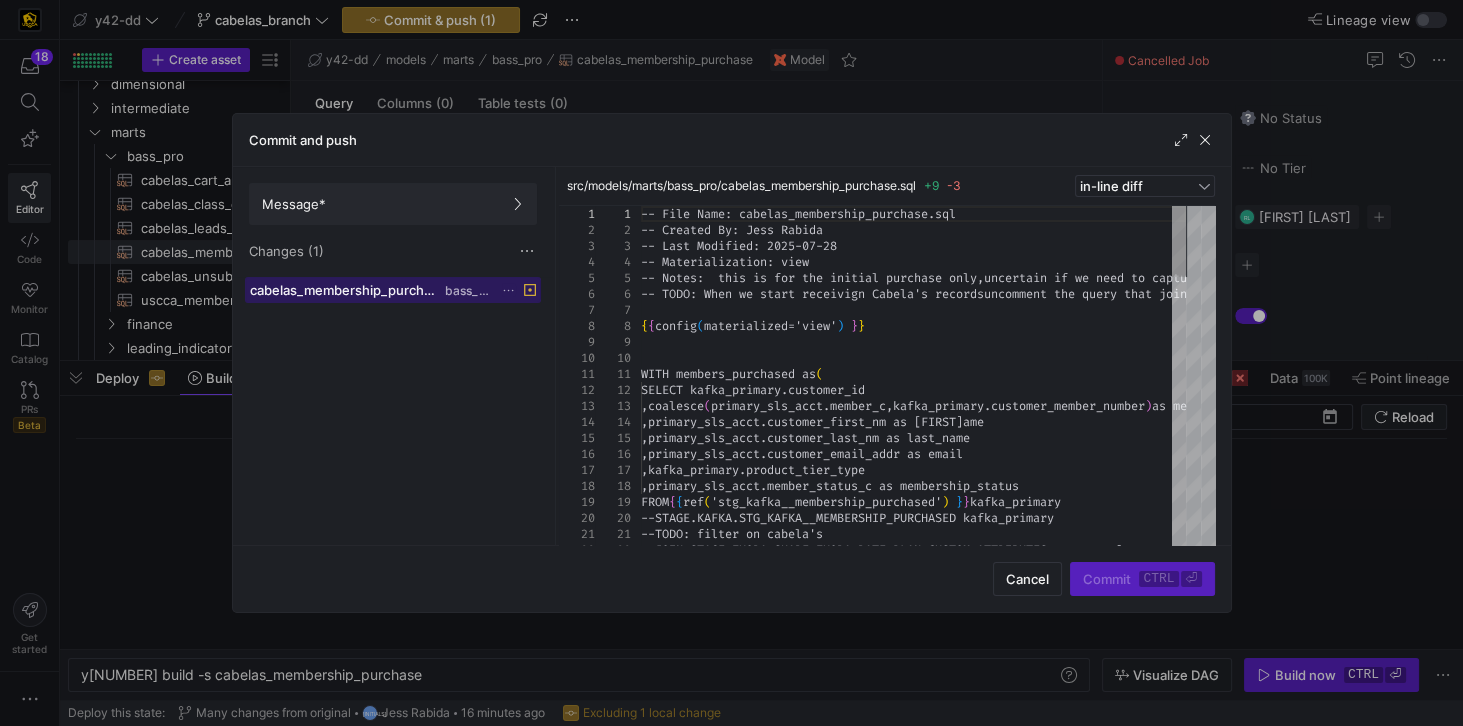 click on "cabelas_membership_purchase.sql" at bounding box center (345, 290) 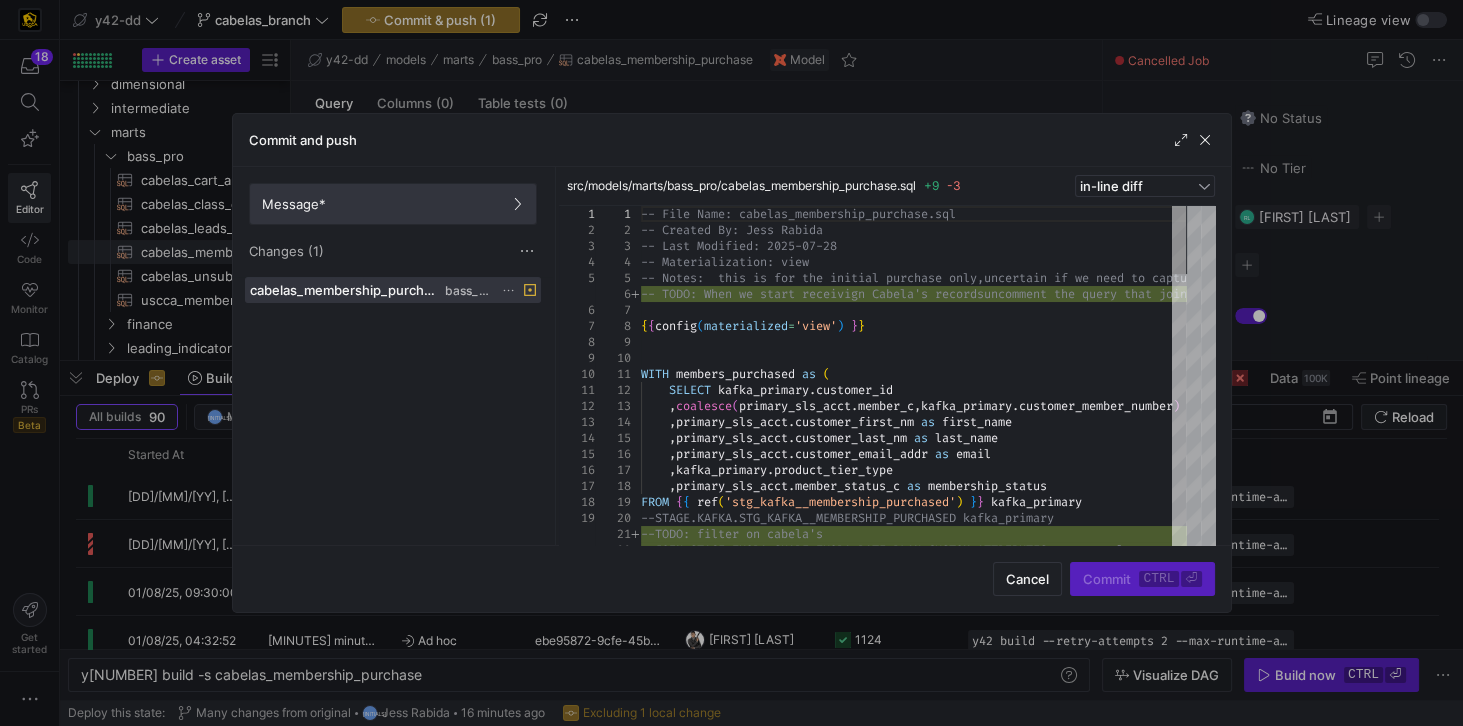 click at bounding box center (393, 204) 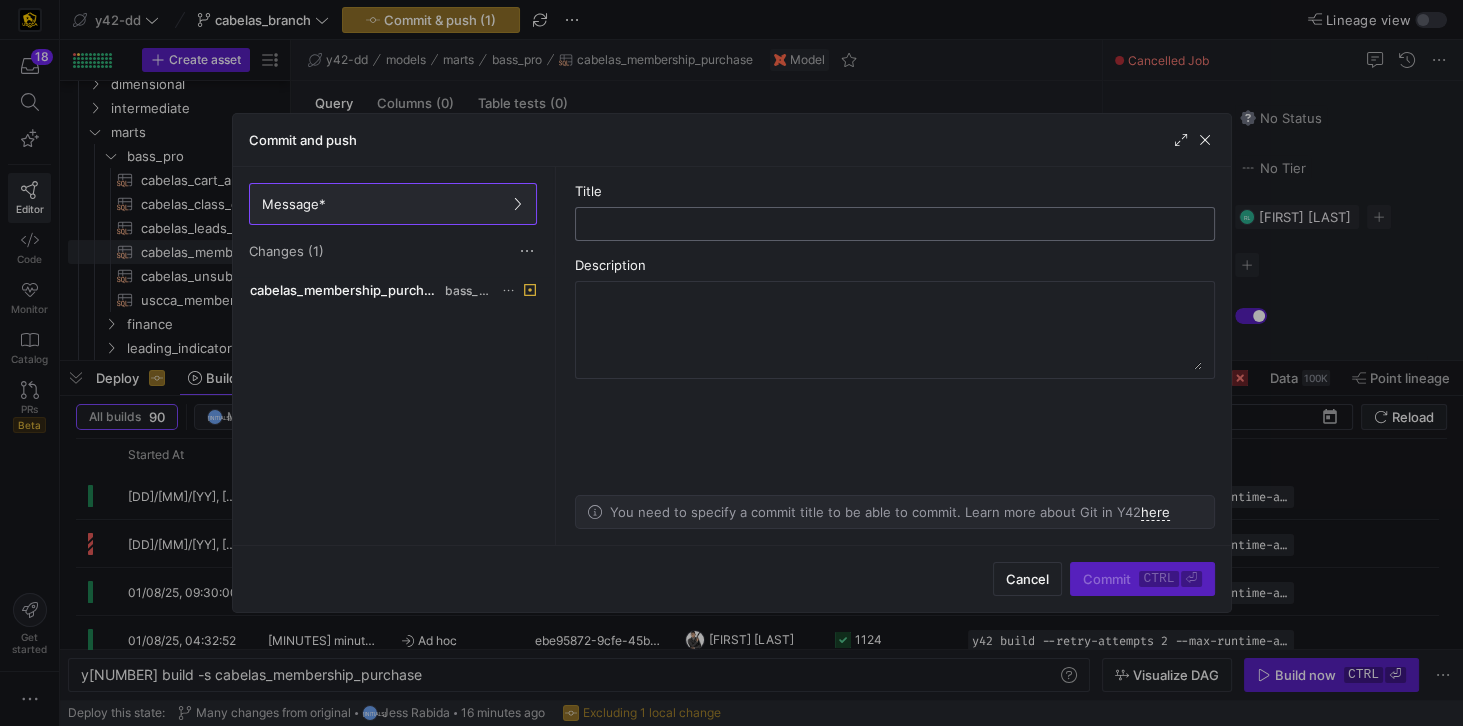 click at bounding box center [895, 224] 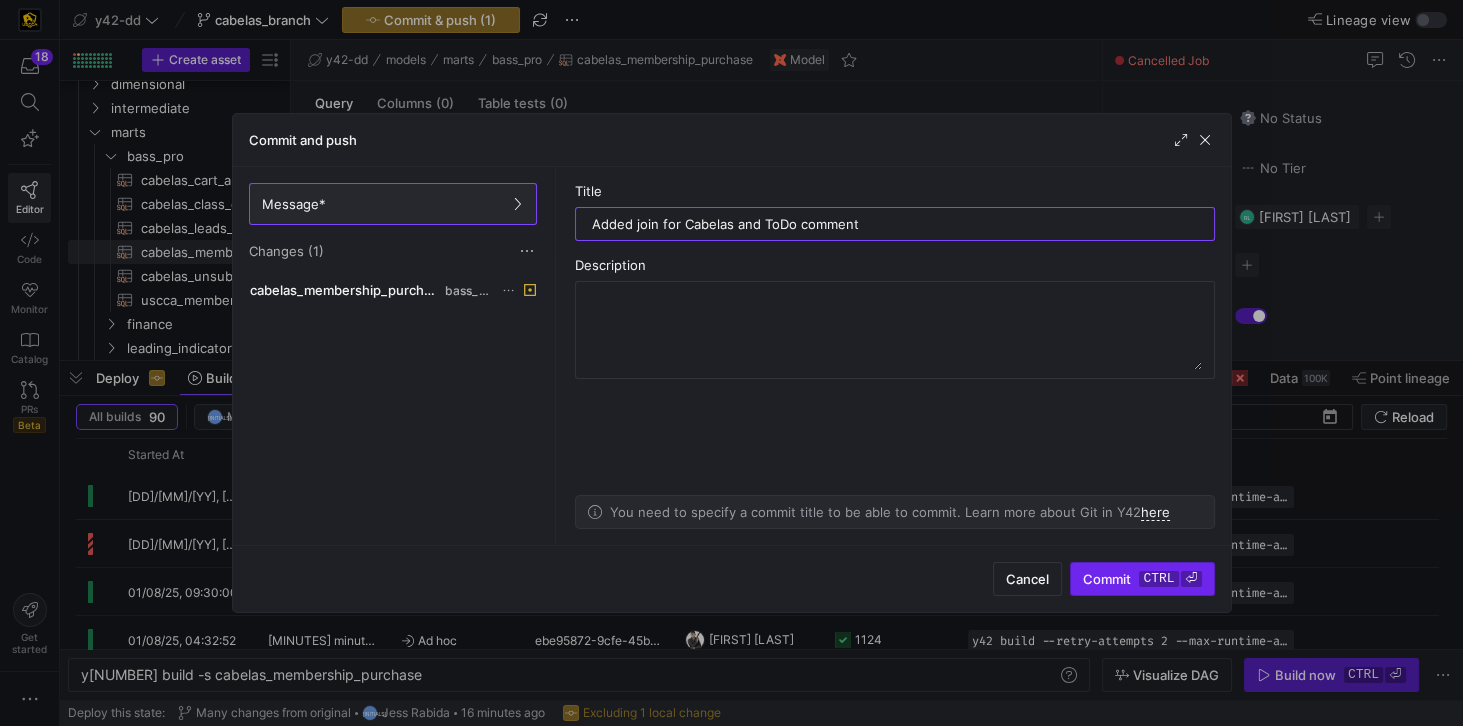 type on "Added join for Cabelas and ToDo comment" 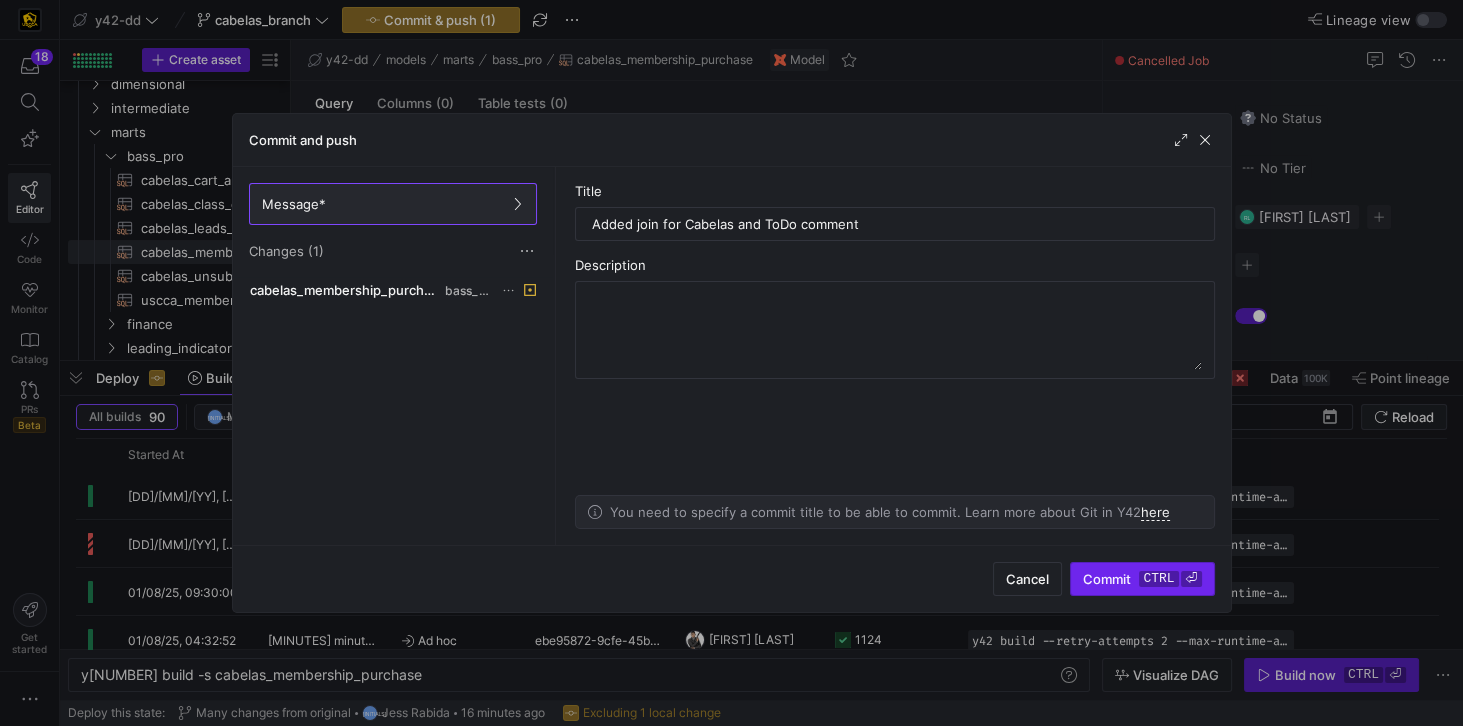 click on "Commit  ctrl ⏎" at bounding box center [1142, 579] 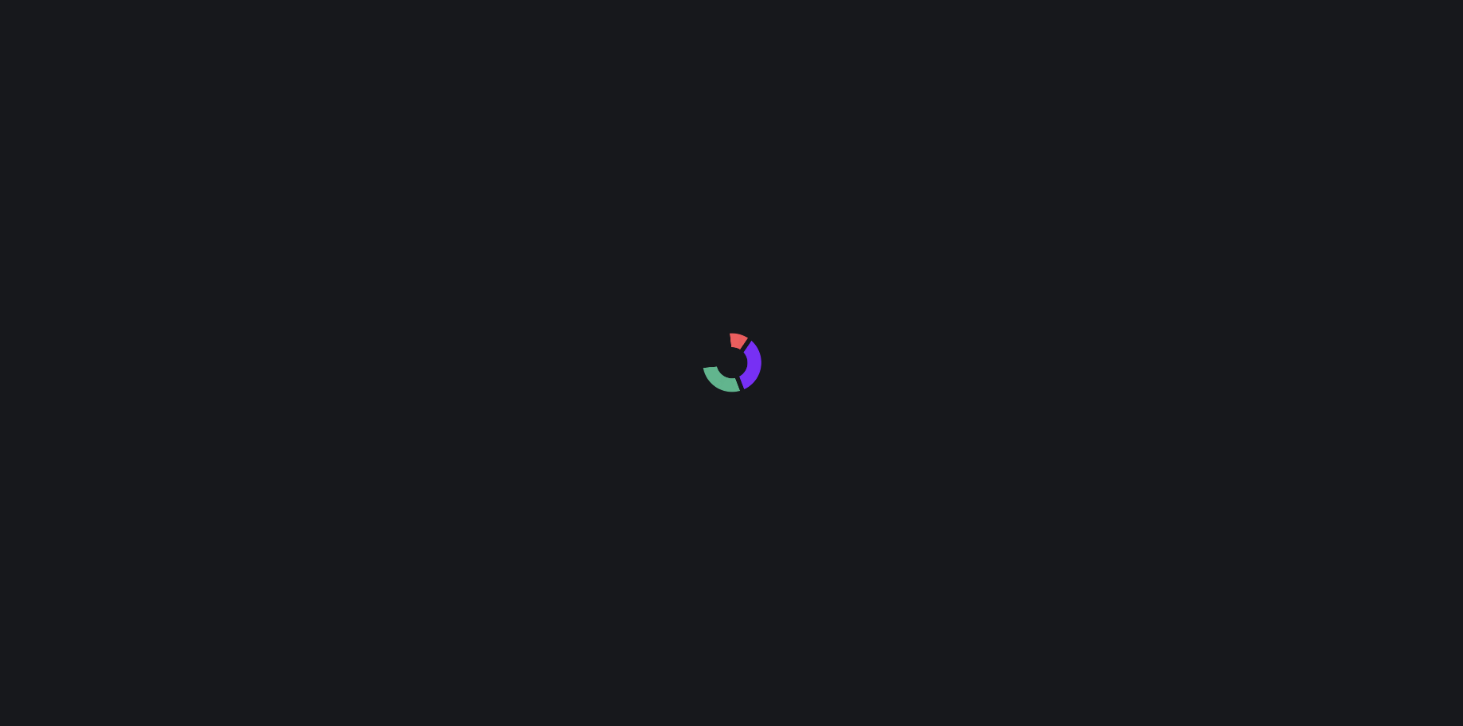 scroll, scrollTop: 0, scrollLeft: 0, axis: both 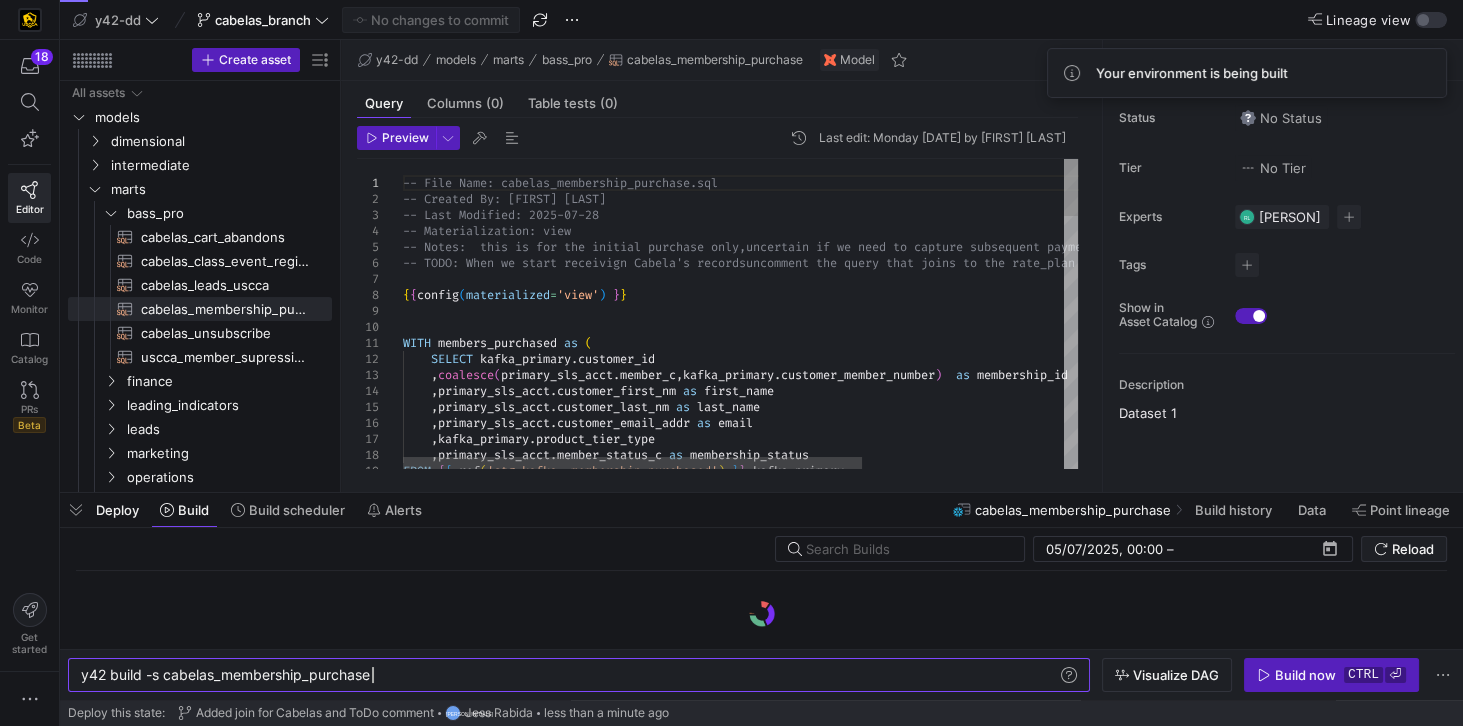 drag, startPoint x: 440, startPoint y: 362, endPoint x: 469, endPoint y: 494, distance: 135.14807 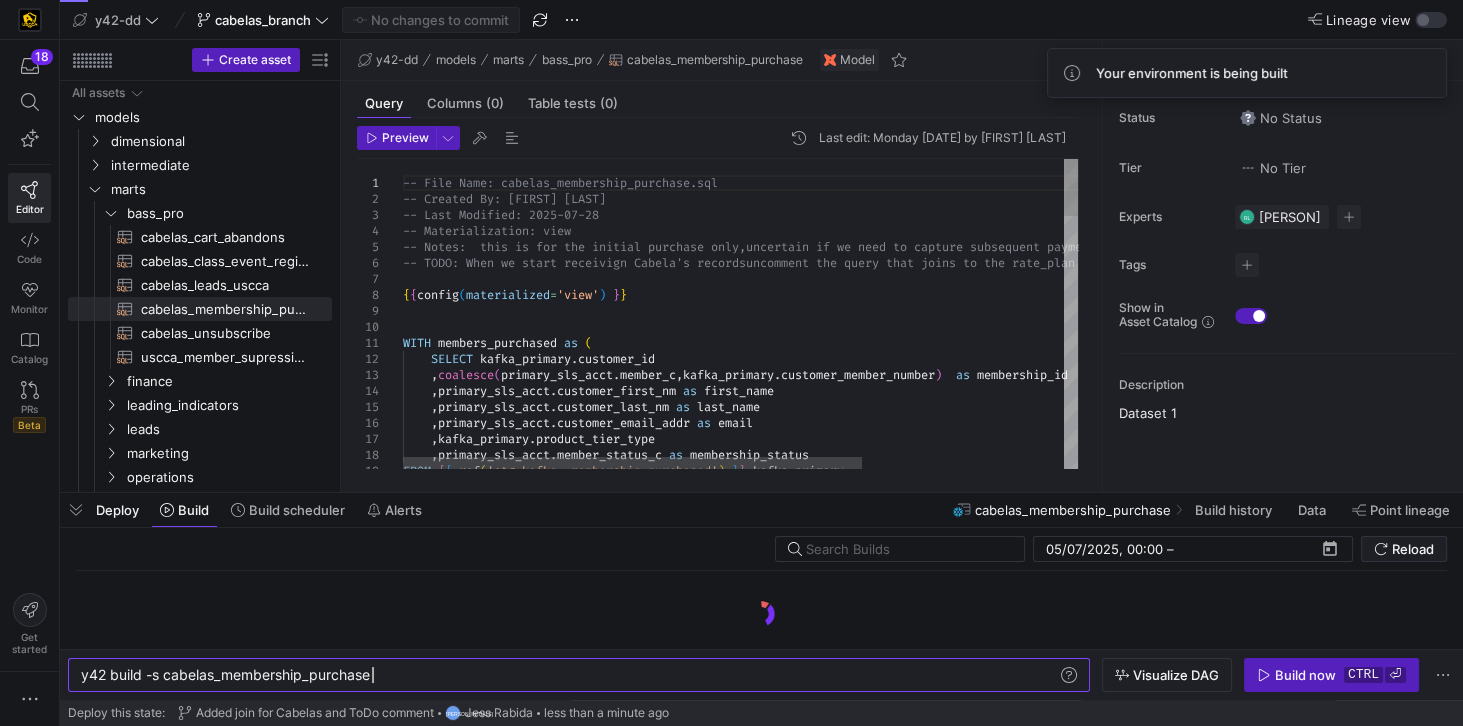 click 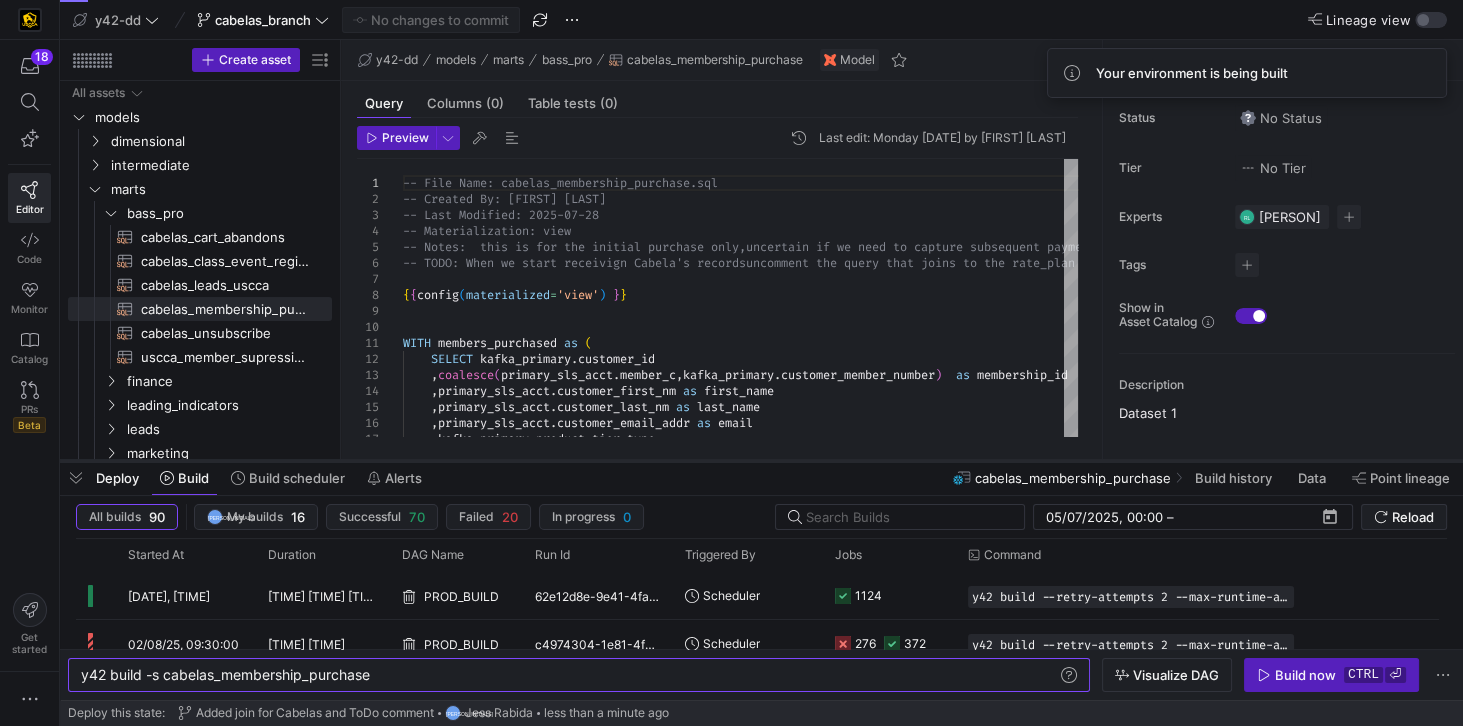 drag, startPoint x: 436, startPoint y: 496, endPoint x: 438, endPoint y: 464, distance: 32.06244 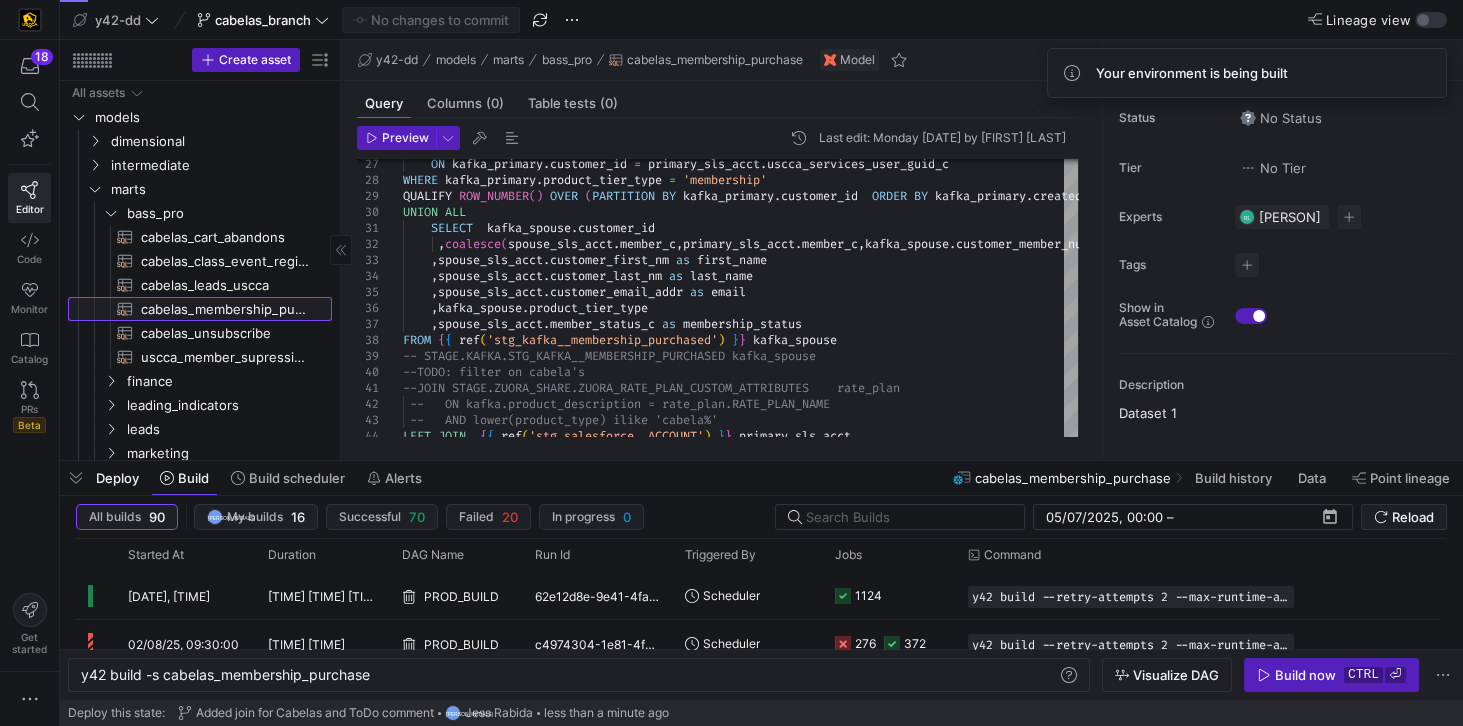 click on "cabelas_membership_purchase​​​​​​​​​​" 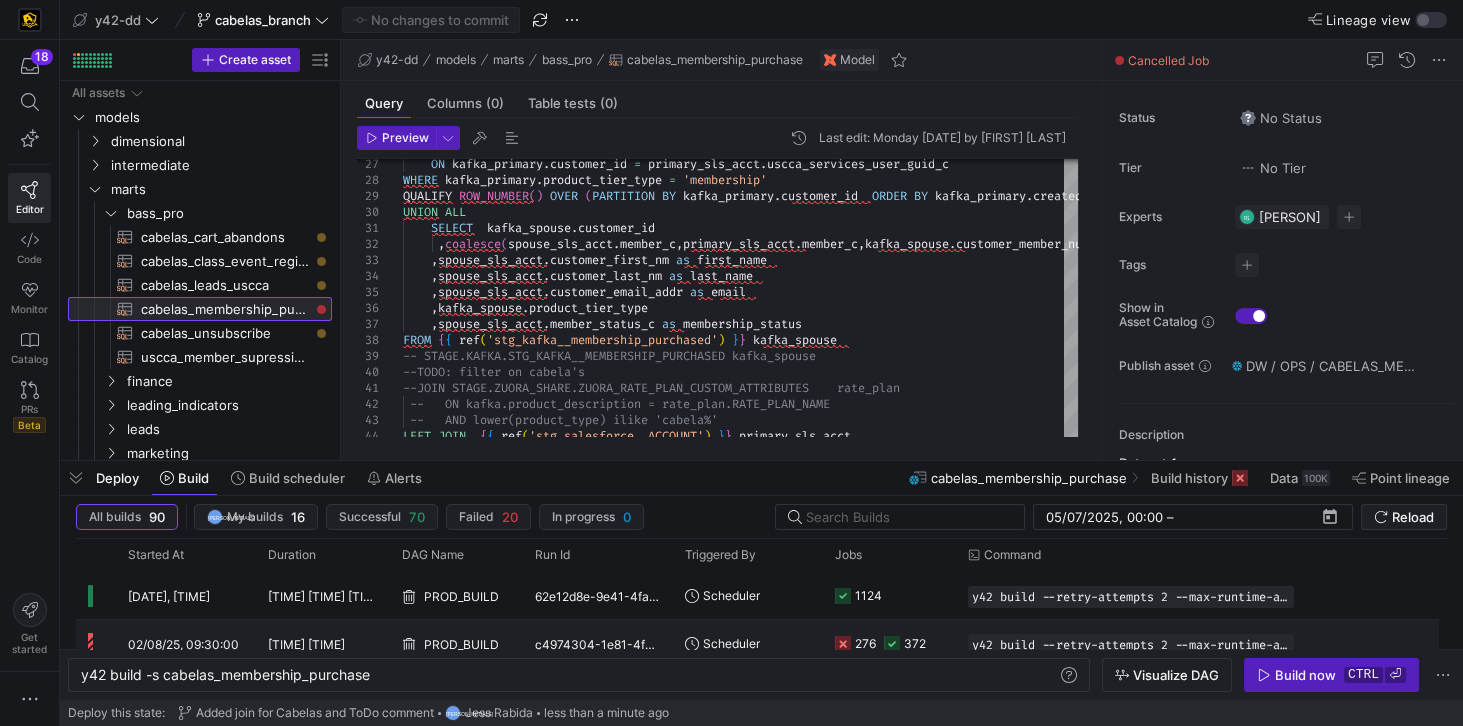 scroll, scrollTop: 127, scrollLeft: 0, axis: vertical 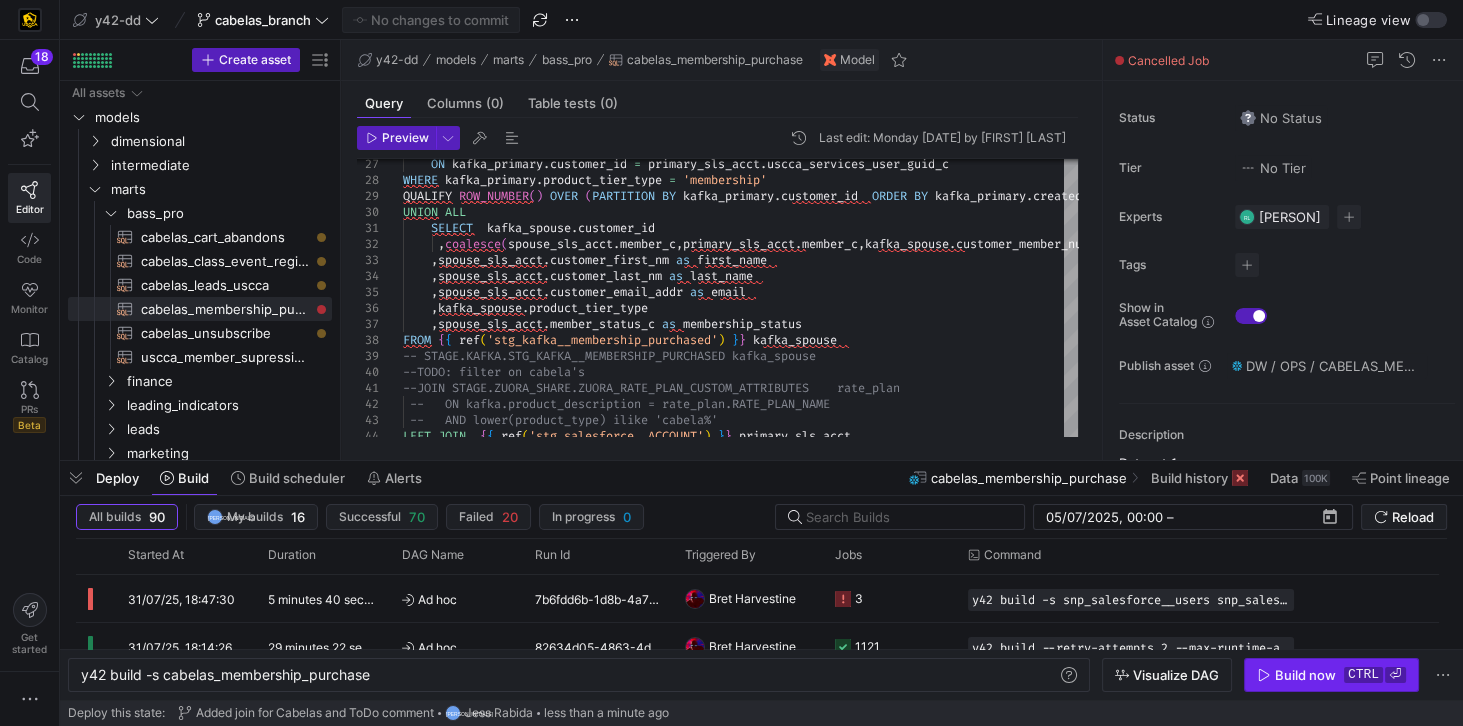 click on "Build now" at bounding box center (1305, 675) 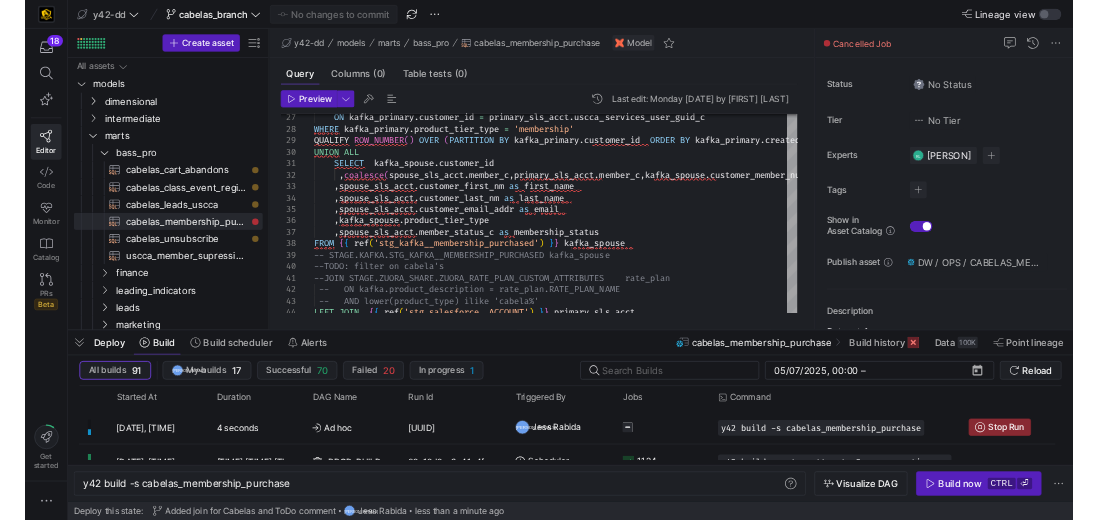 scroll, scrollTop: 0, scrollLeft: 289, axis: horizontal 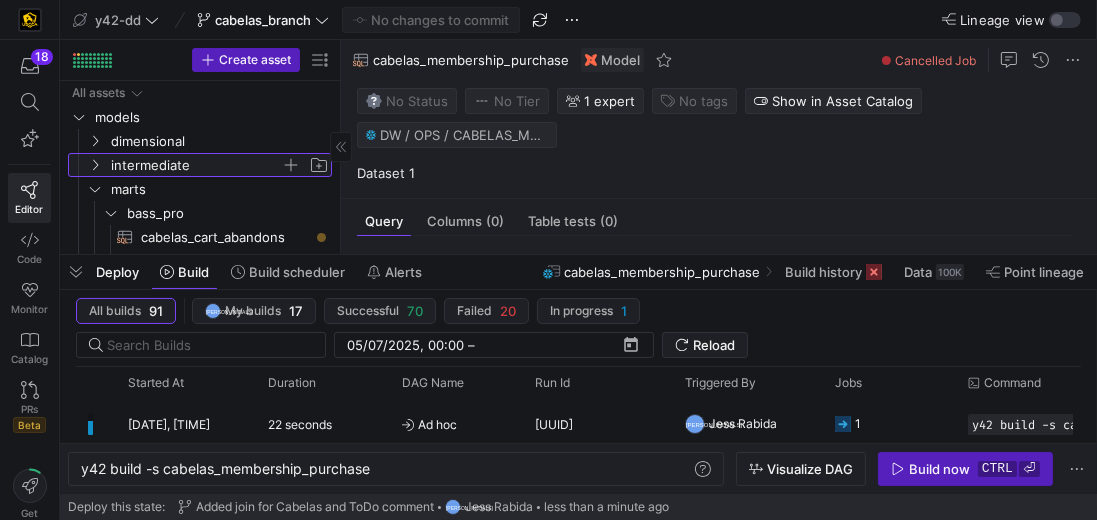 click on "intermediate" 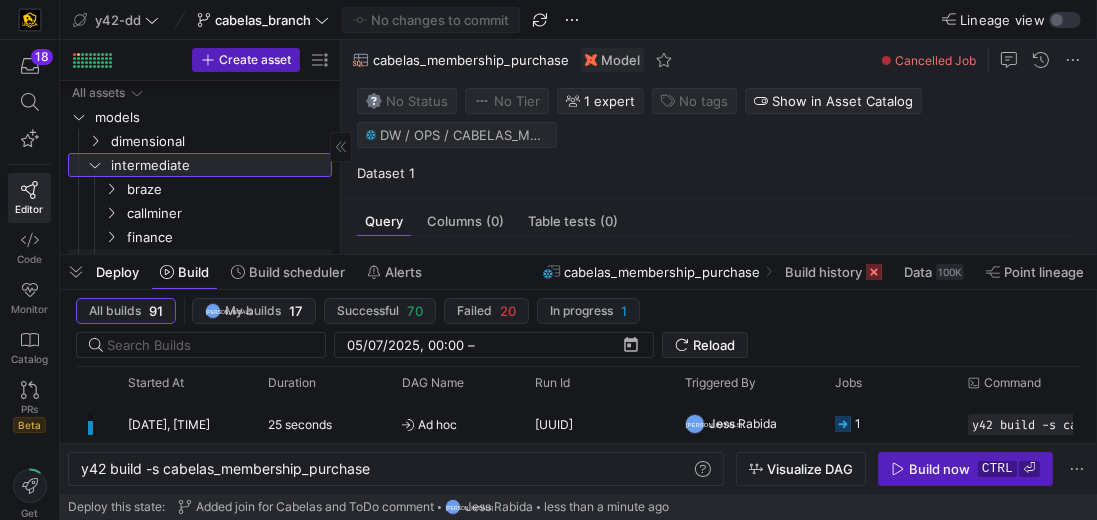 scroll, scrollTop: 208, scrollLeft: 0, axis: vertical 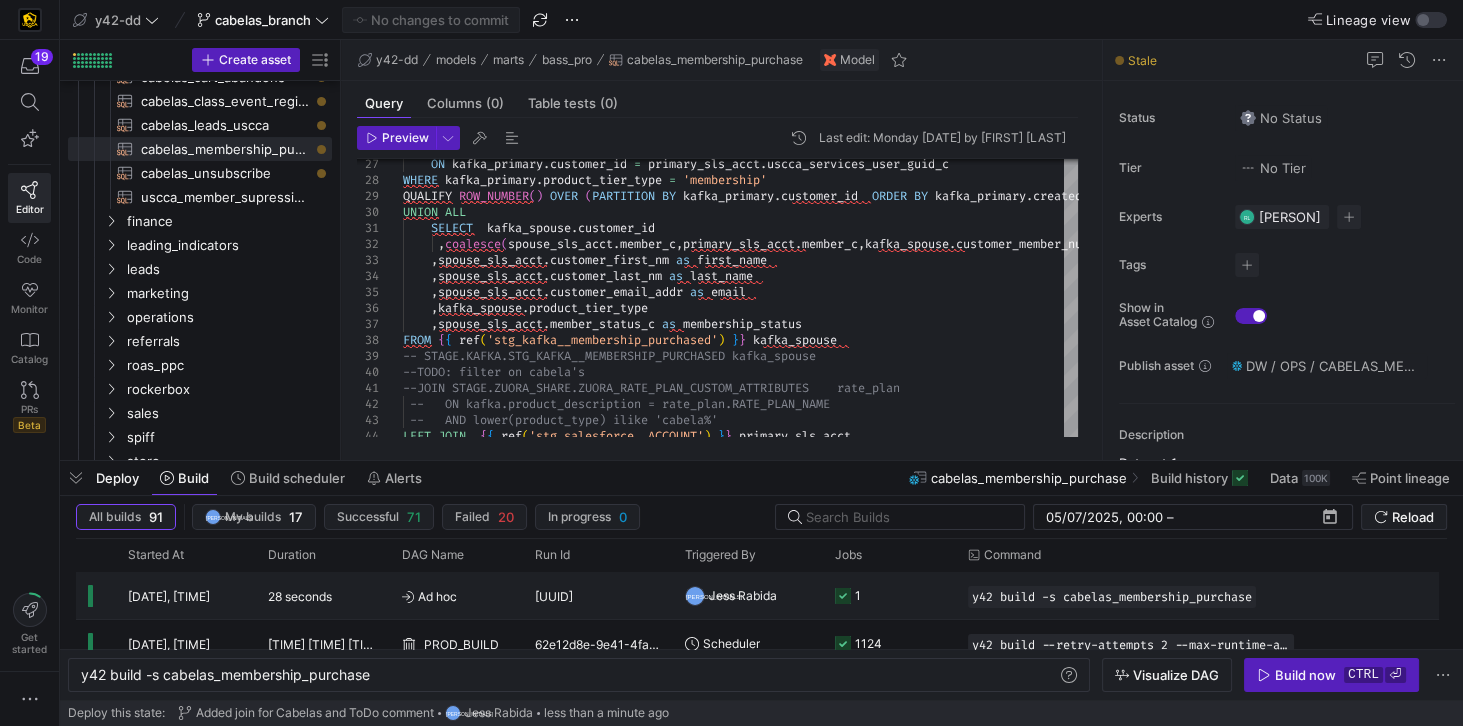 click on "04/08/25, 19:30:18" 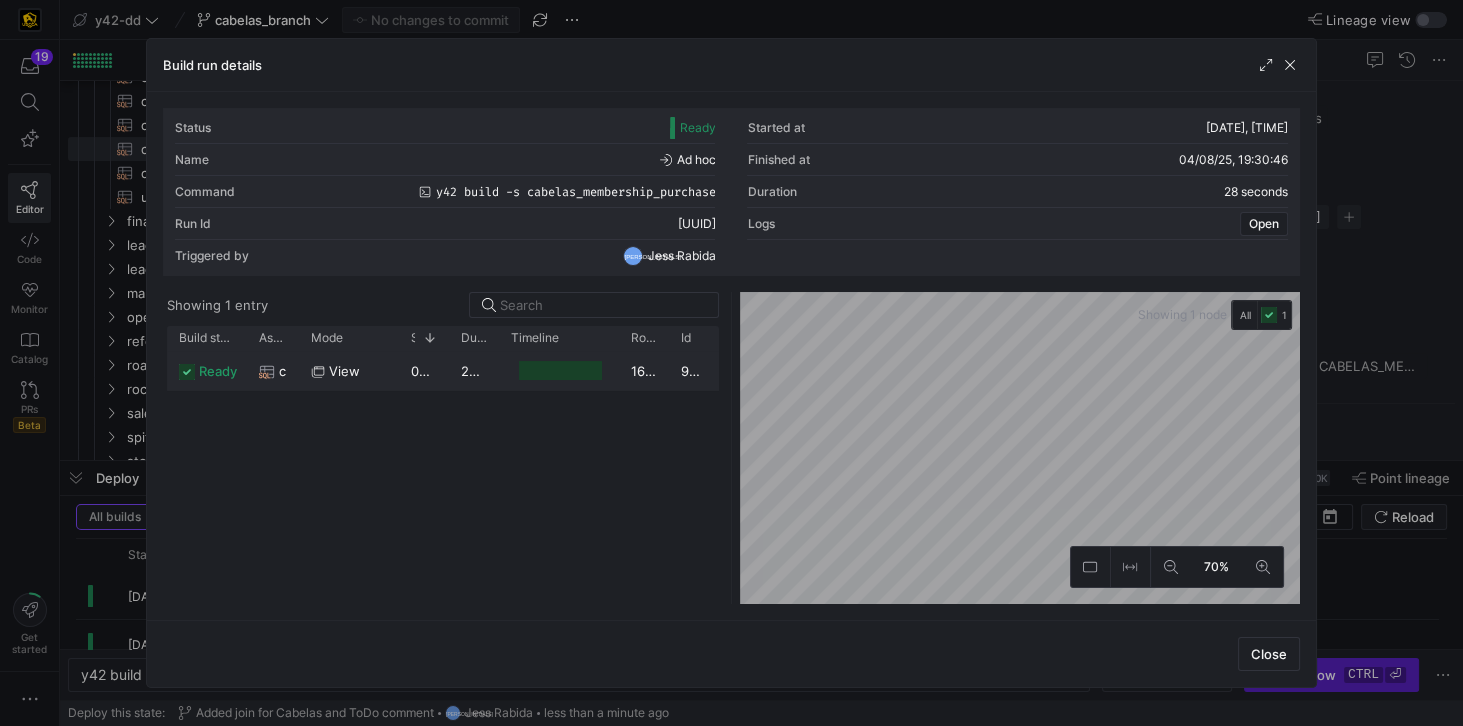 click 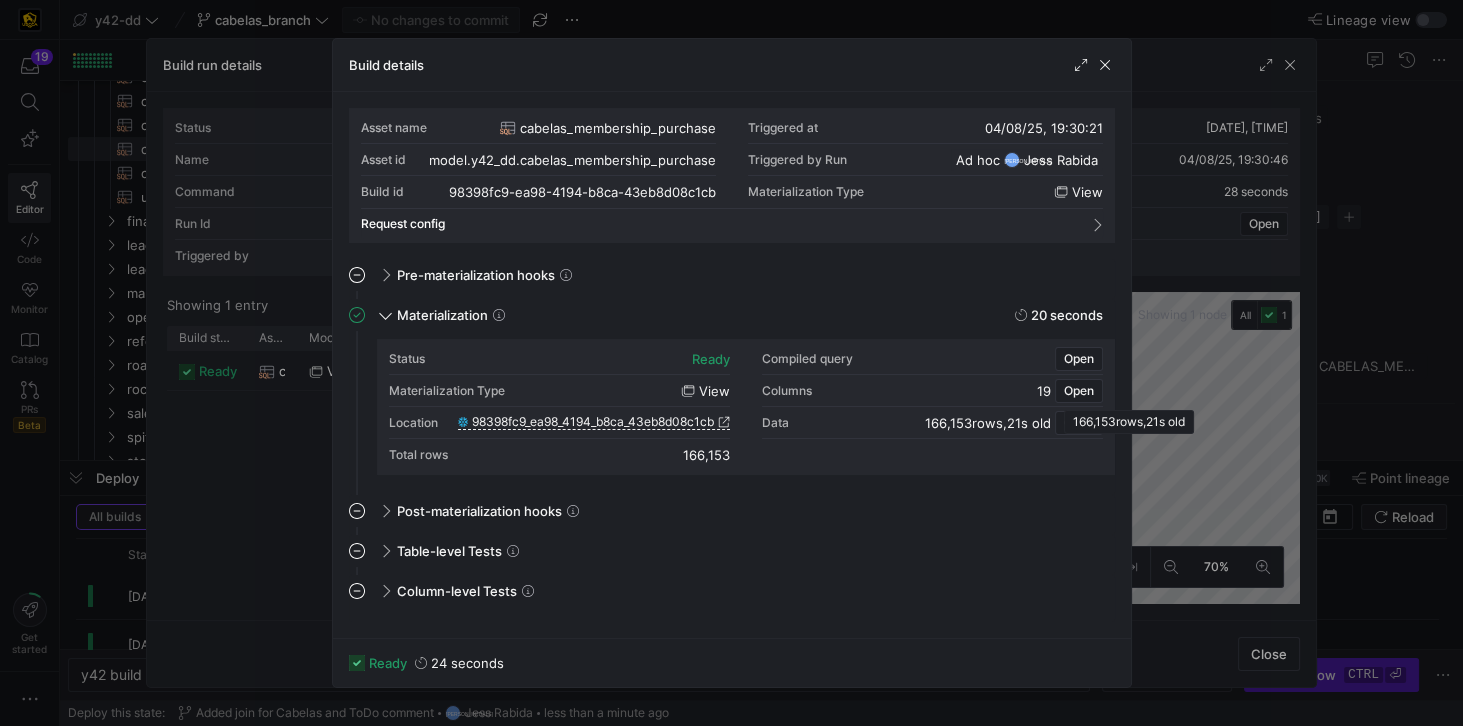 drag, startPoint x: 922, startPoint y: 423, endPoint x: 966, endPoint y: 423, distance: 44 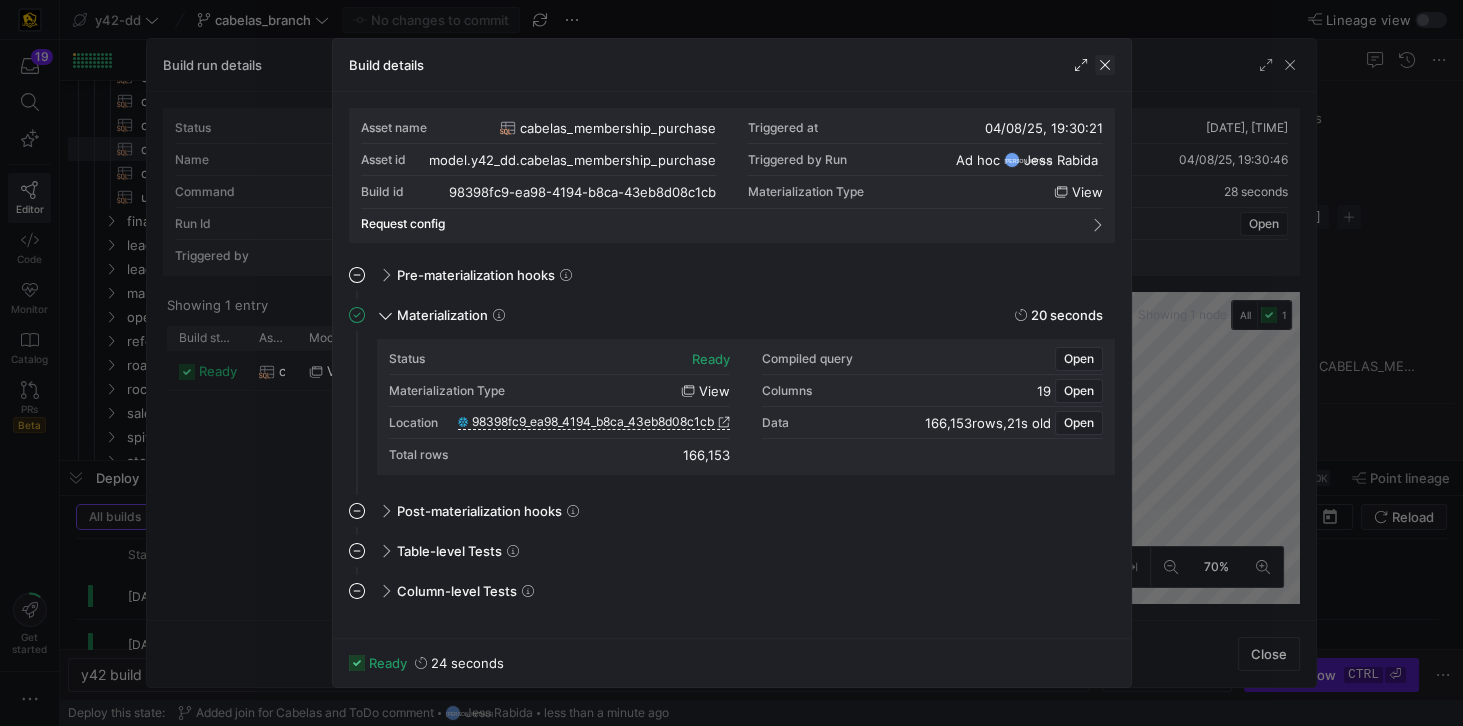 click 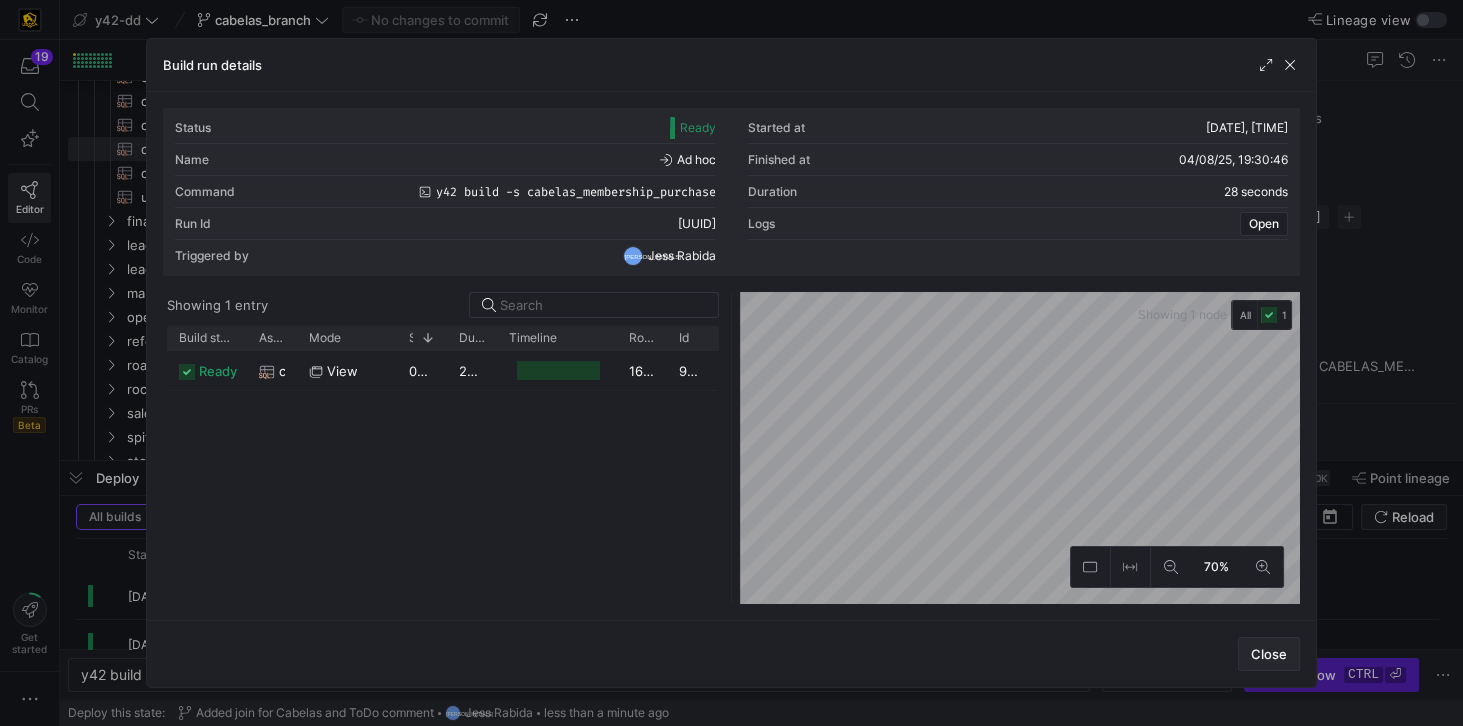 click on "Close" at bounding box center [1269, 654] 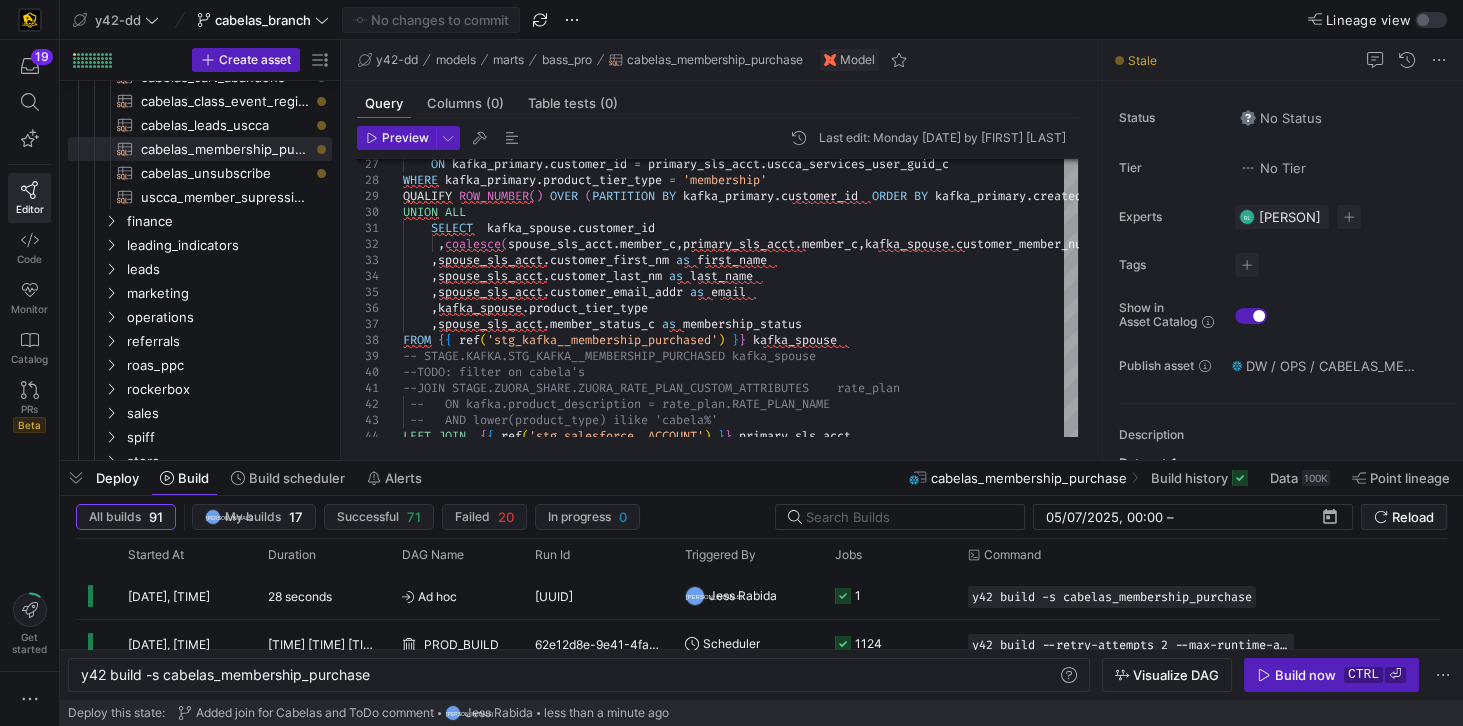 click on "cabelas_membership_purchase" 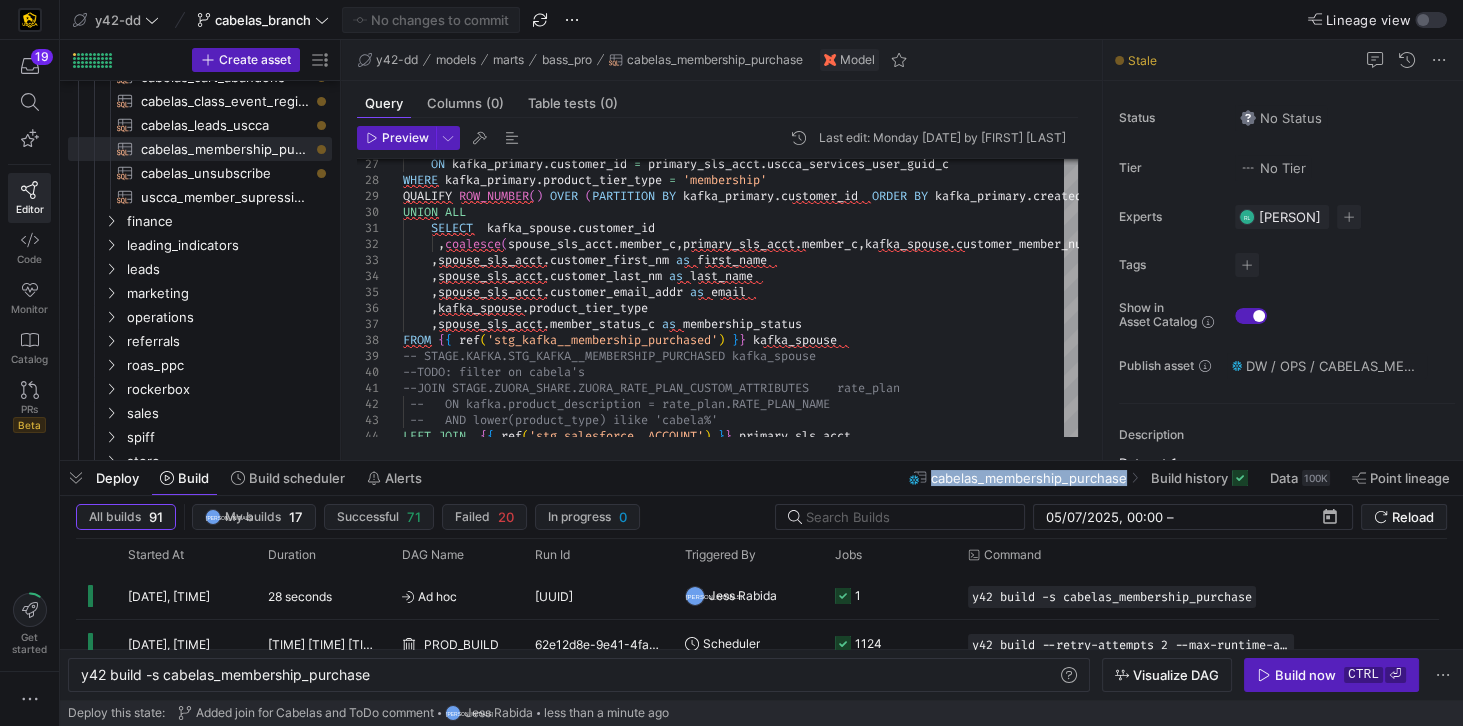 click on "cabelas_membership_purchase" 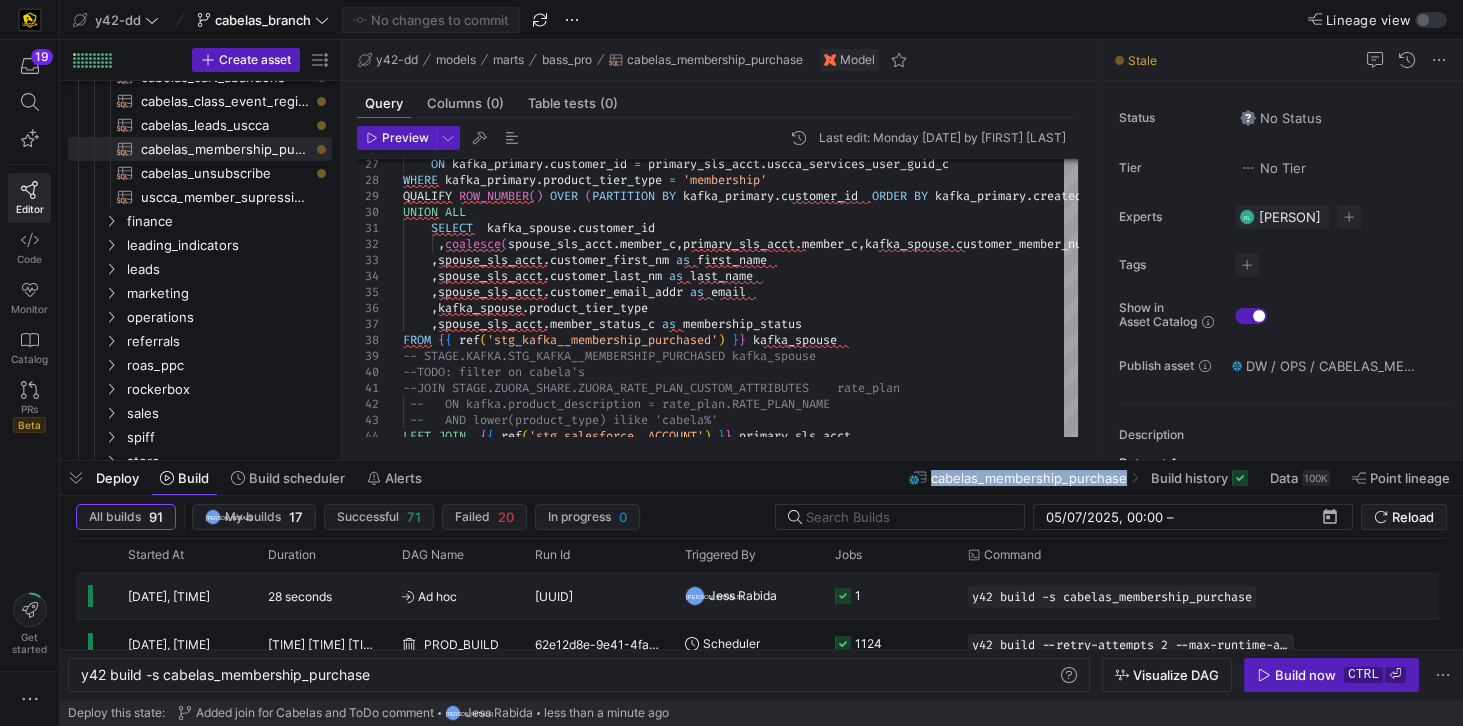click on "Jess Rabida" 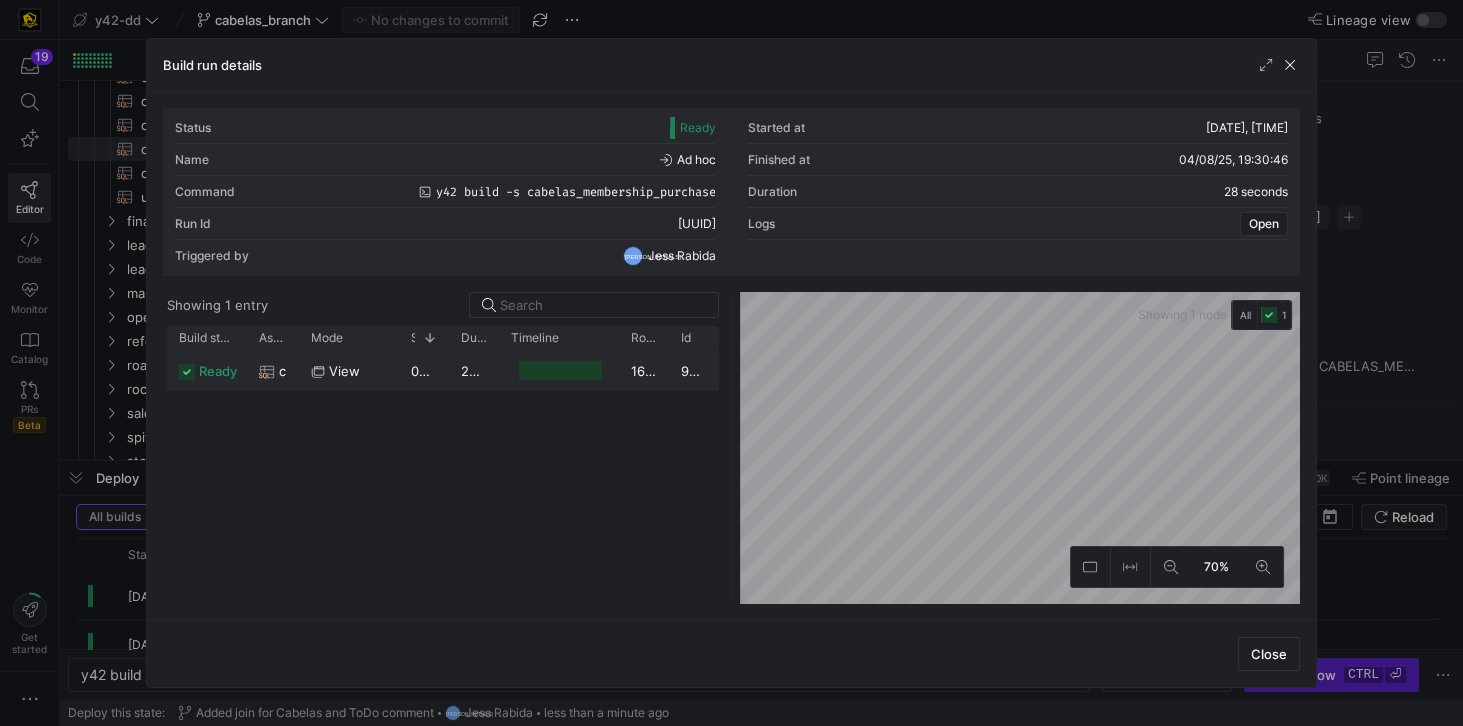 click 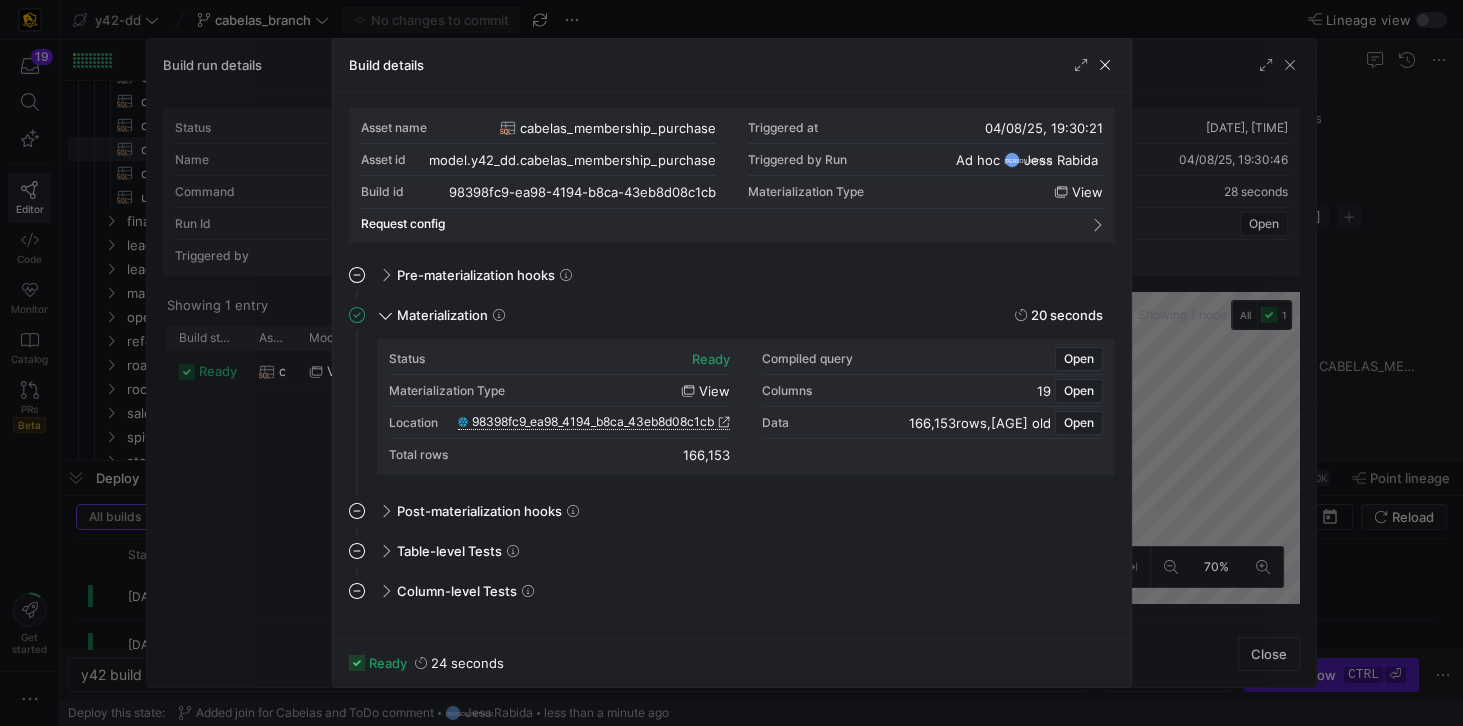 click on "98398fc9_ea98_4194_b8ca_43eb8d08c1cb" at bounding box center (593, 422) 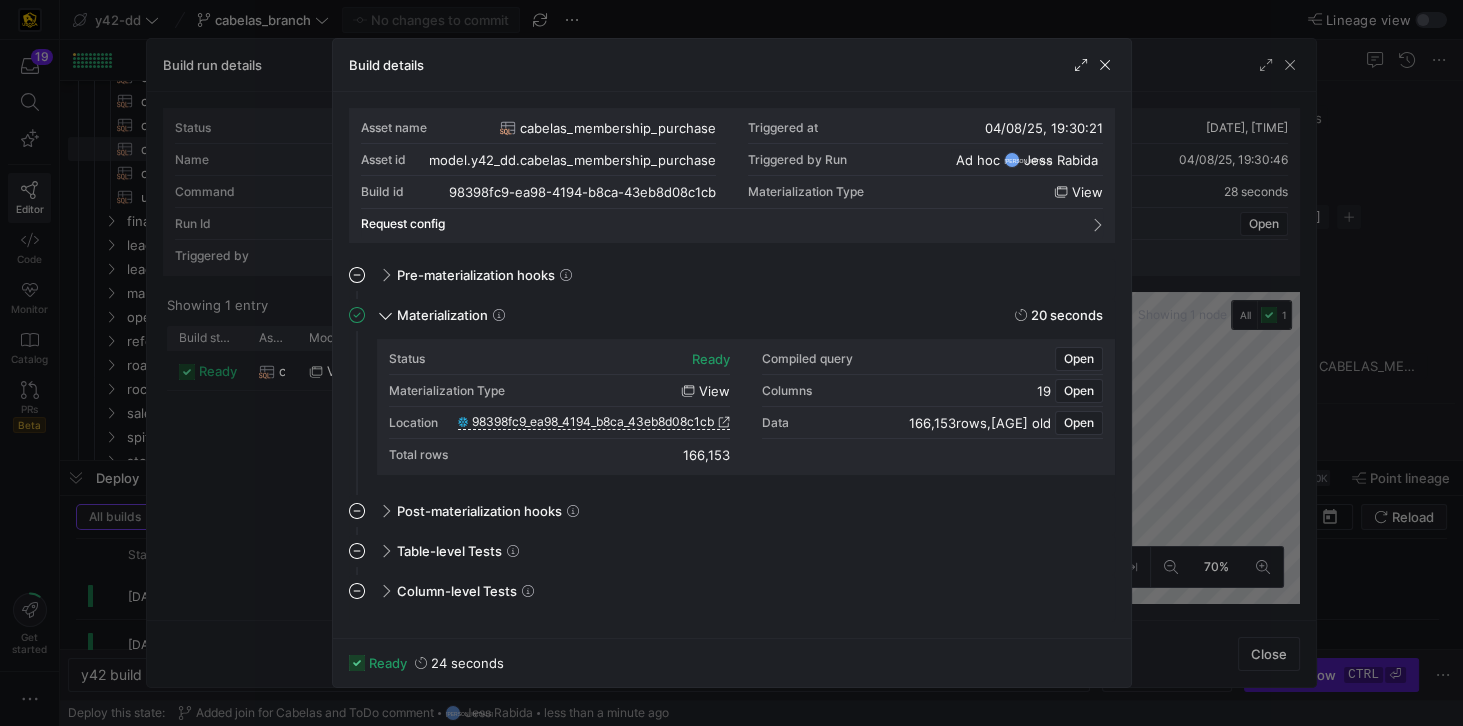 click on "Column-level Tests  This job has no column tests" at bounding box center (732, 598) 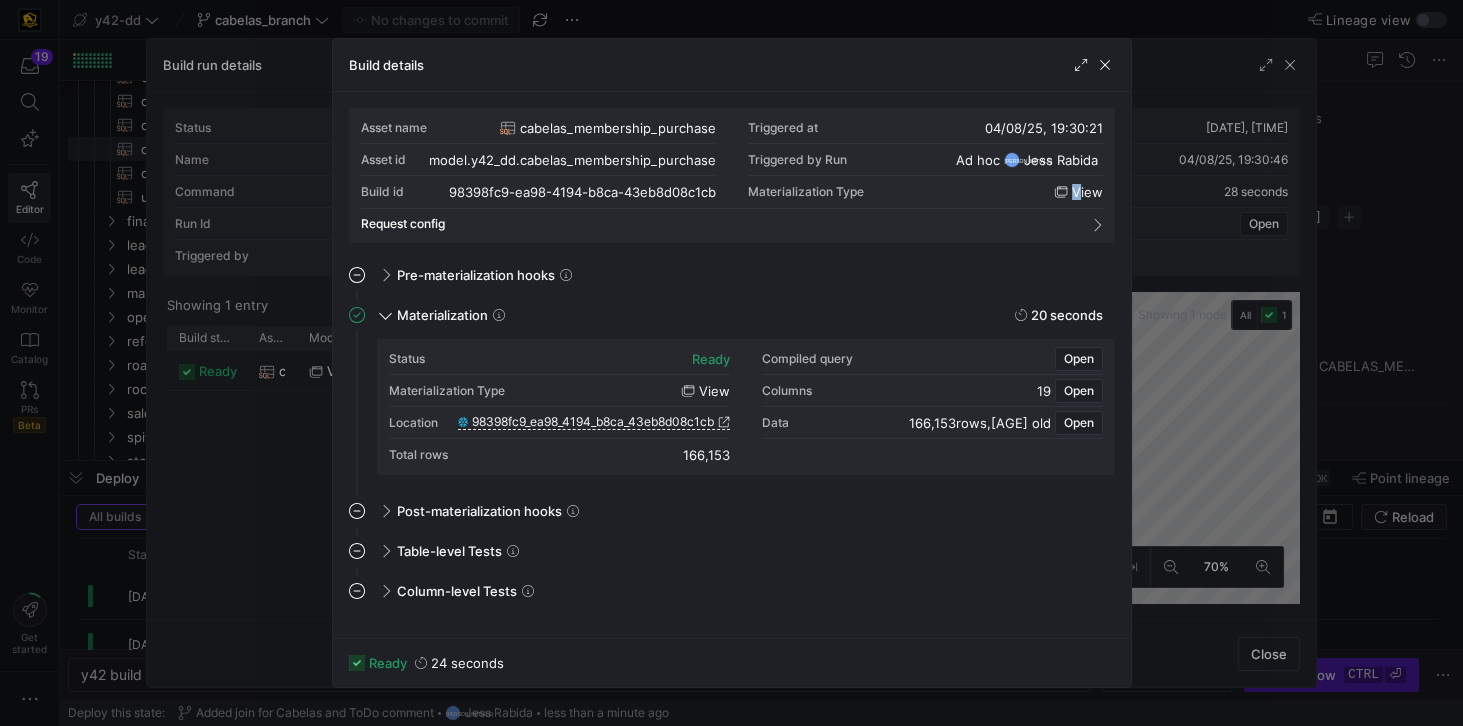click on "view" at bounding box center (1087, 192) 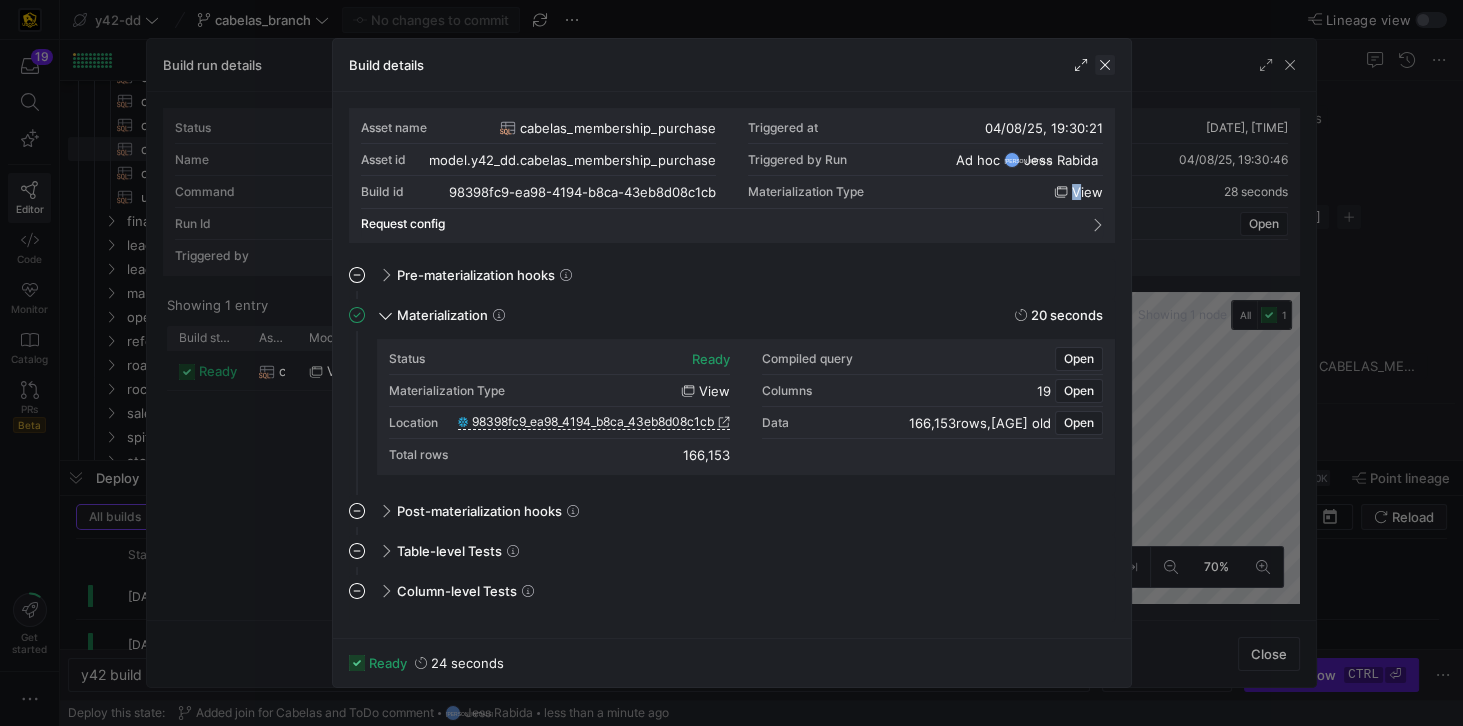 drag, startPoint x: 1102, startPoint y: 62, endPoint x: 1105, endPoint y: 72, distance: 10.440307 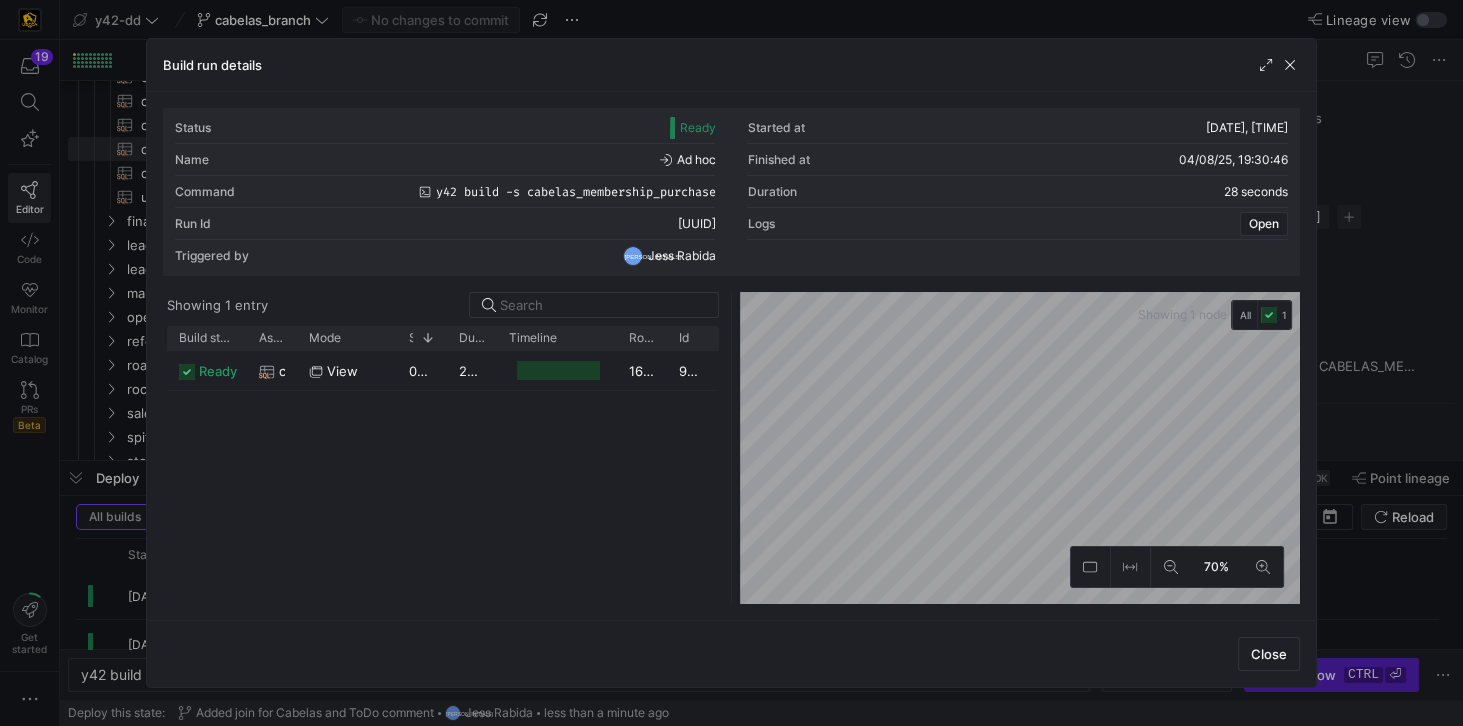 click on "Close" at bounding box center (731, 653) 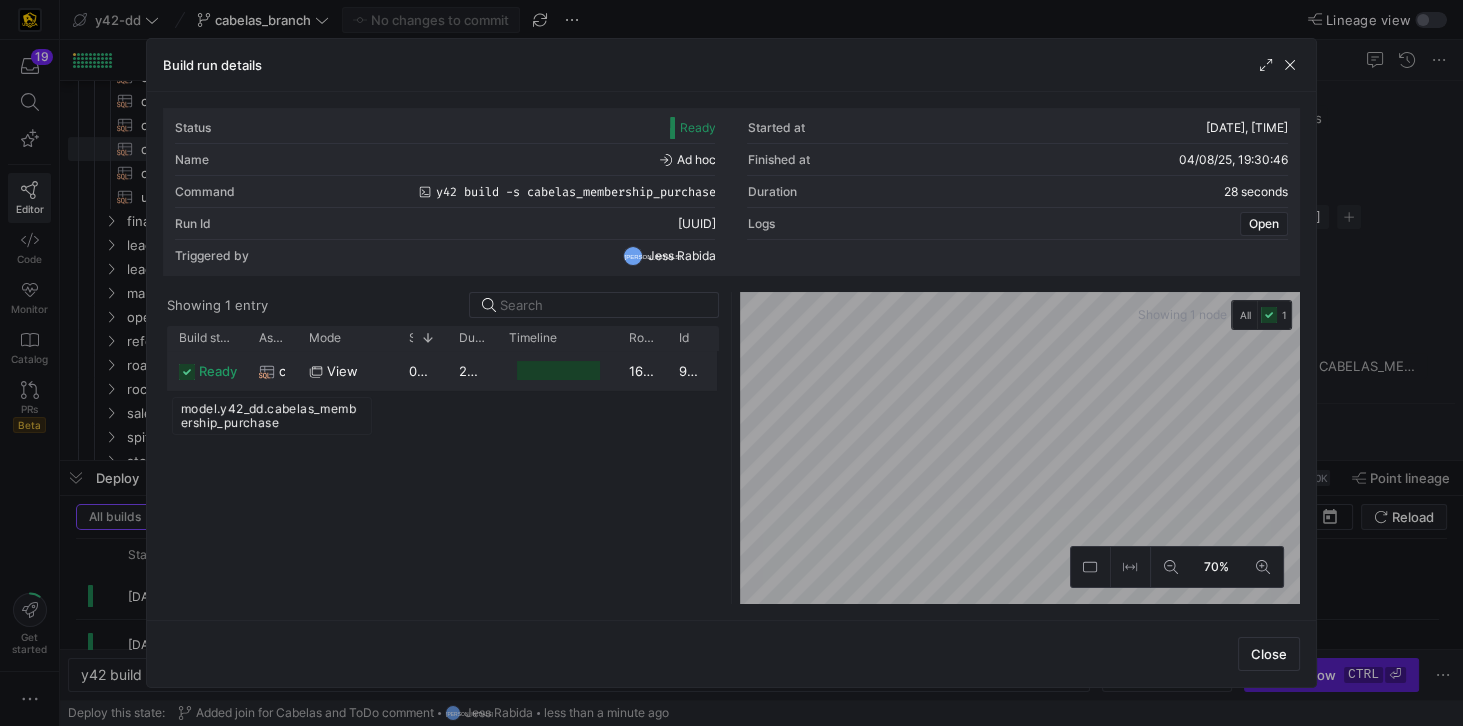 click on "cabelas_membership_purchase" 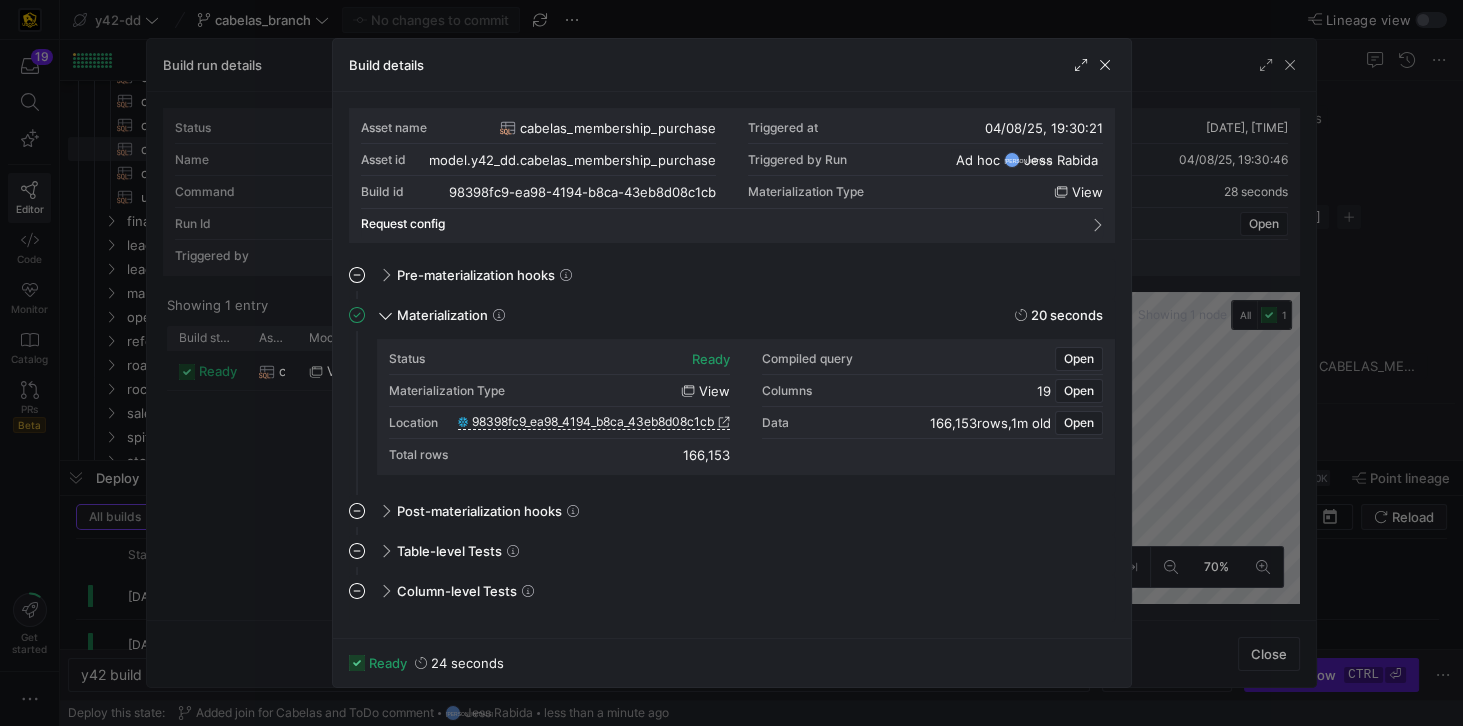 click on "ready
24 seconds" at bounding box center (732, 663) 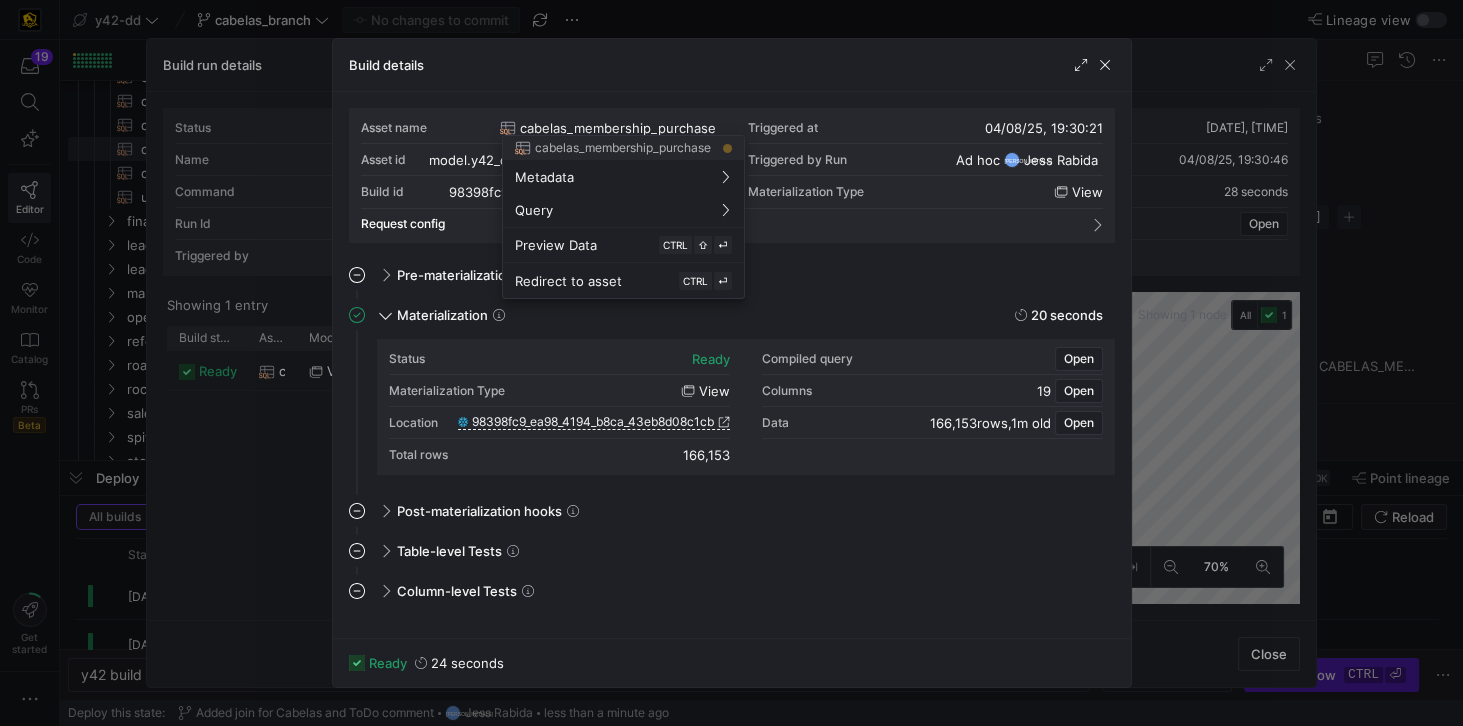 click at bounding box center [731, 363] 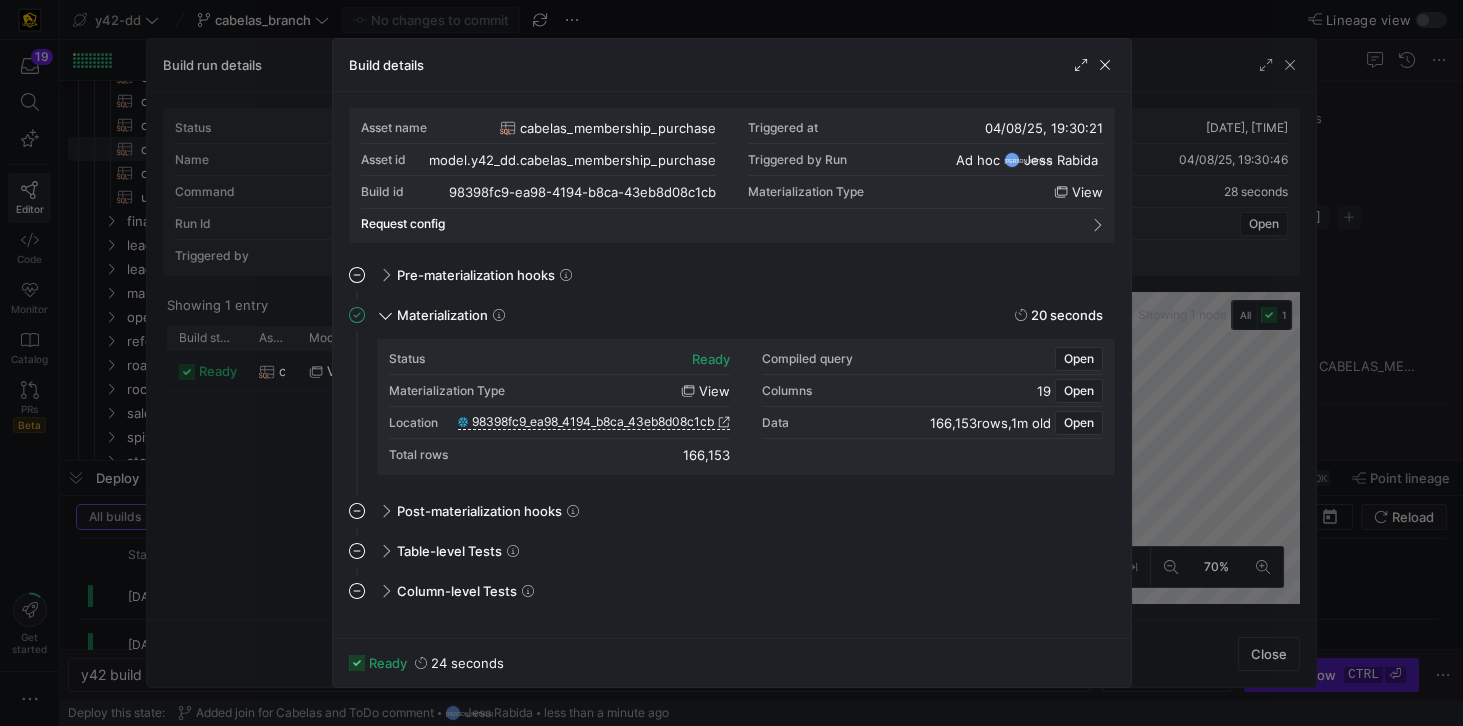click on "cabelas_membership_purchase" at bounding box center (618, 128) 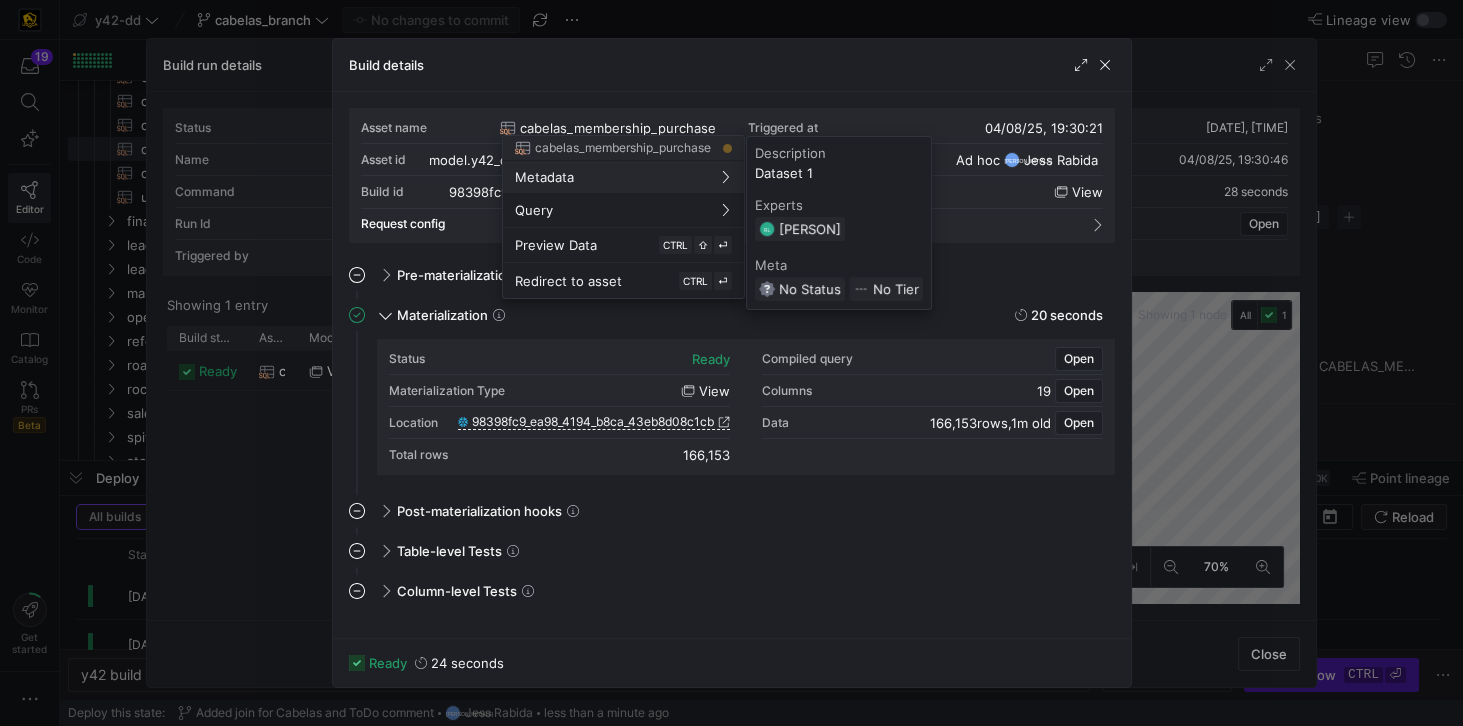click at bounding box center (731, 363) 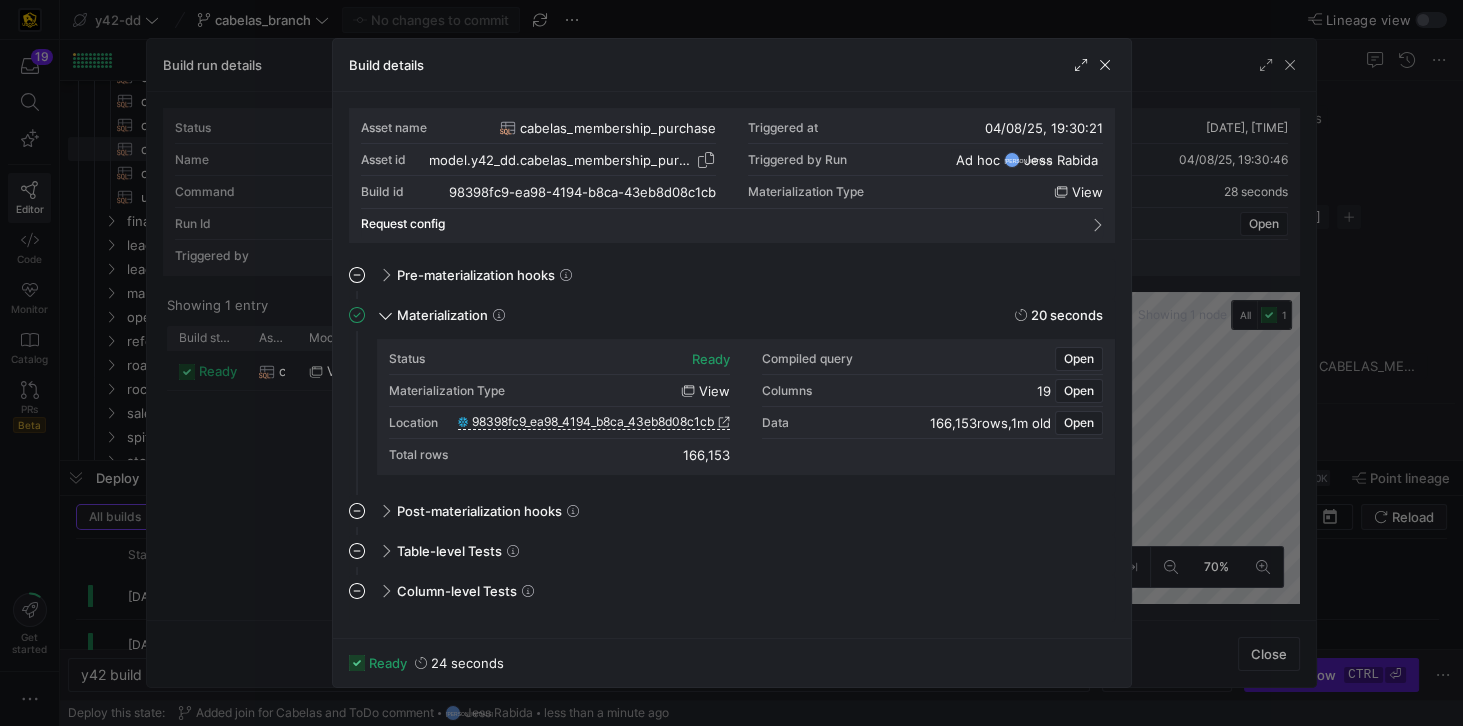 click at bounding box center [706, 160] 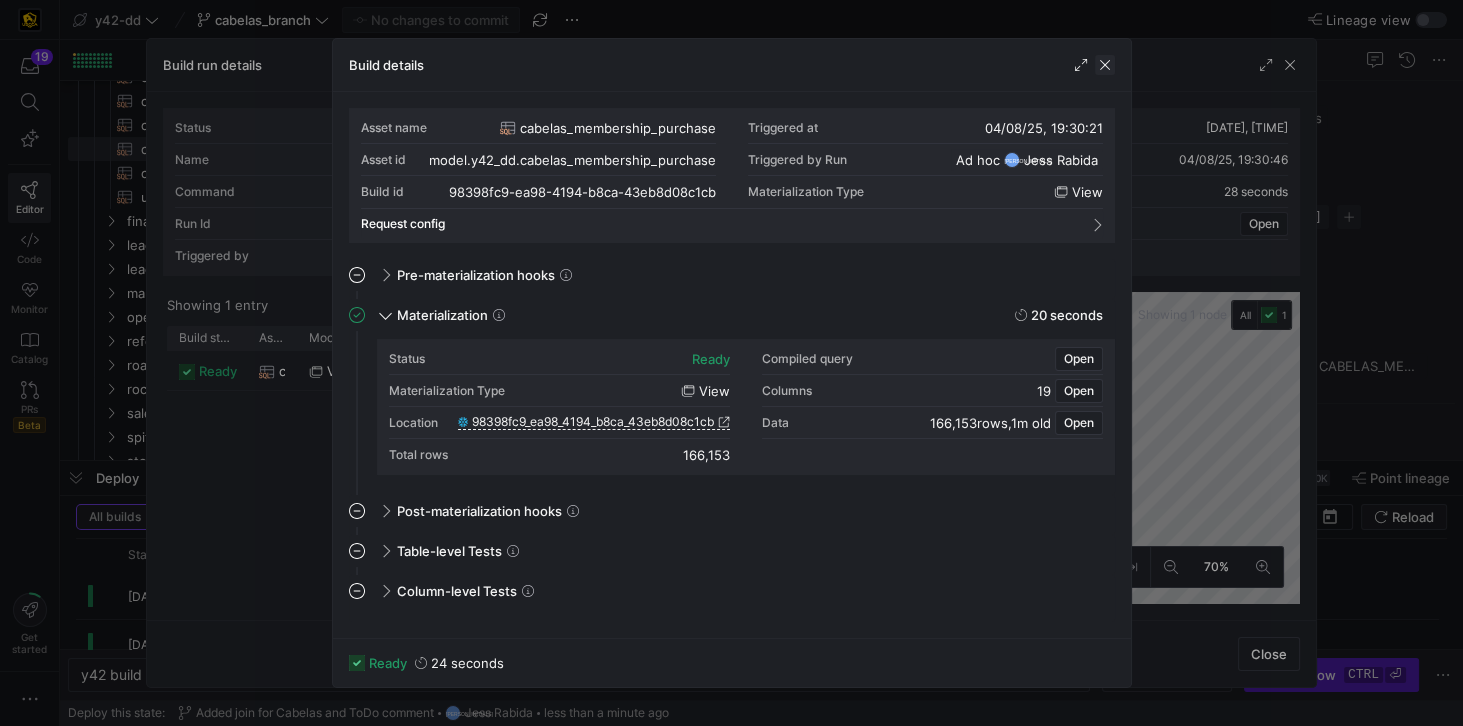 click 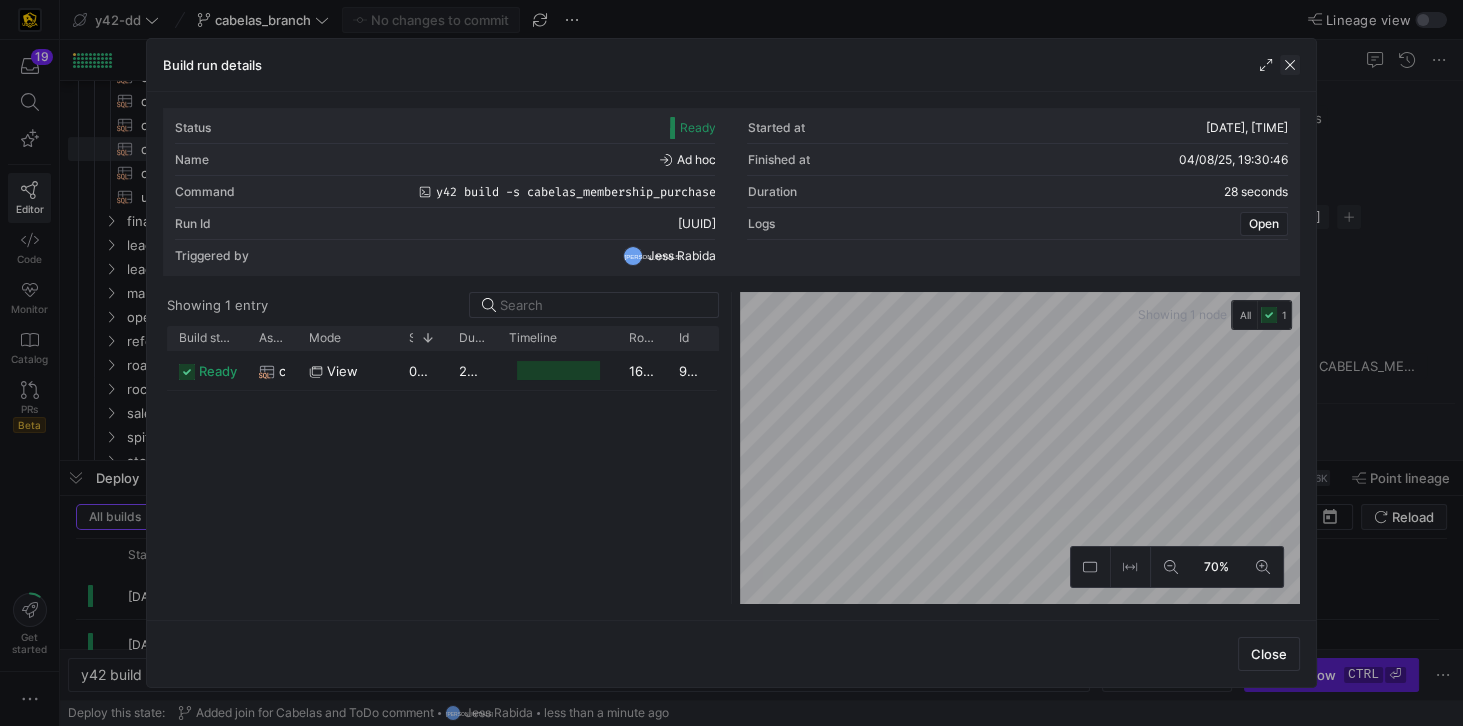 click 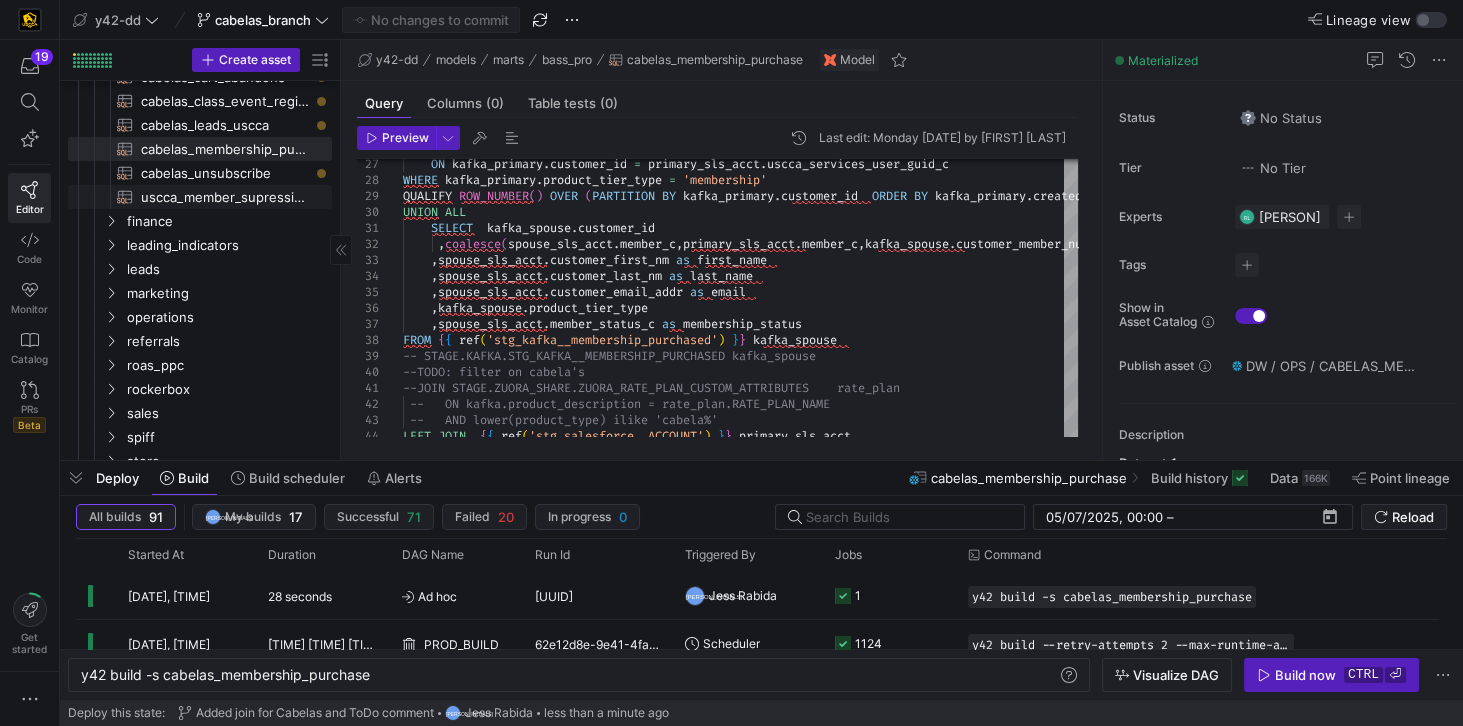 click on "uscca_member_supression​​​​​​​​​​" 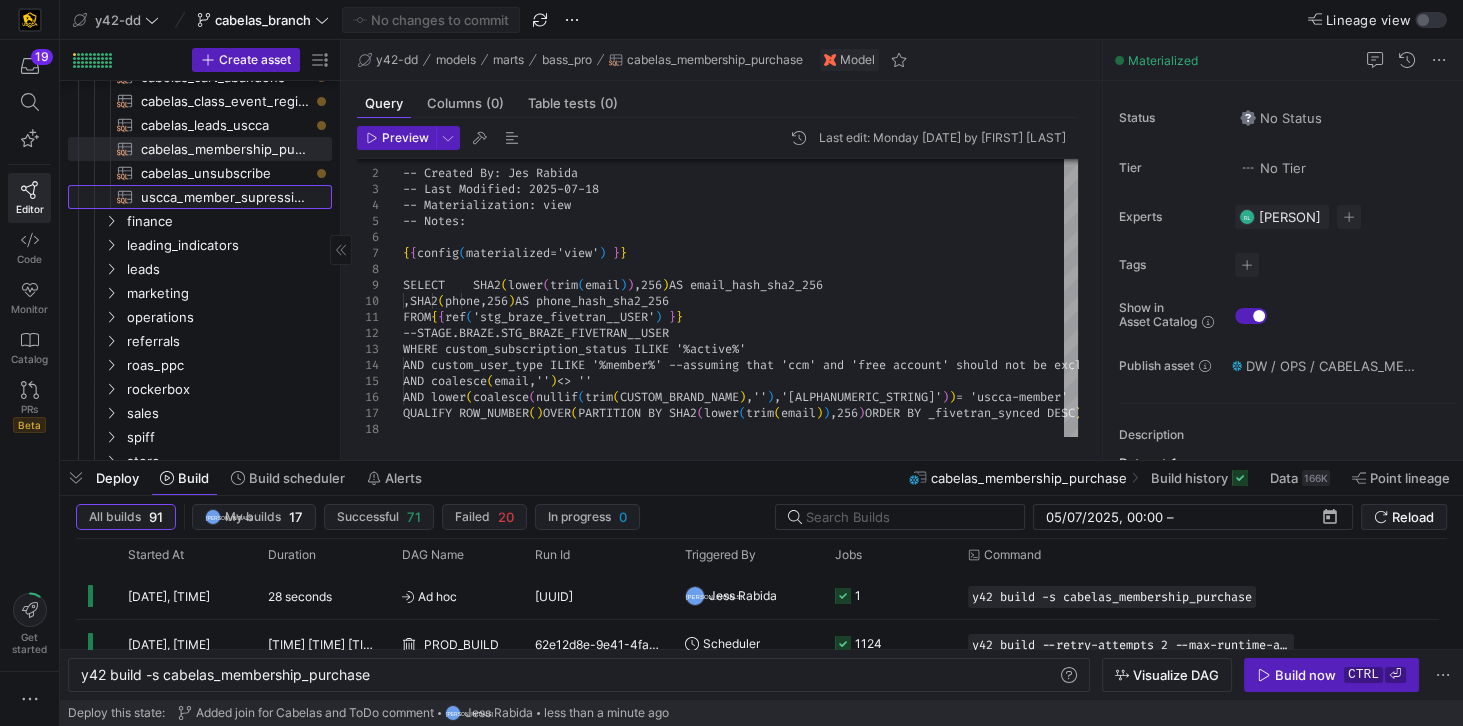 type on "y42 build -s uscca_member_supression" 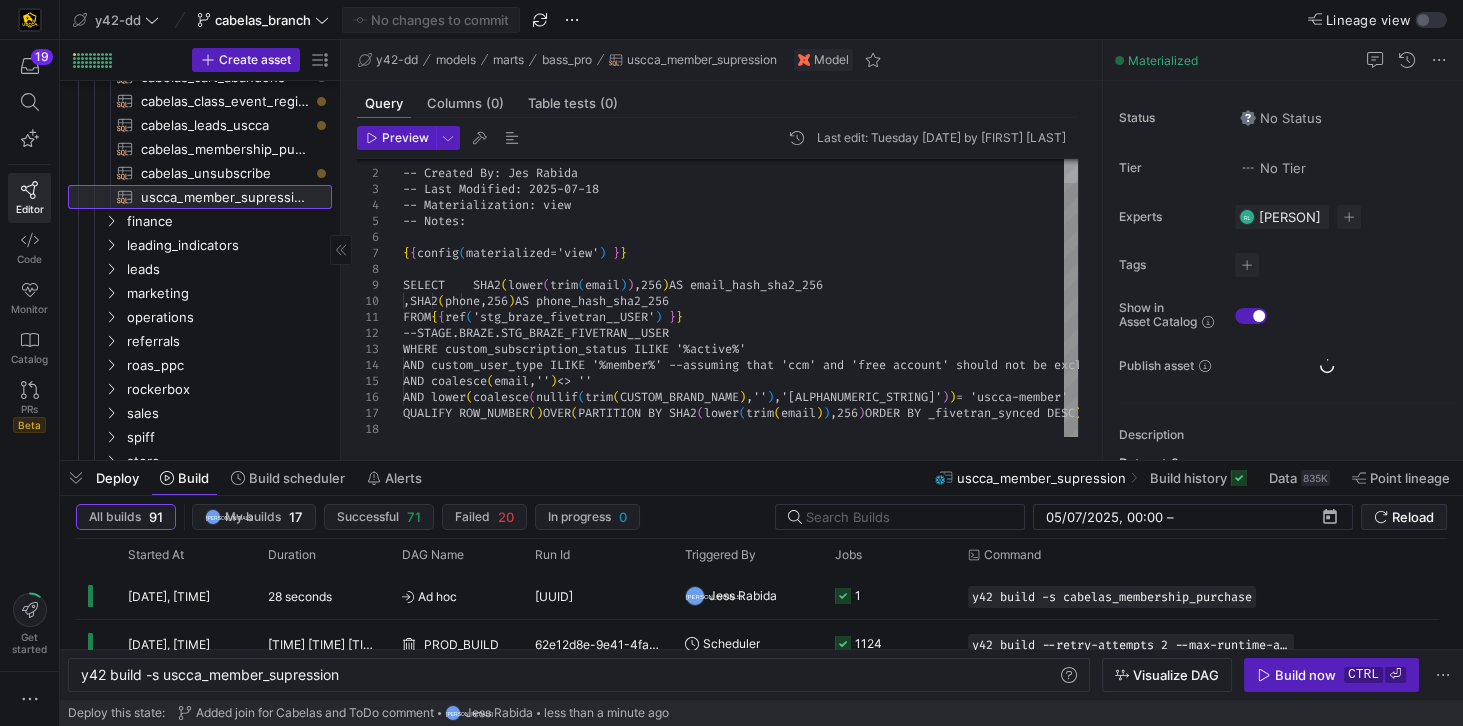 scroll, scrollTop: 0, scrollLeft: 260, axis: horizontal 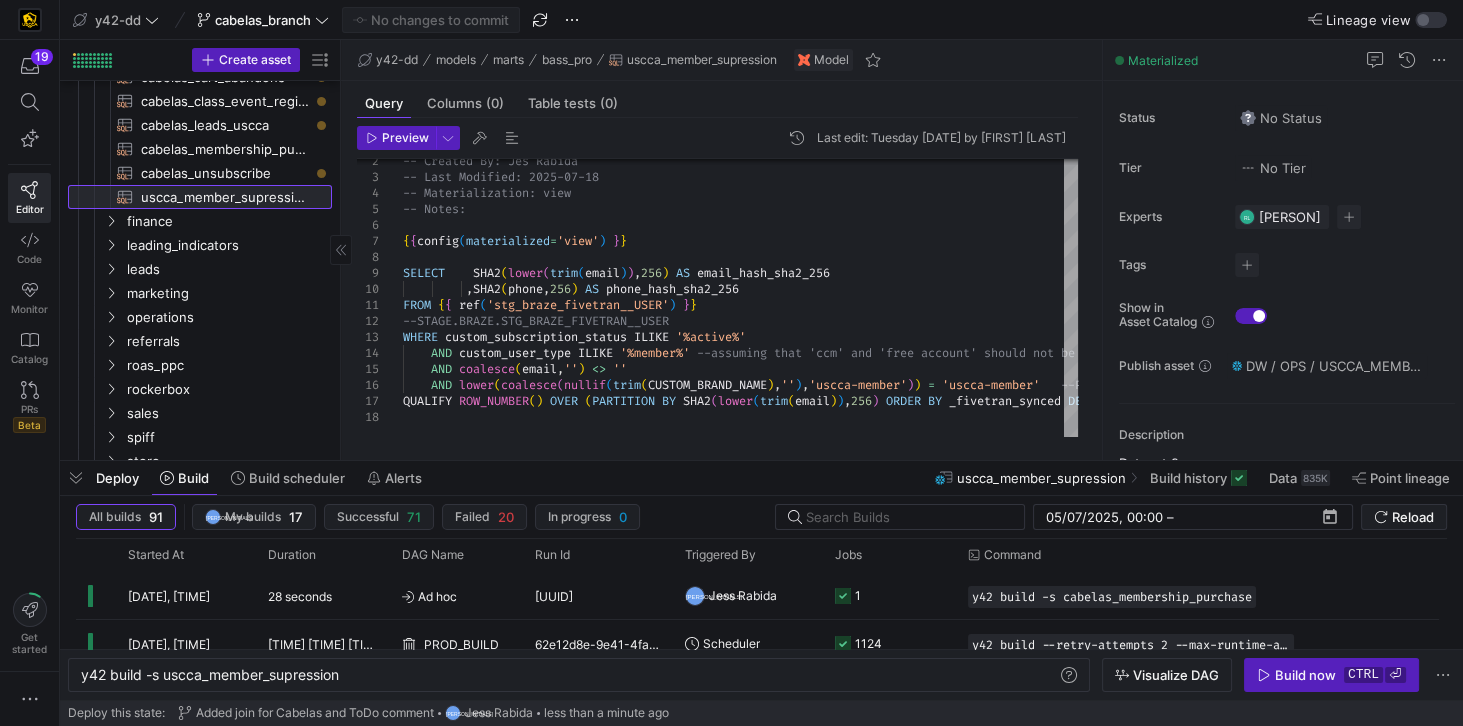 click on "uscca_member_supression​​​​​​​​​​" 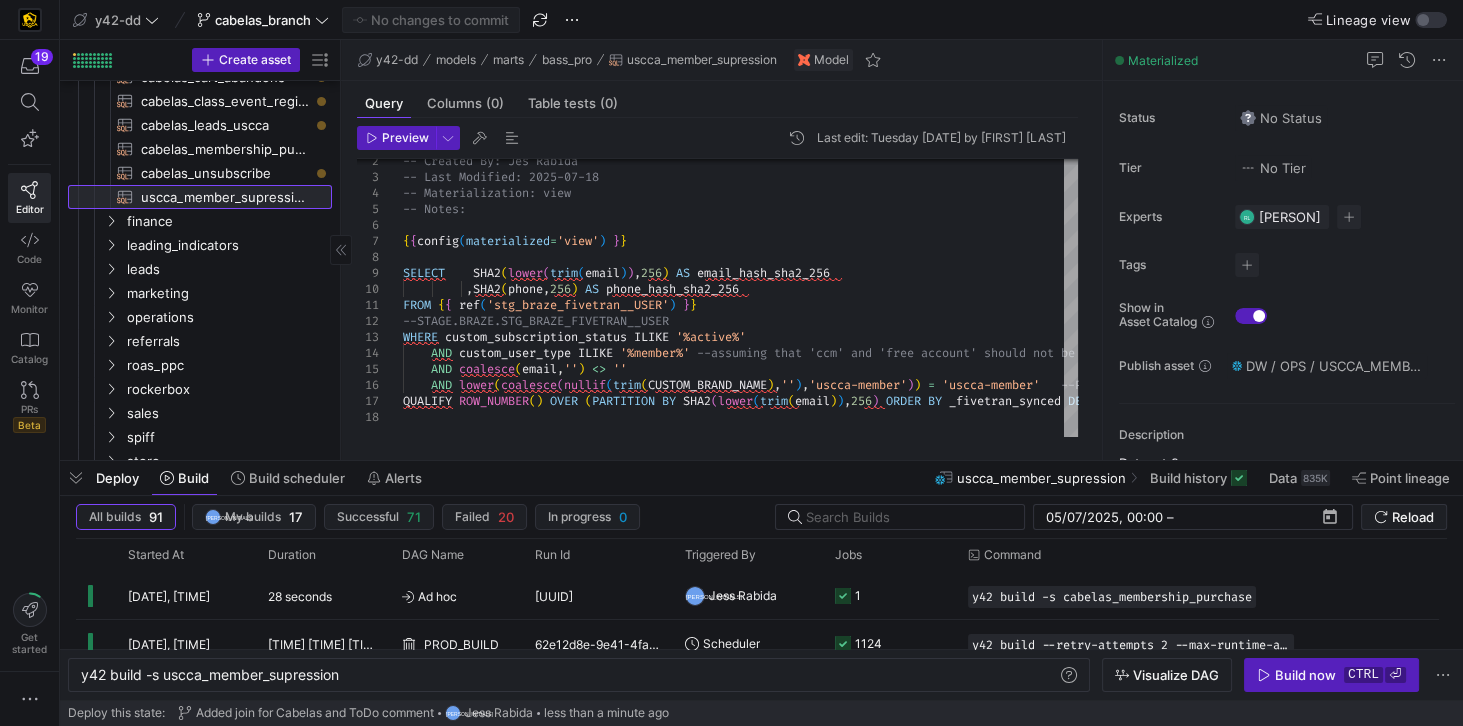 click on "uscca_member_supression​​​​​​​​​​" 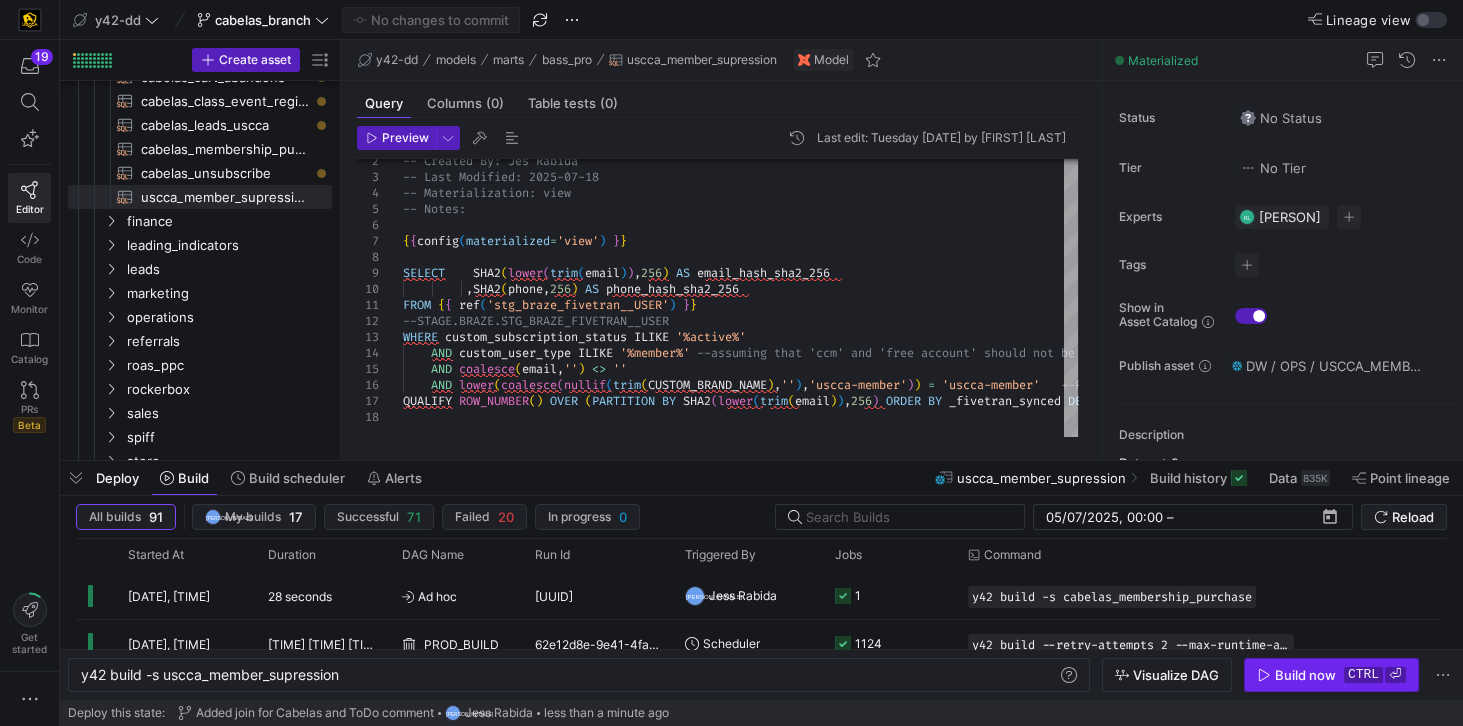 click on "Build now" at bounding box center (1305, 675) 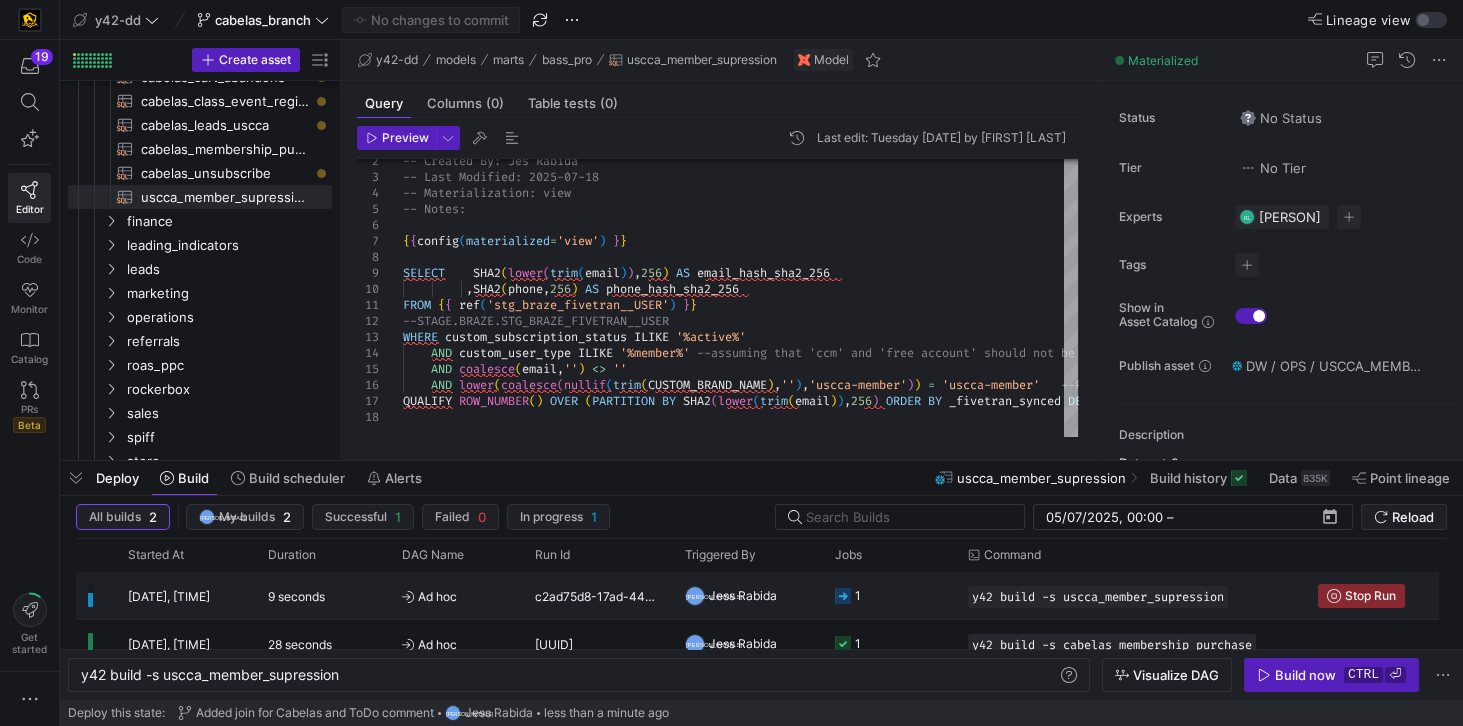 click on "c2ad75d8-17ad-44ce-81ca-0dcd3e46470a" 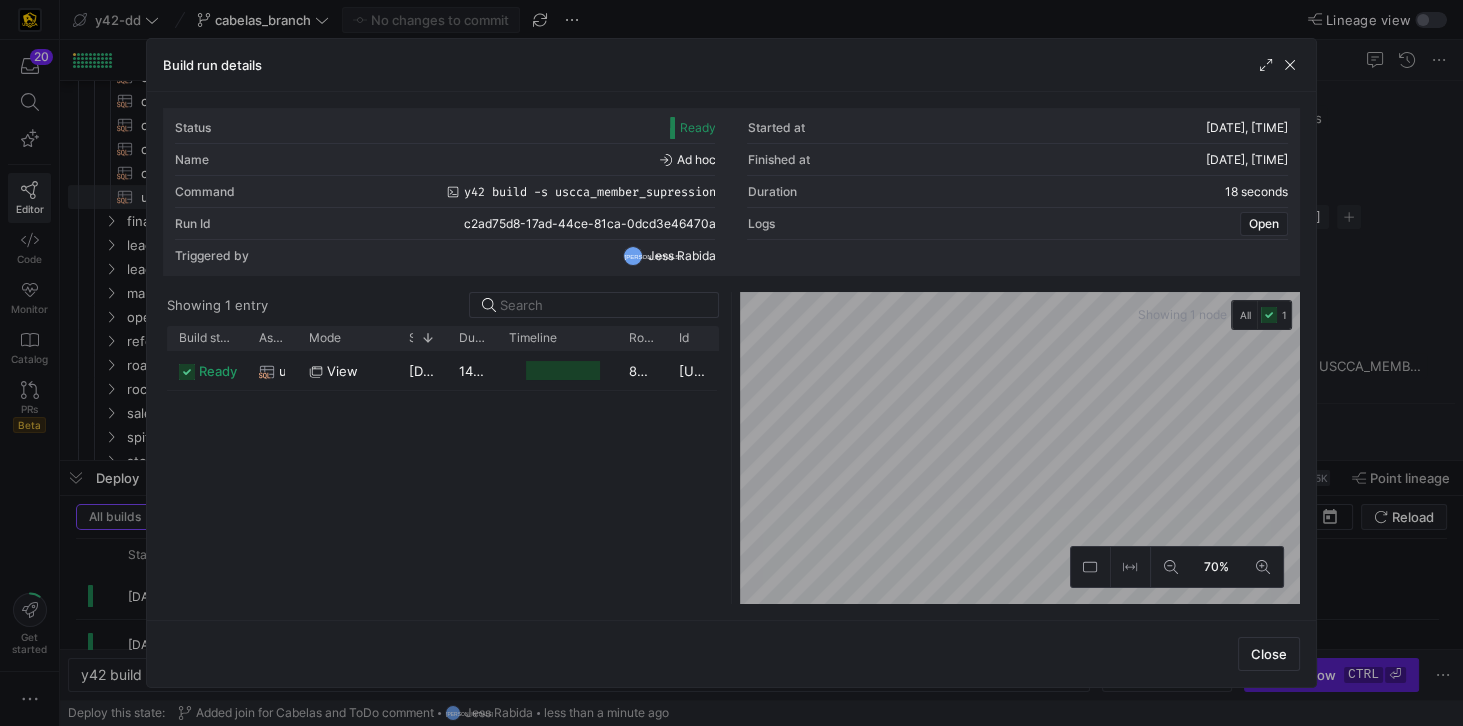 click on "Close" at bounding box center (731, 653) 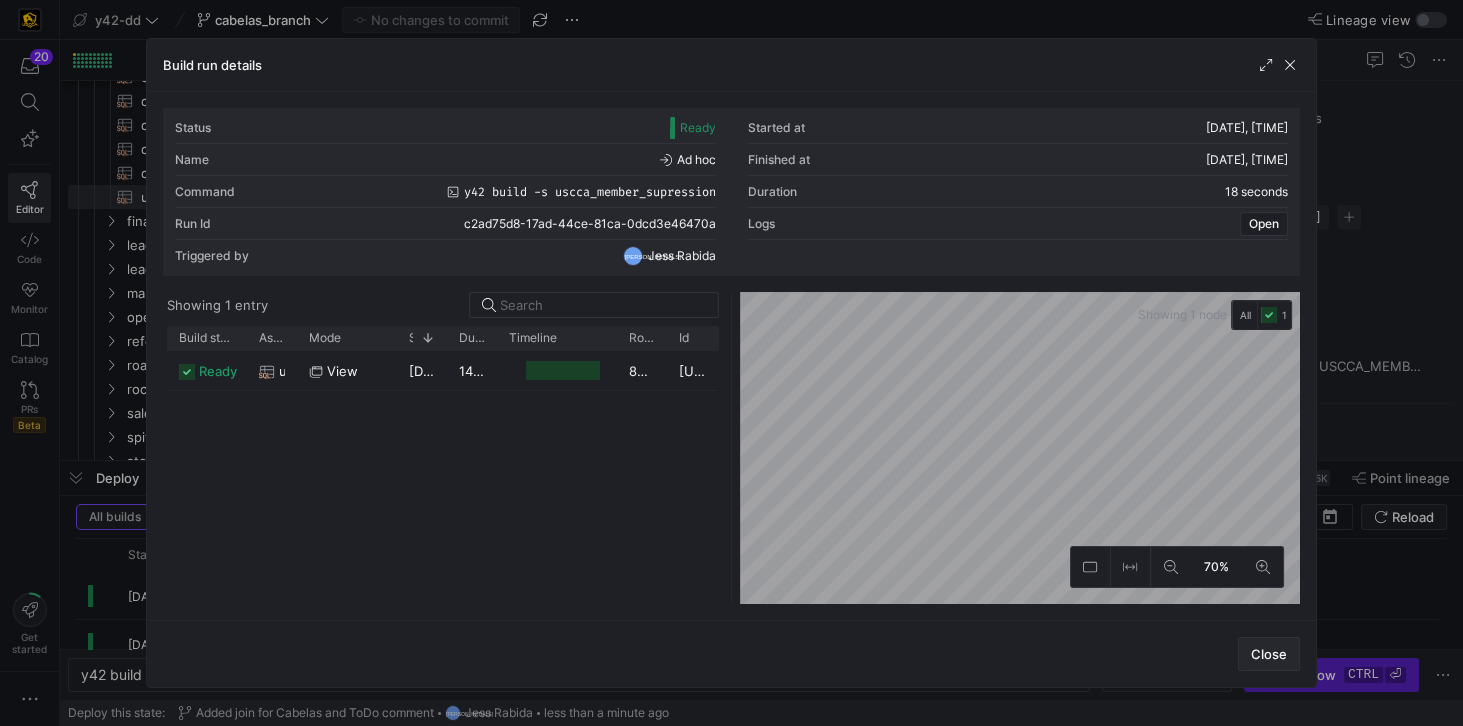 click on "Close" at bounding box center (1269, 654) 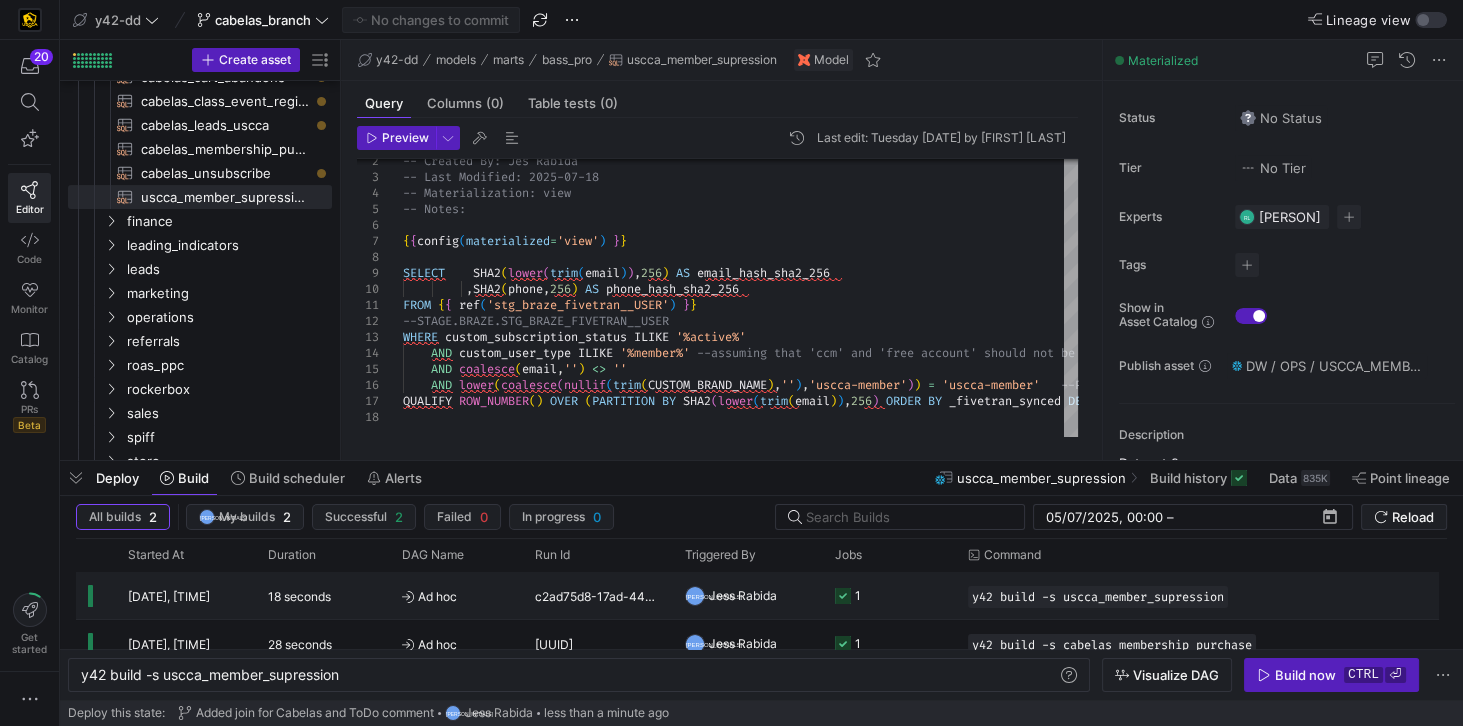 click on "Ad hoc" 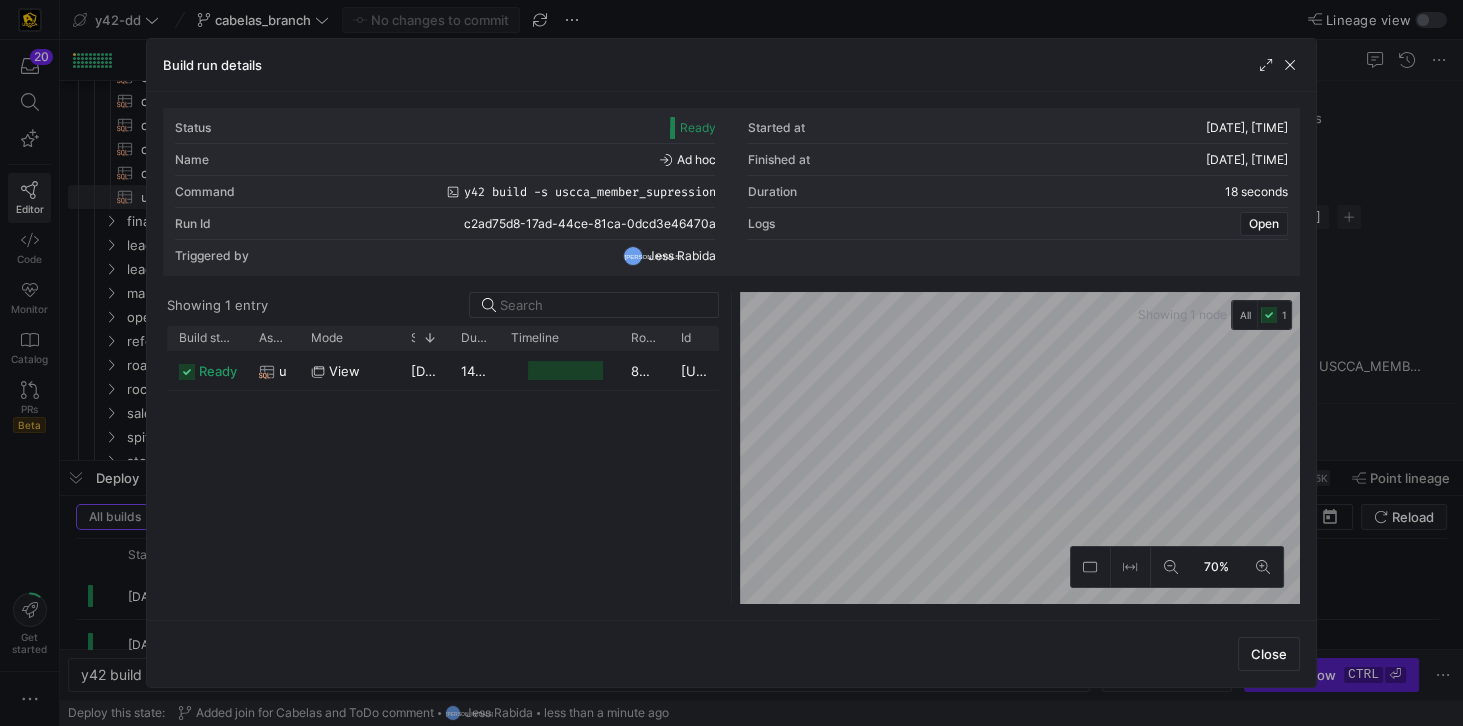 click on "ready
uscca_member_supression
view 04/08/25, 19:33:27 14 seconds 834,504 e643aba4-76c4-46e2-84d6-27f28fc02a03" 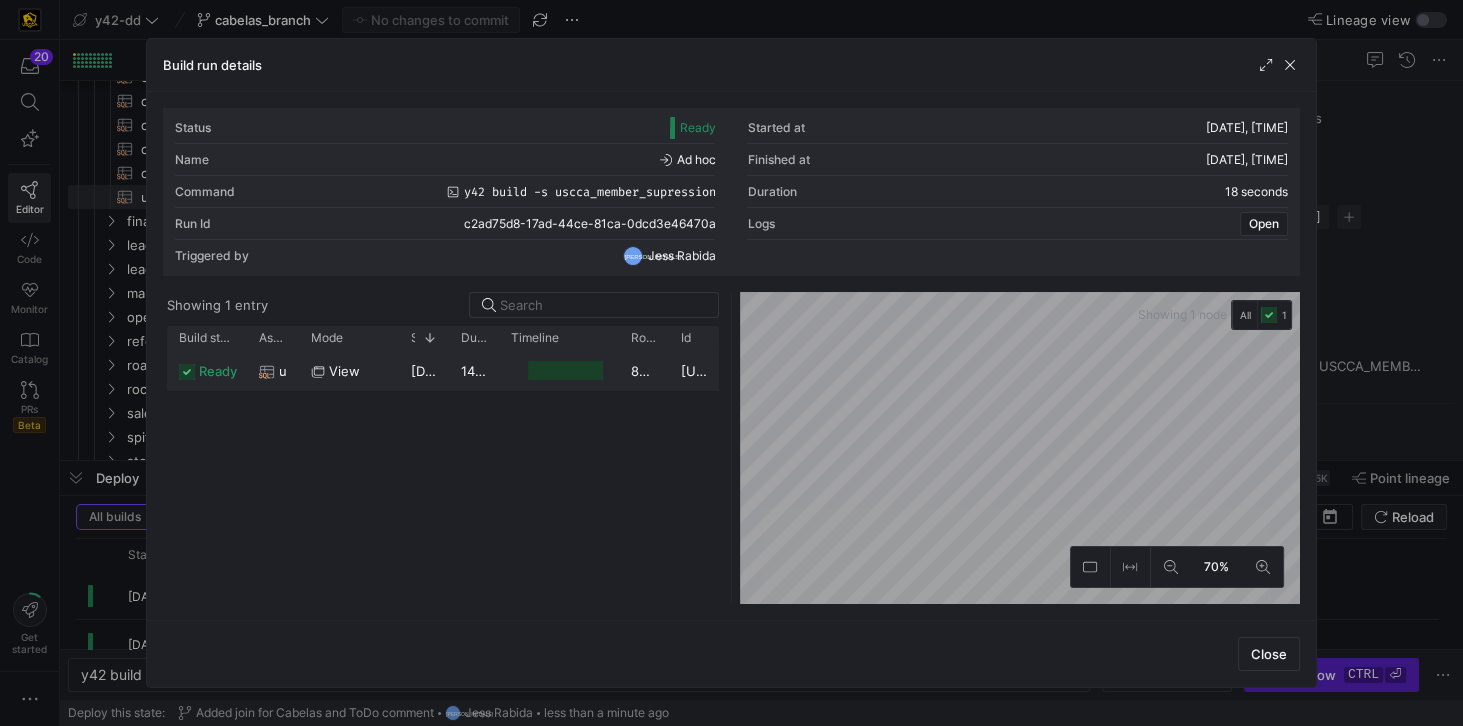 click 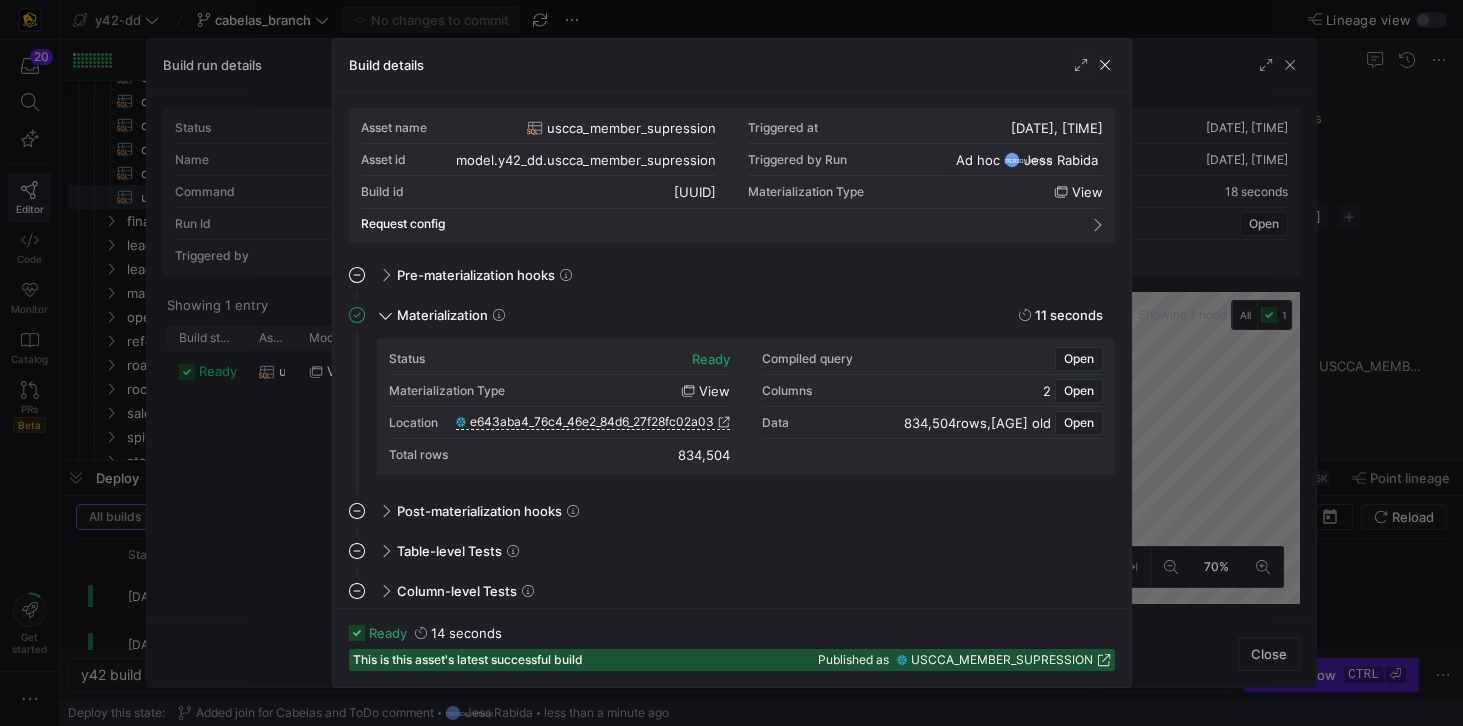 click on "USCCA_MEMBER_SUPRESSION" at bounding box center [1002, 660] 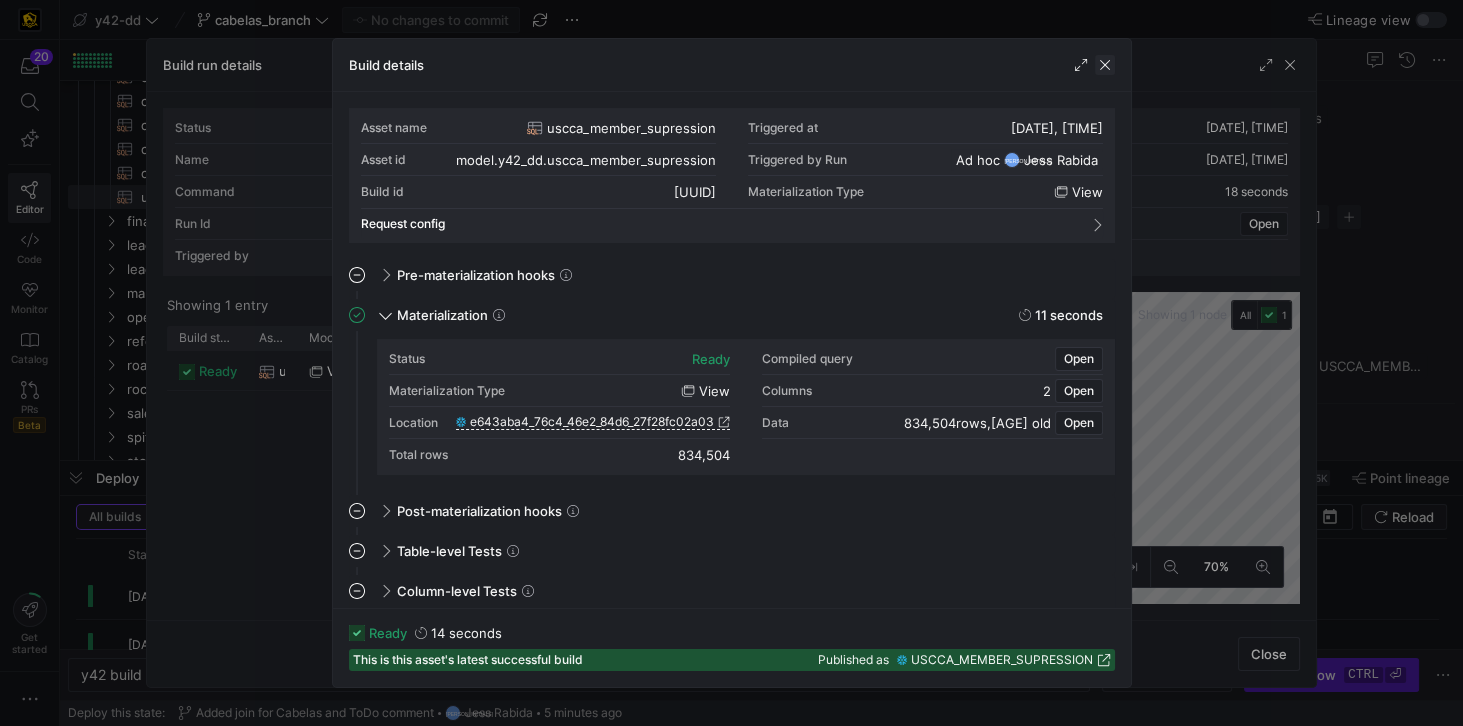 click 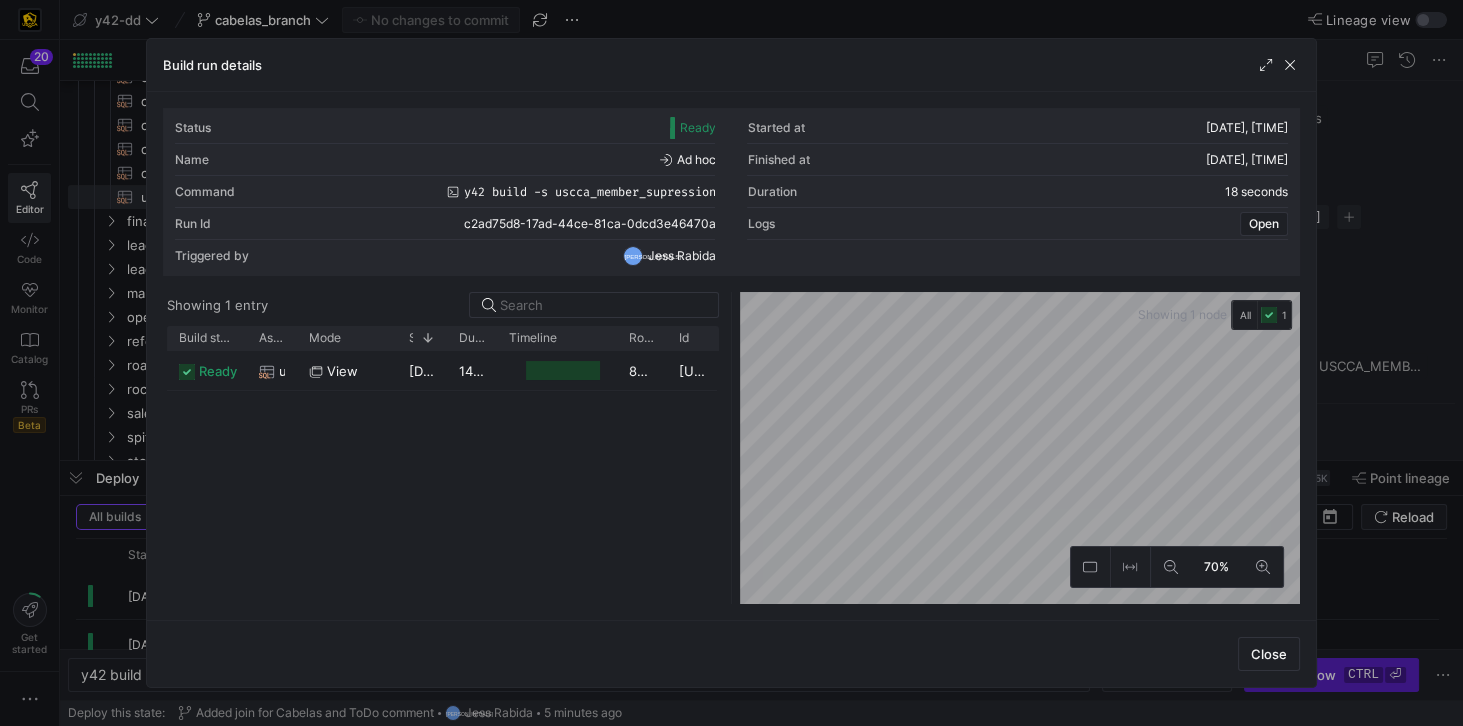click on "ready
uscca_member_supression
view 04/08/25, 19:33:27 14 seconds 834,504 e643aba4-76c4-46e2-84d6-27f28fc02a03" 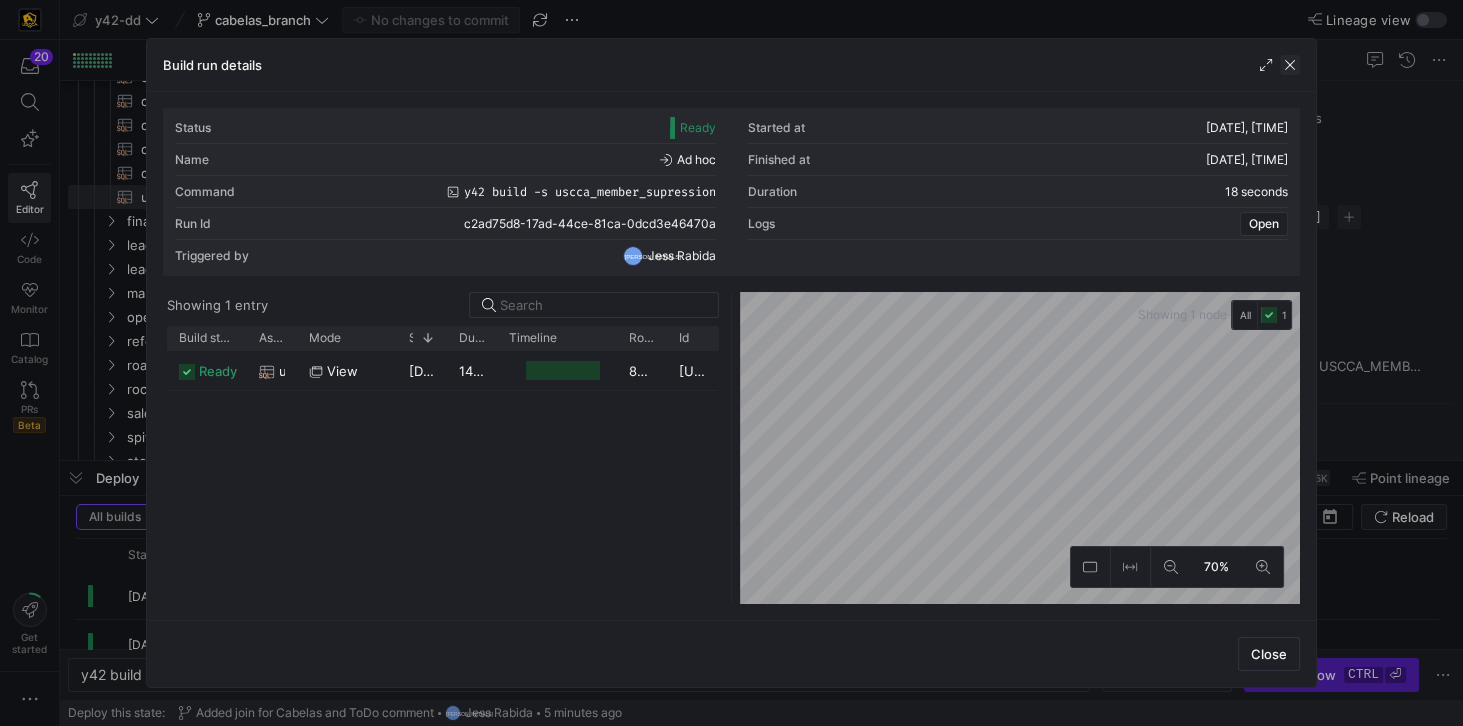 click 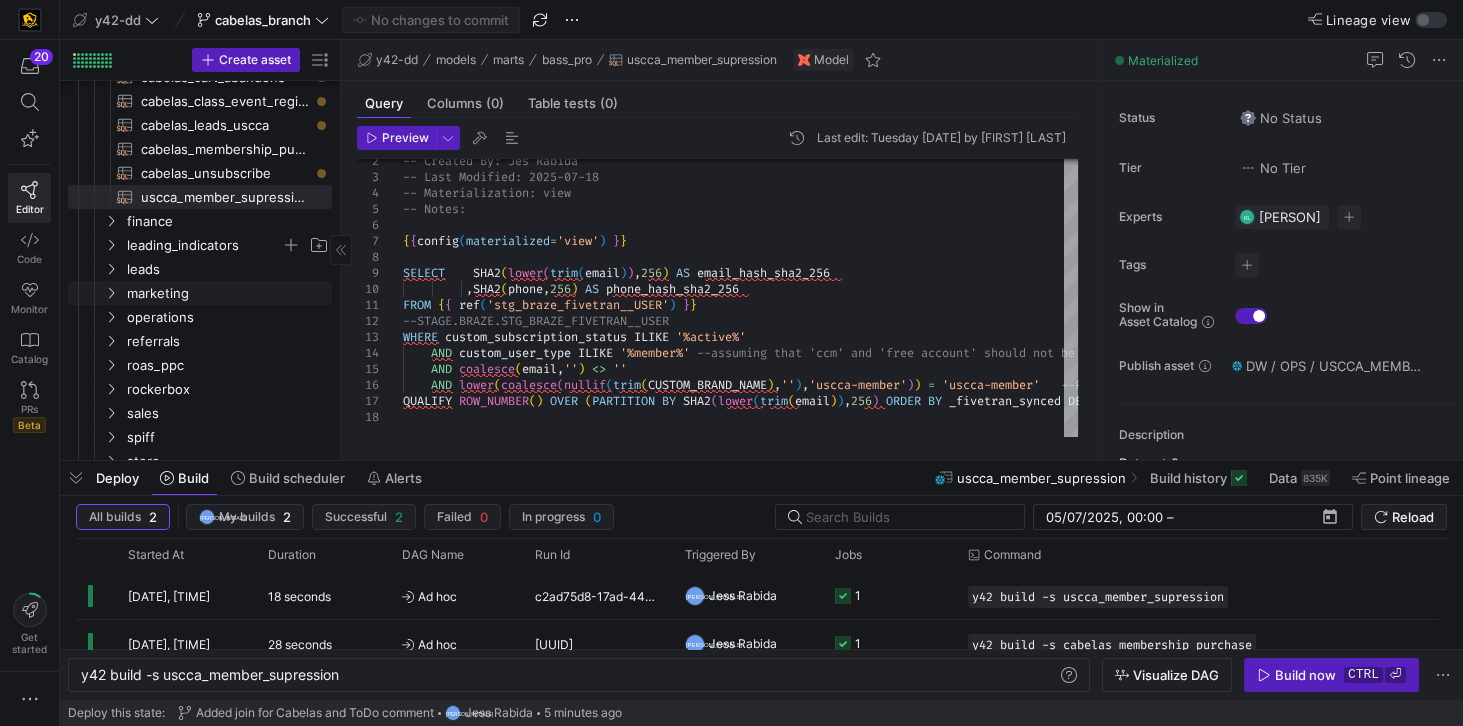 scroll, scrollTop: 368, scrollLeft: 0, axis: vertical 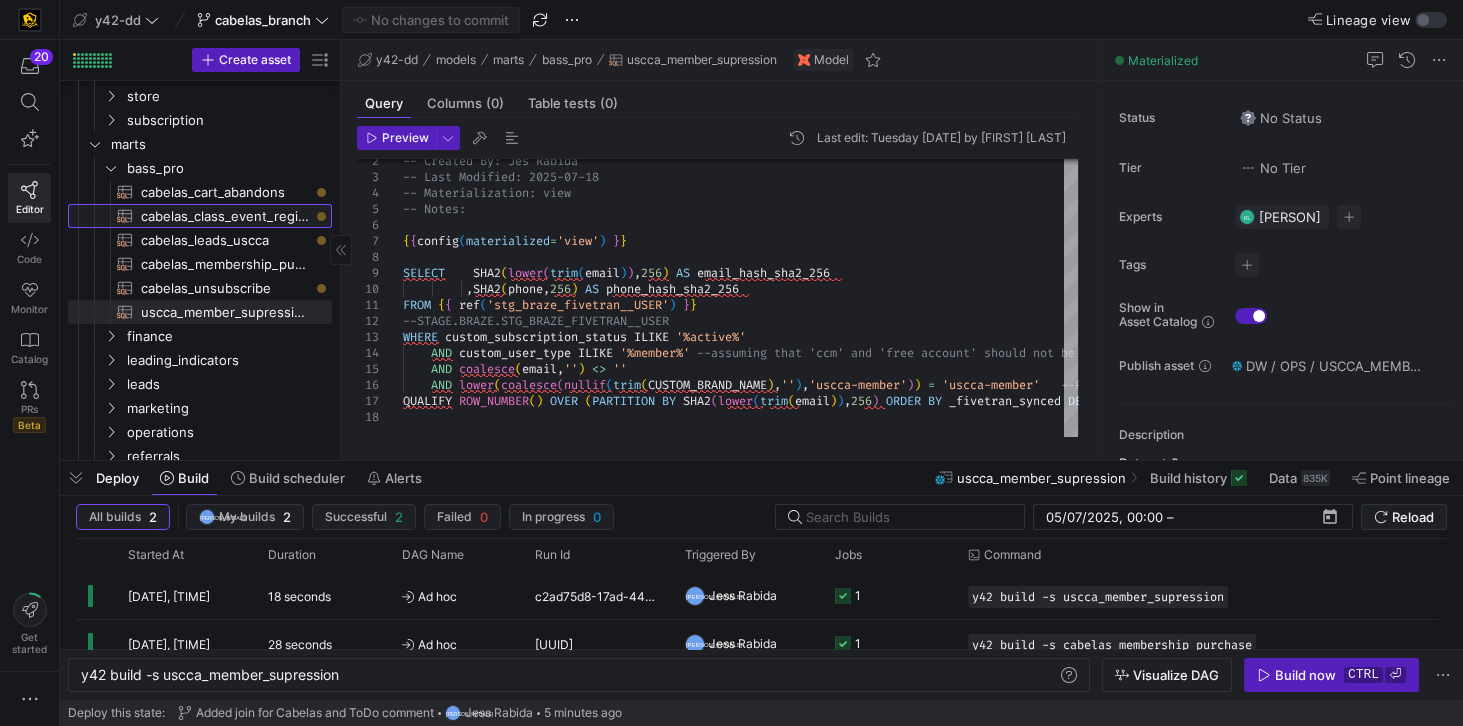 click on "cabelas_class_event_registrants​​​​​​​​​​" 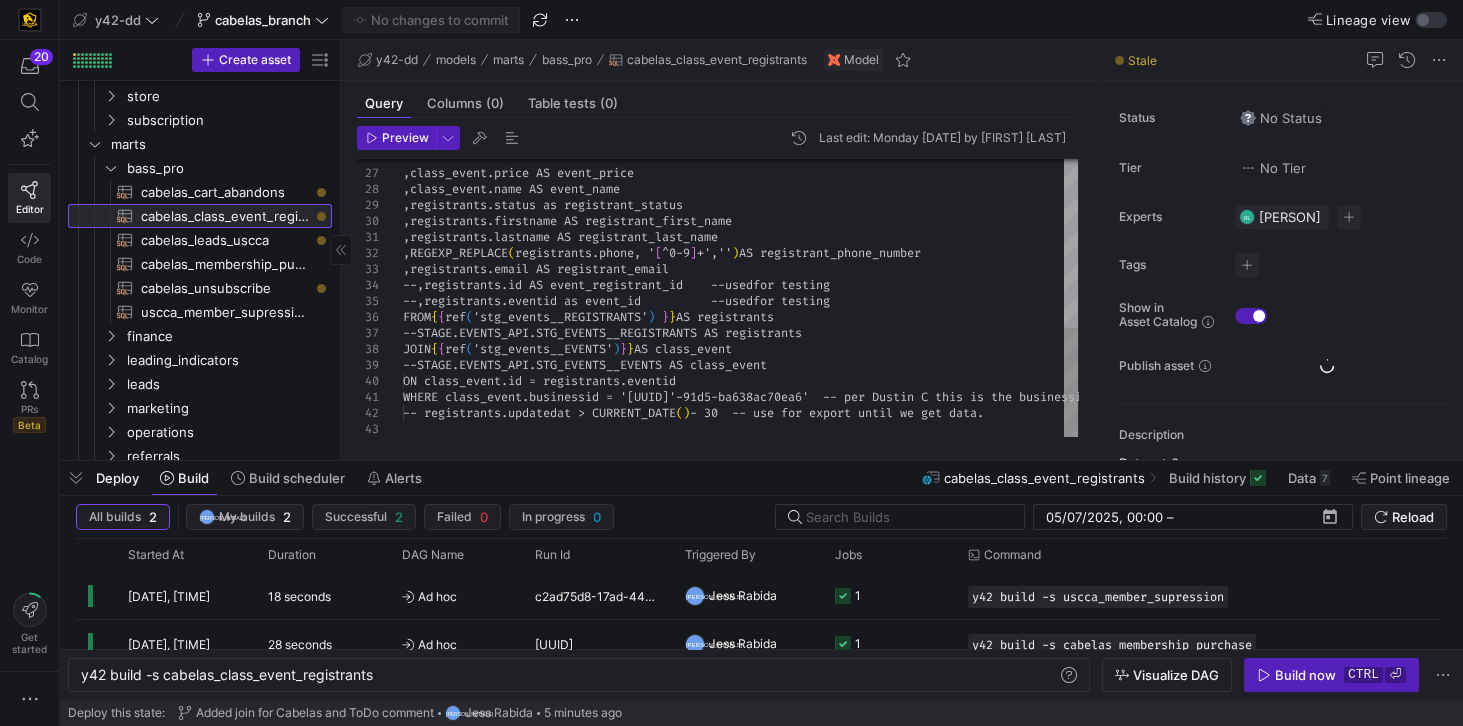 click on "cabelas_class_event_registrants​​​​​​​​​​" 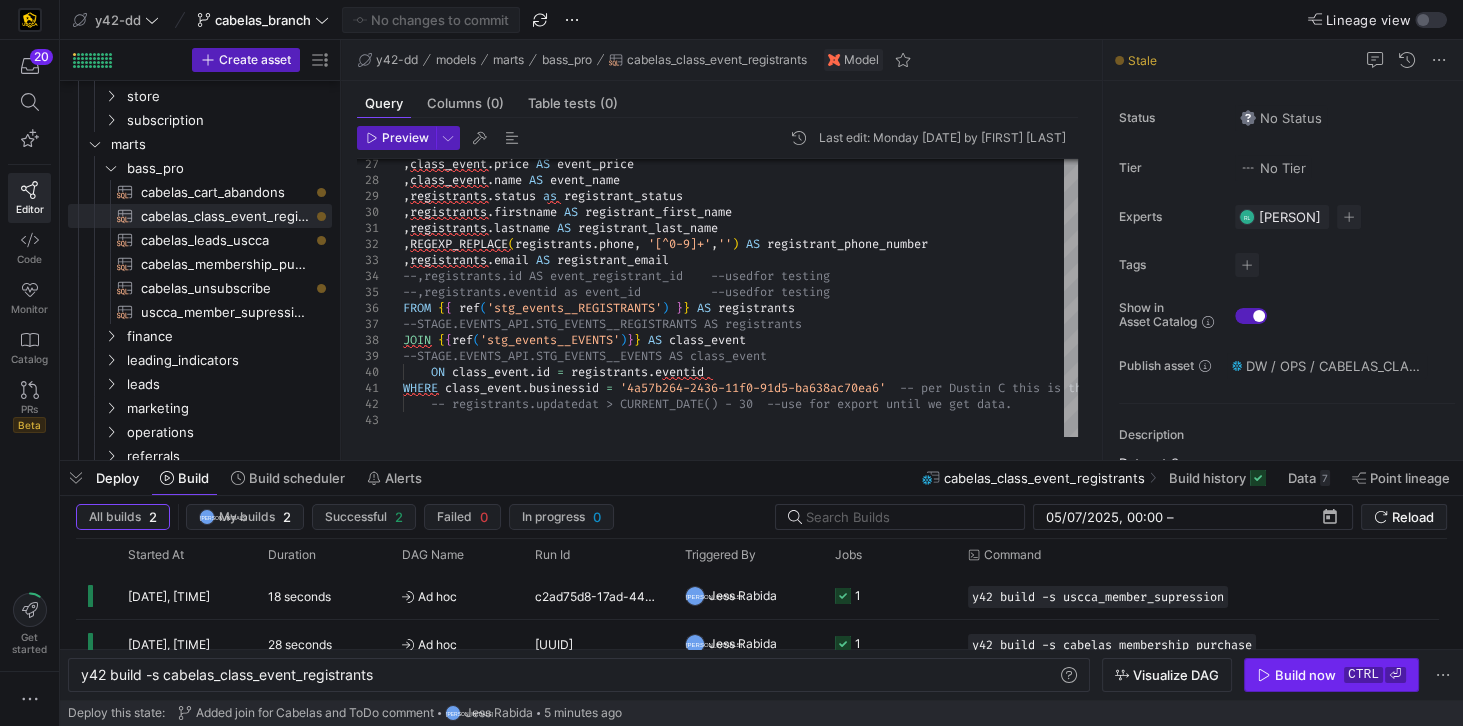 click on "Build now" at bounding box center (1305, 675) 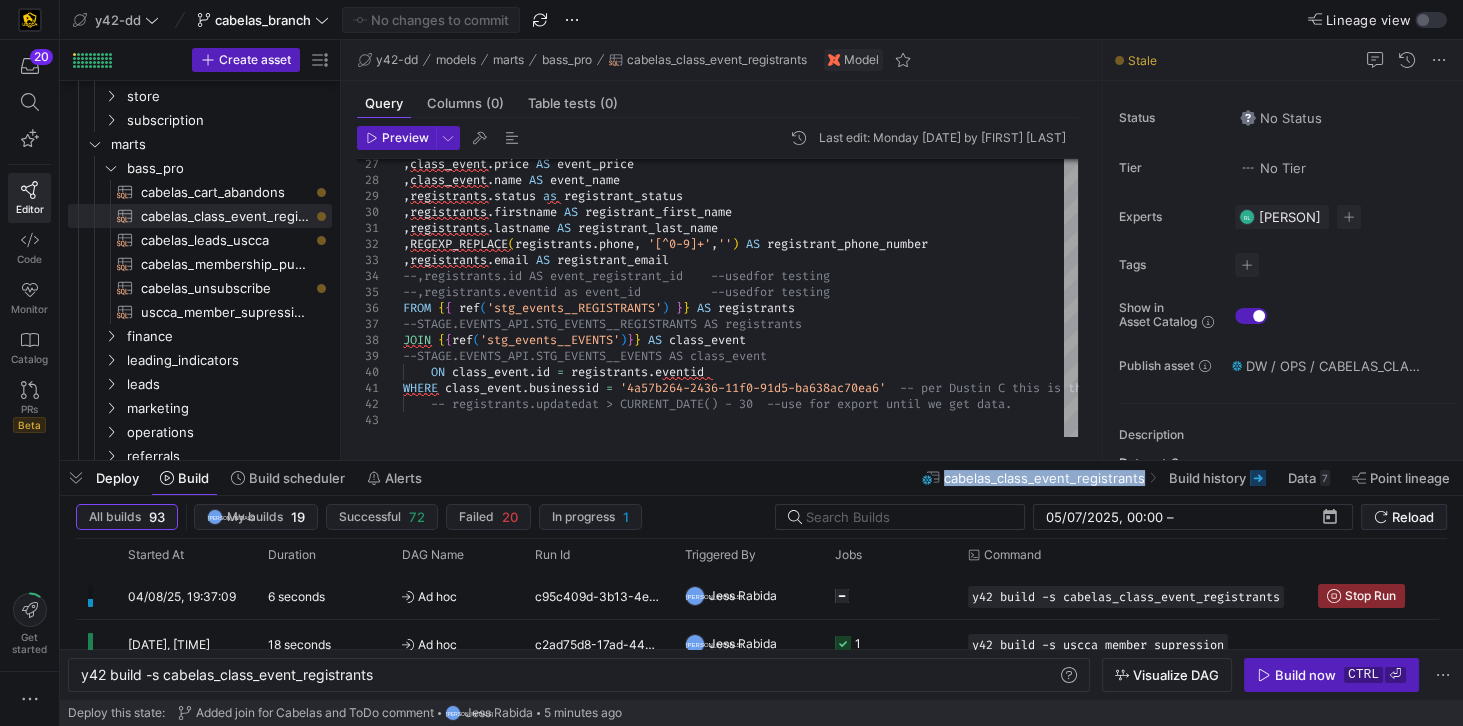 drag, startPoint x: 946, startPoint y: 477, endPoint x: 1145, endPoint y: 481, distance: 199.04019 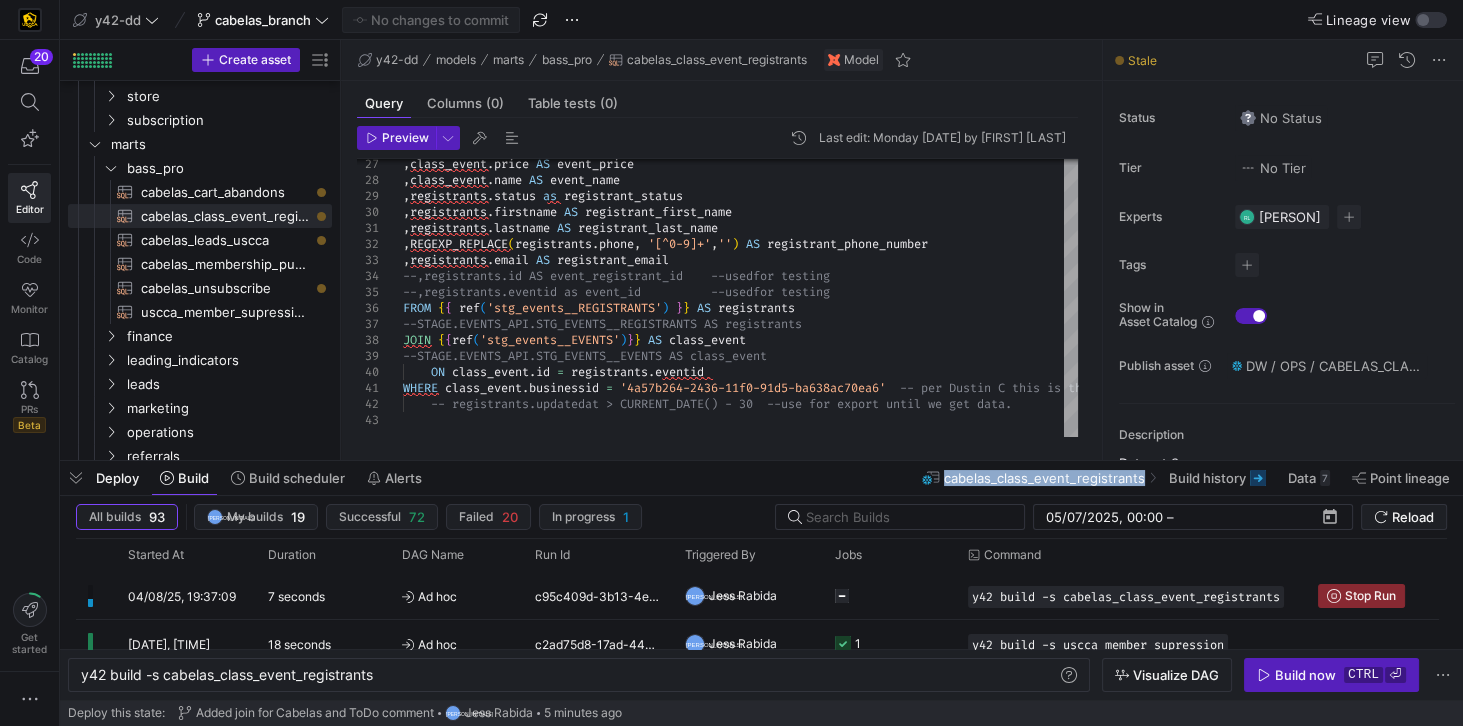 copy on "cabelas_class_event_registrants" 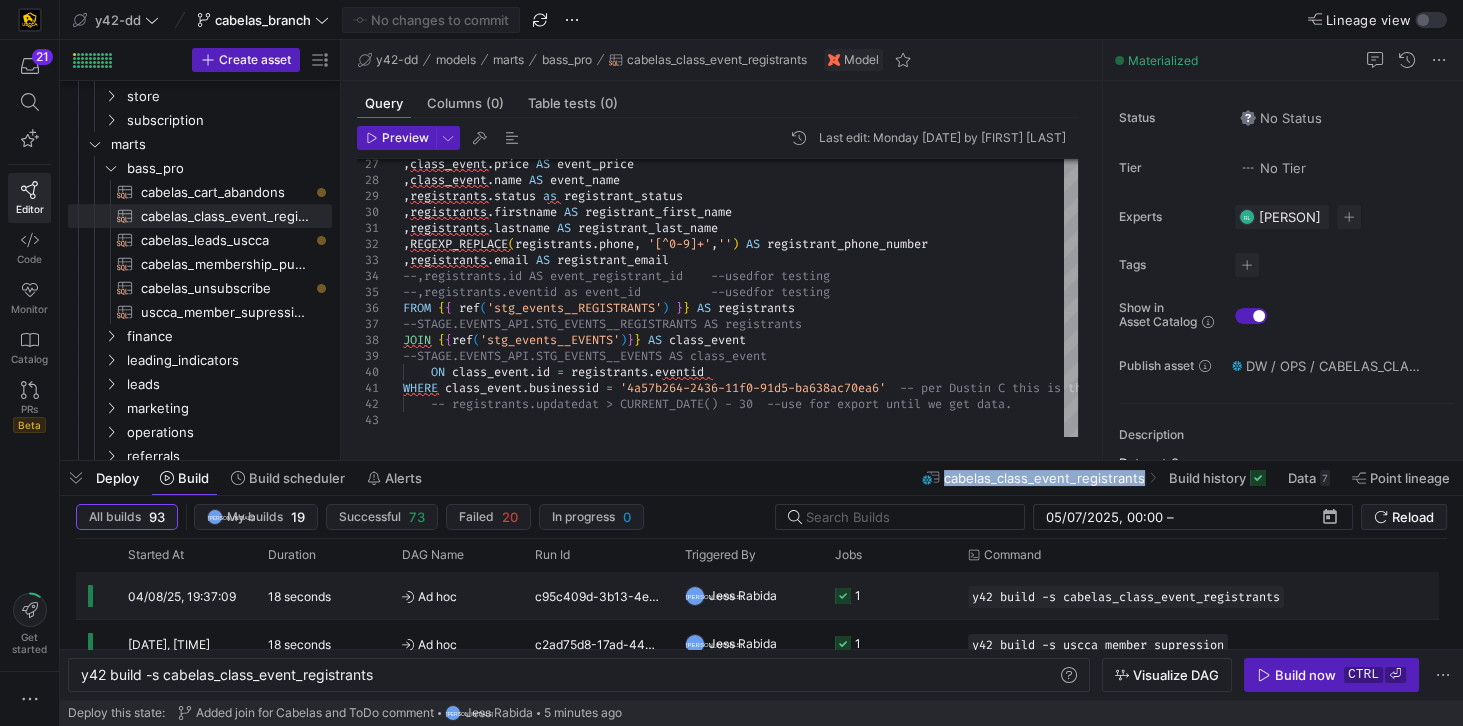 click on "JR  Jess Rabida" 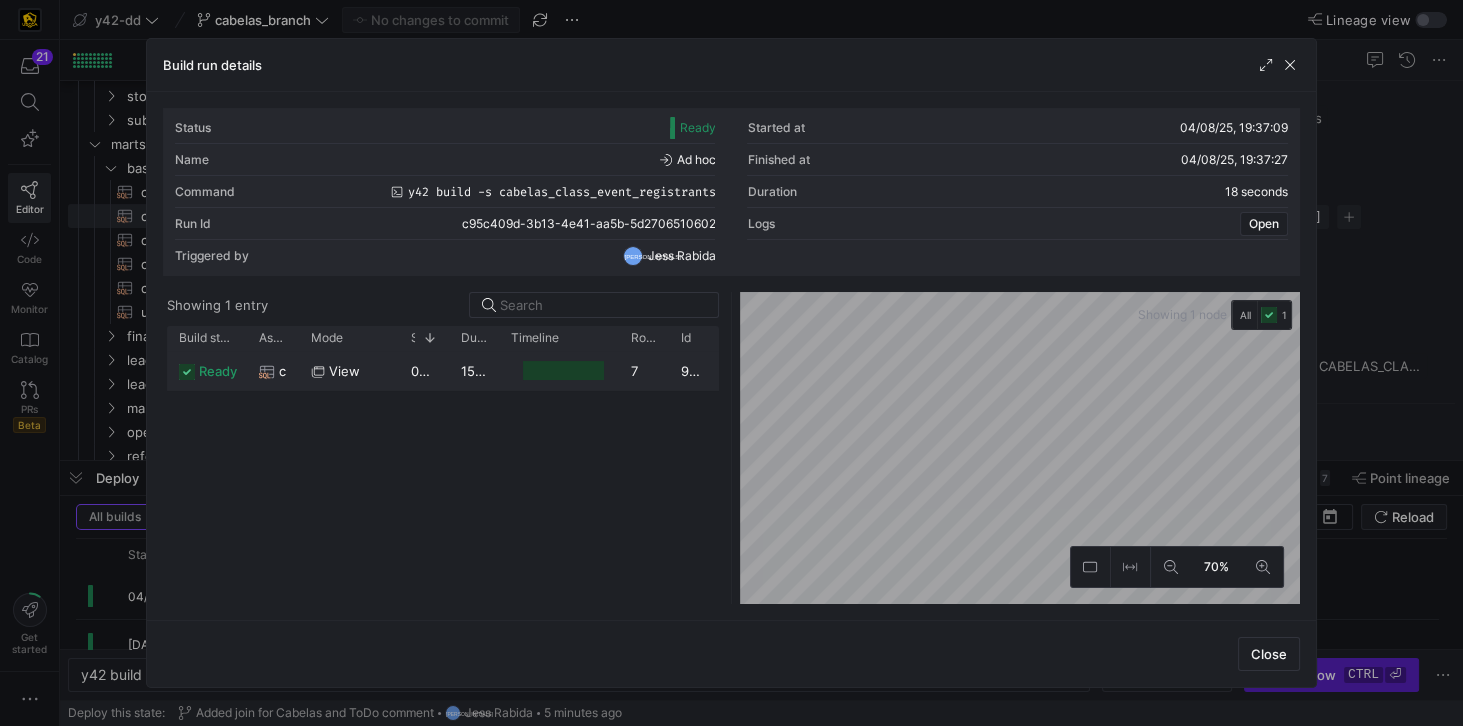 click 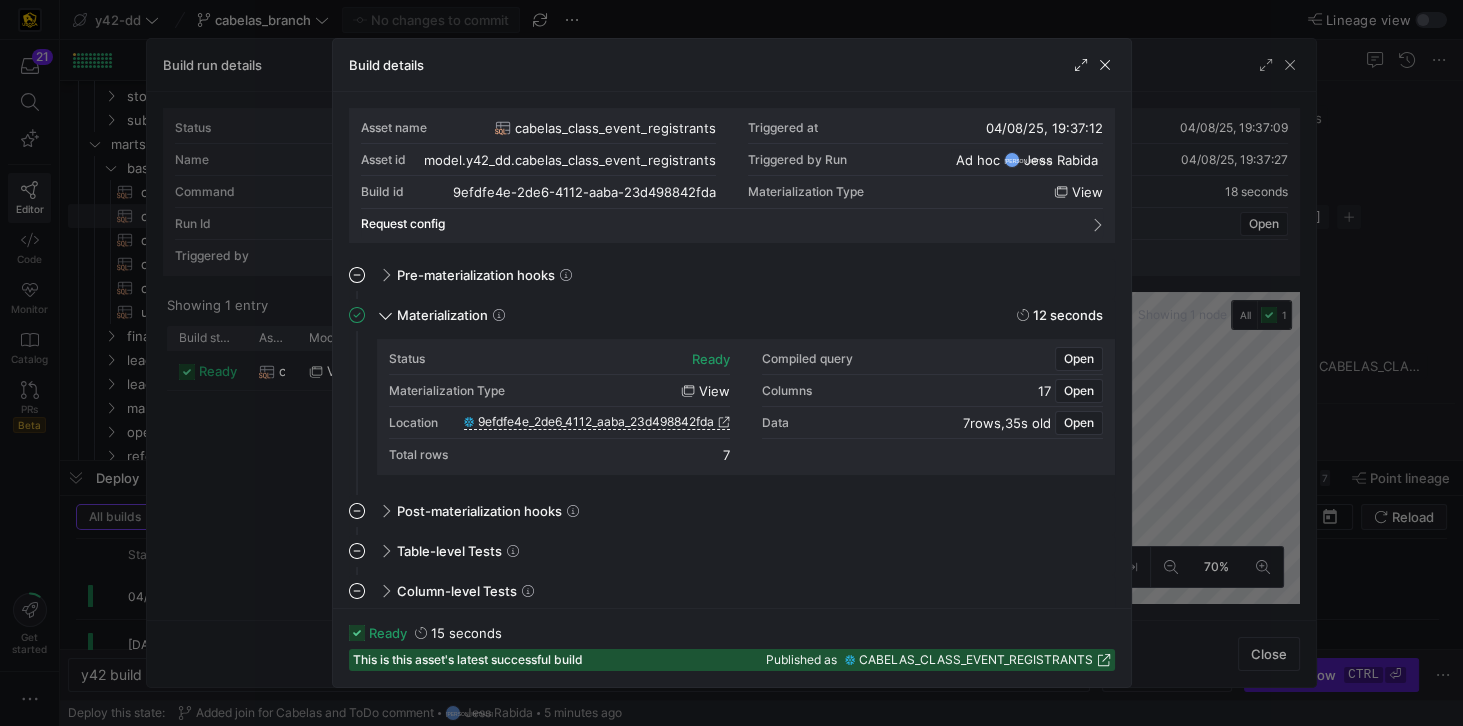 click on "Build details" at bounding box center [732, 65] 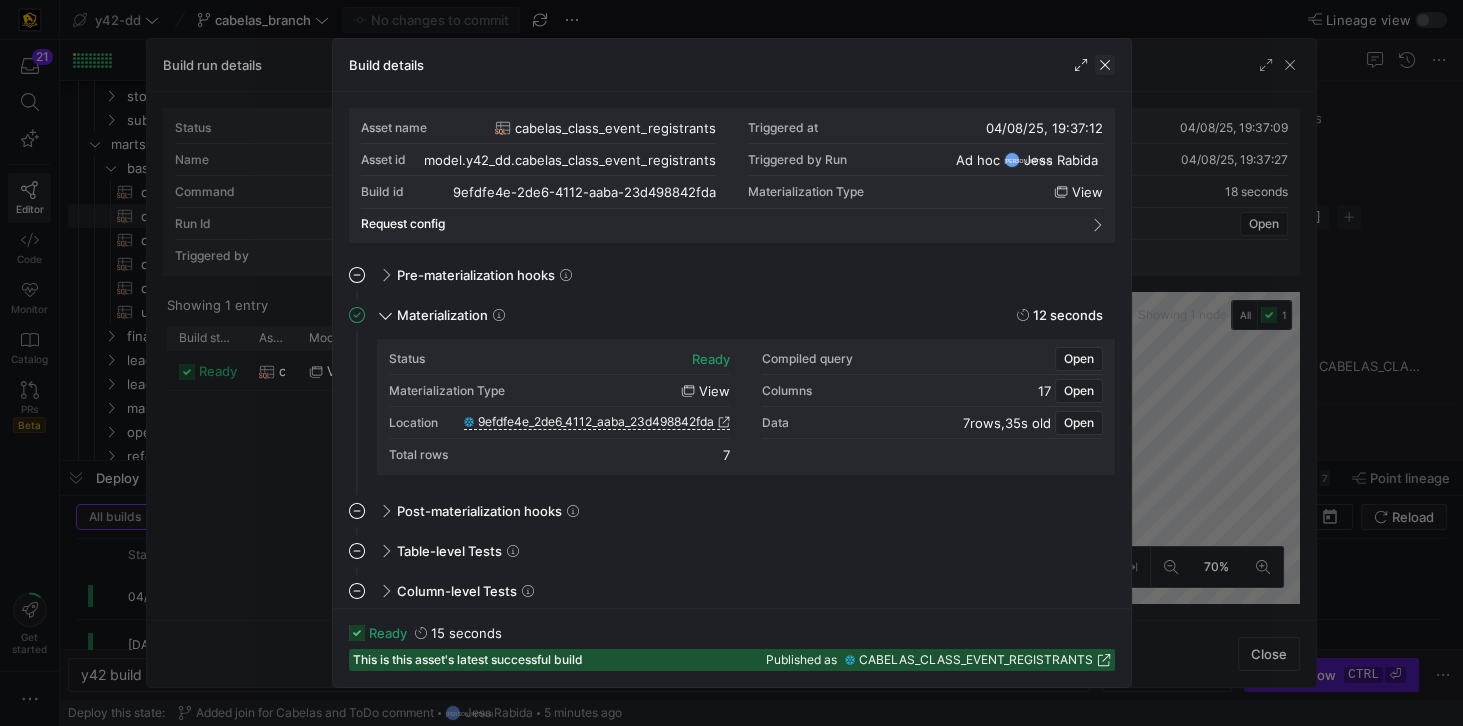 click 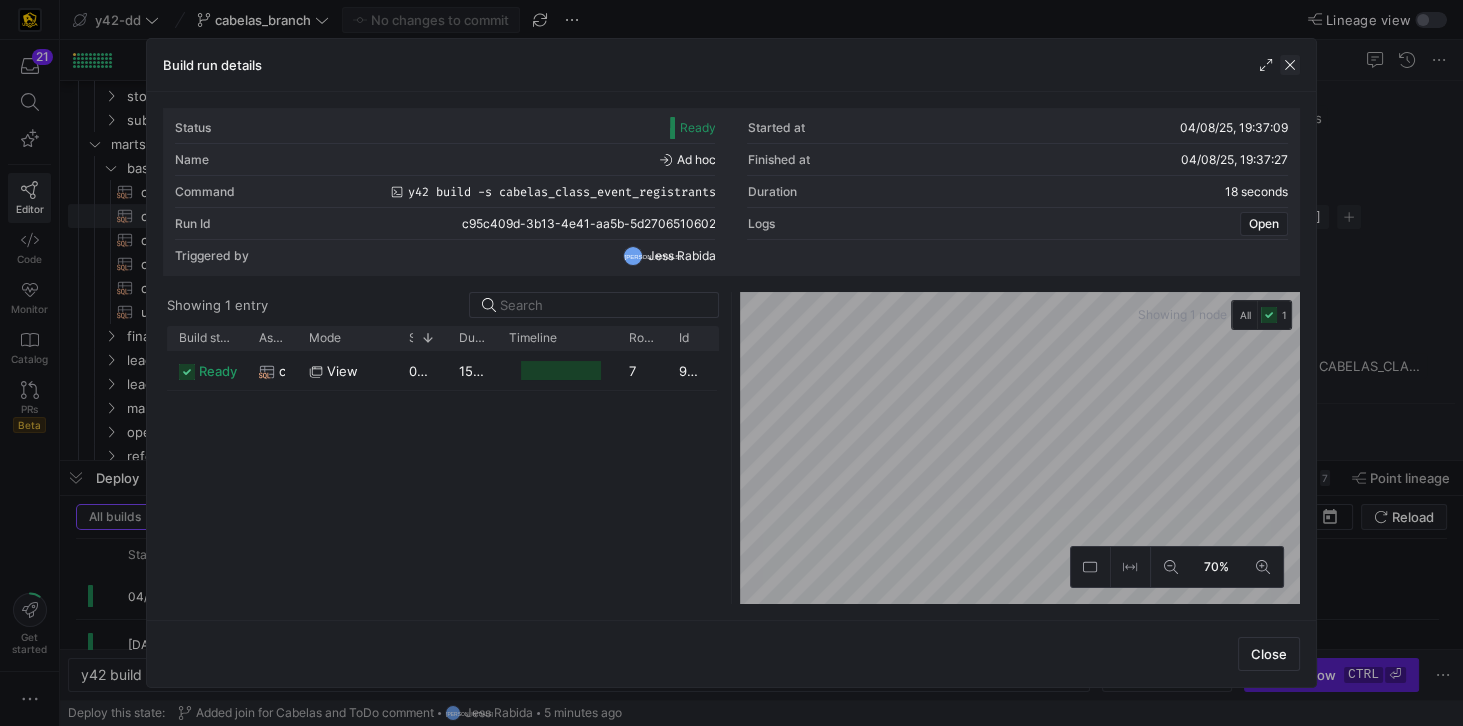 click 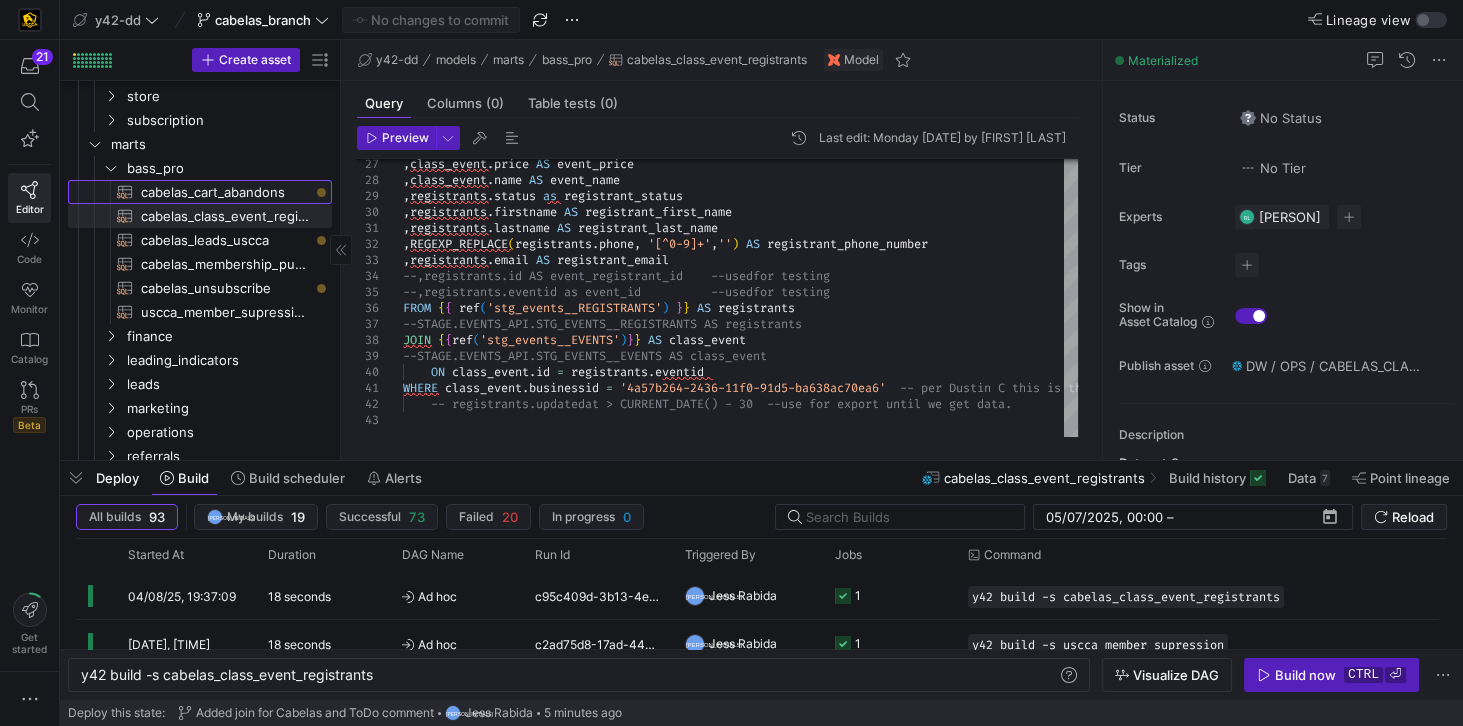 click on "cabelas_cart_abandons​​​​​​​​​​" 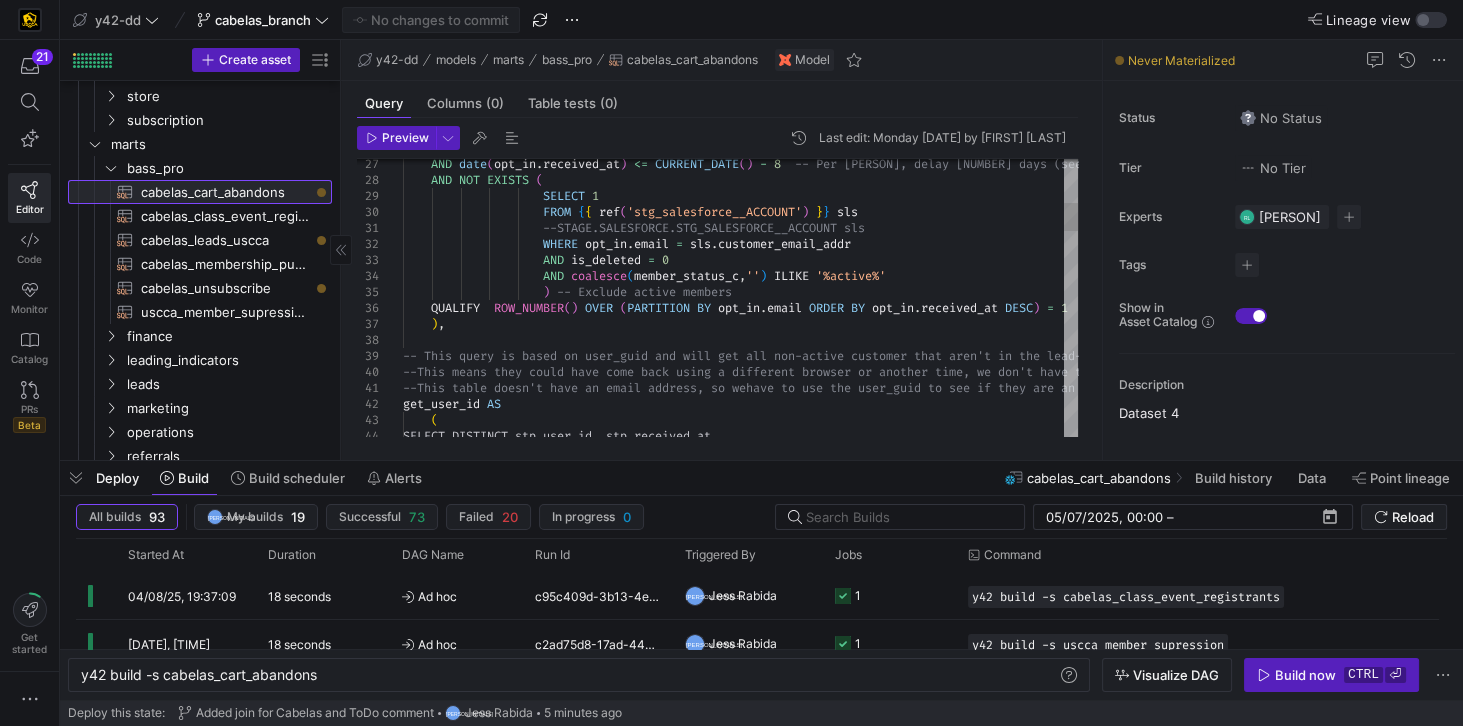 scroll, scrollTop: 0, scrollLeft: 237, axis: horizontal 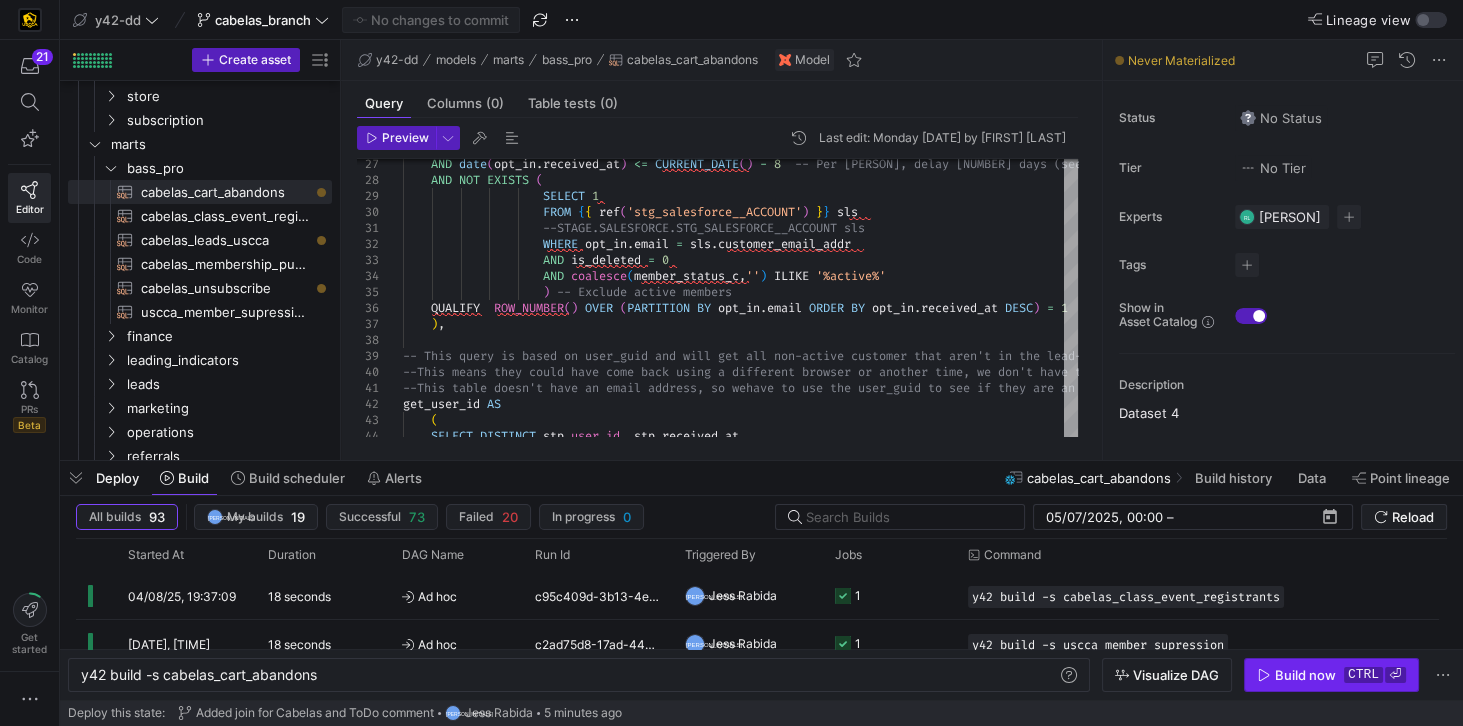 click on "Build now" at bounding box center (1305, 675) 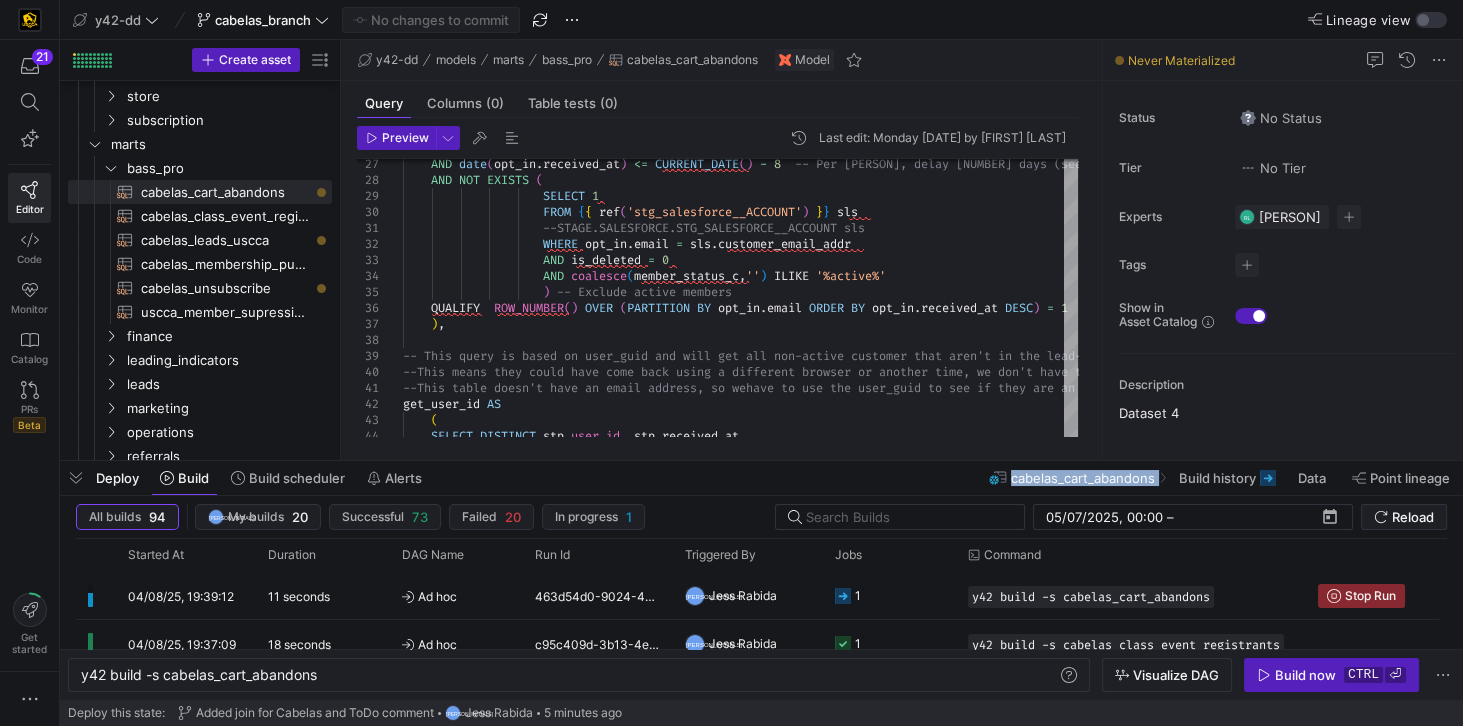 drag, startPoint x: 1012, startPoint y: 481, endPoint x: 1157, endPoint y: 483, distance: 145.0138 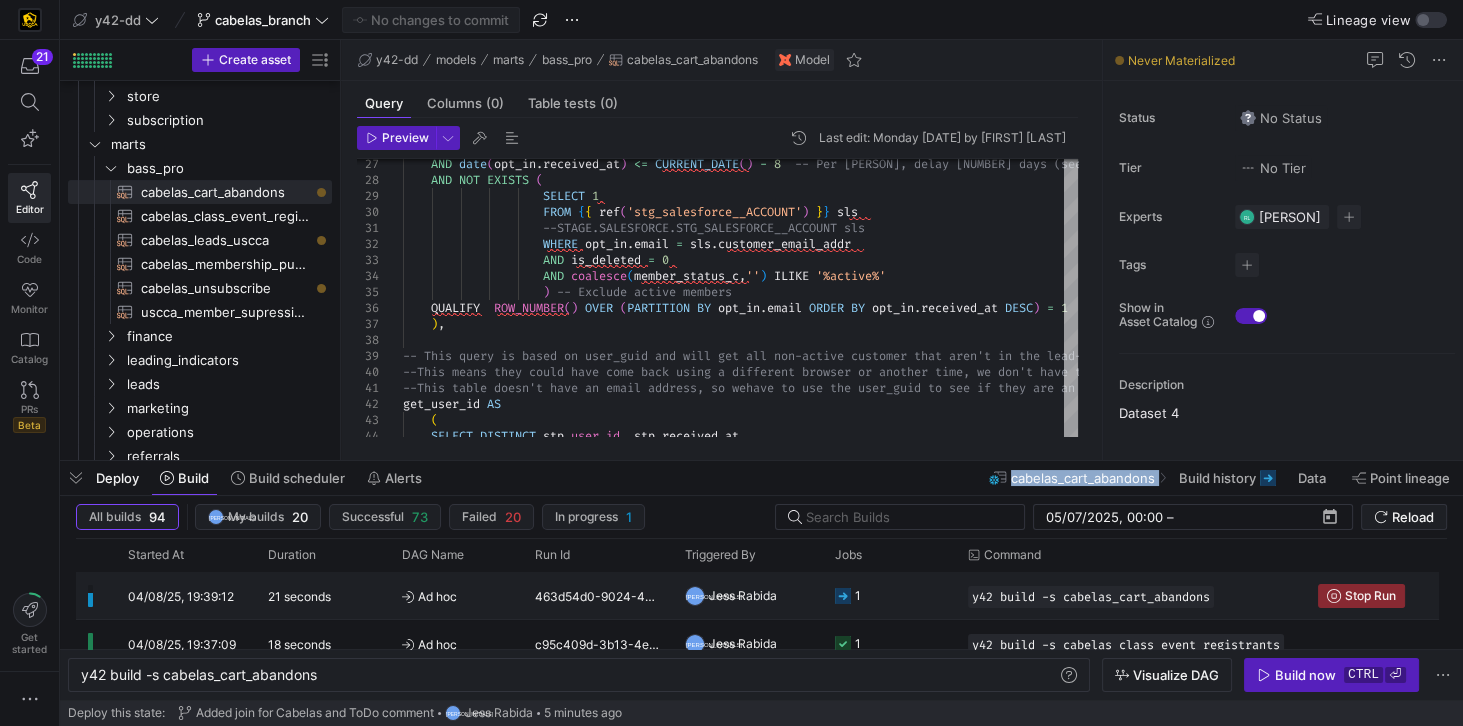 click on "463d54d0-9024-44c0-870b-90f8444b0082" 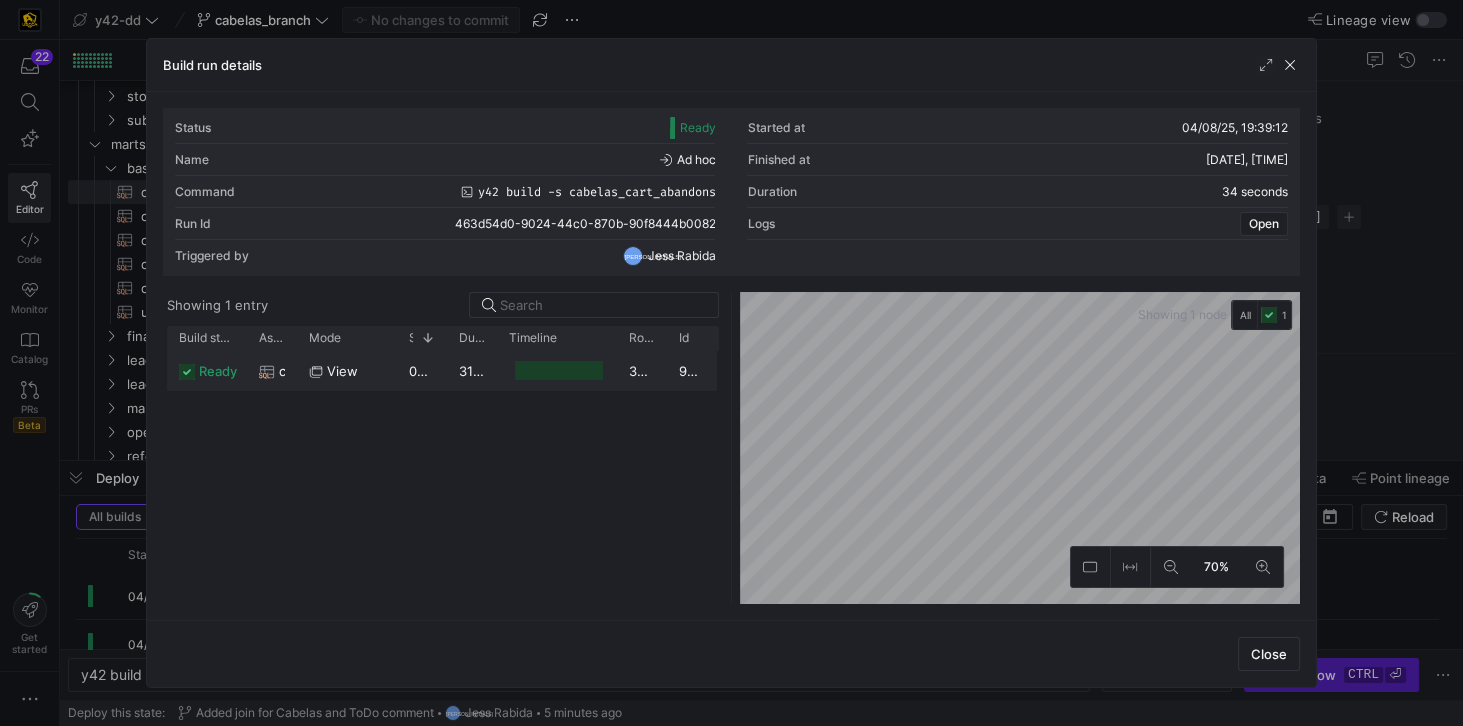click 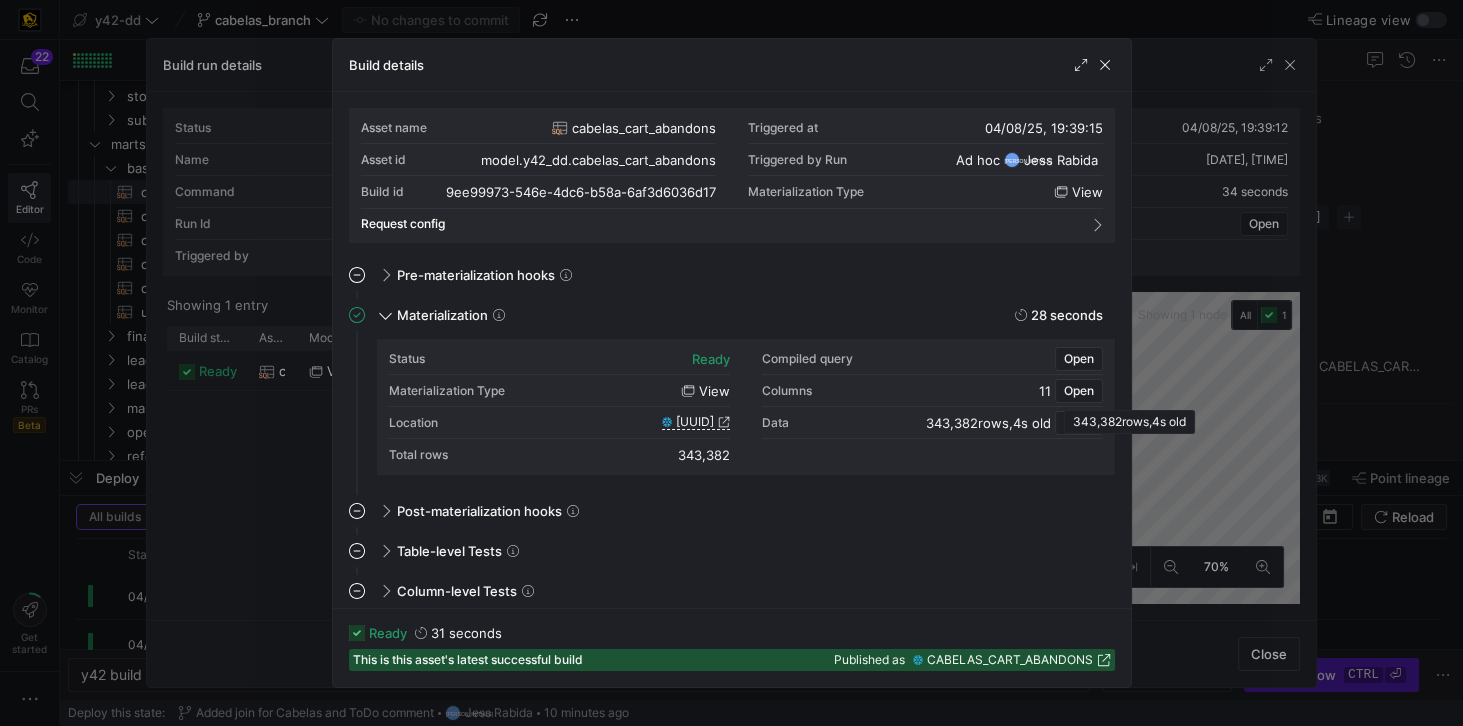 drag, startPoint x: 914, startPoint y: 421, endPoint x: 966, endPoint y: 424, distance: 52.086468 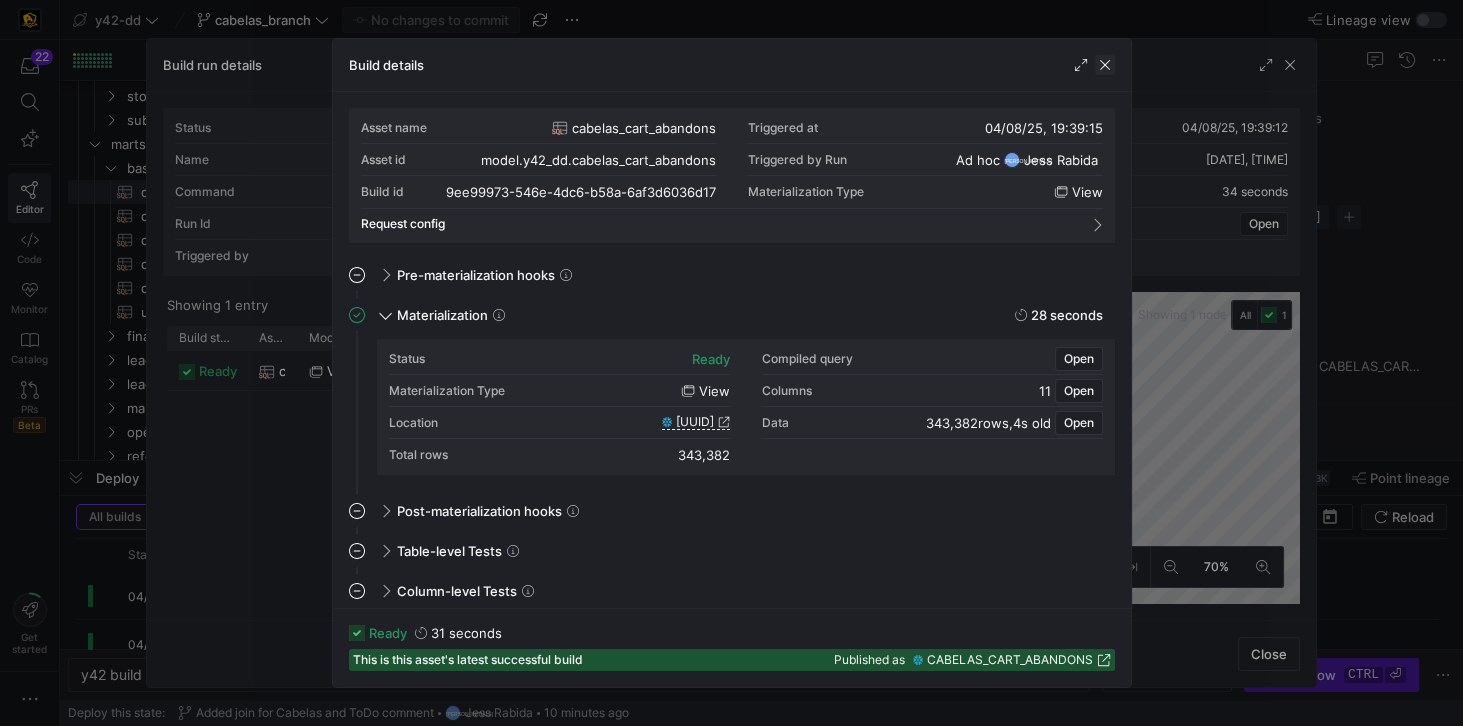 click 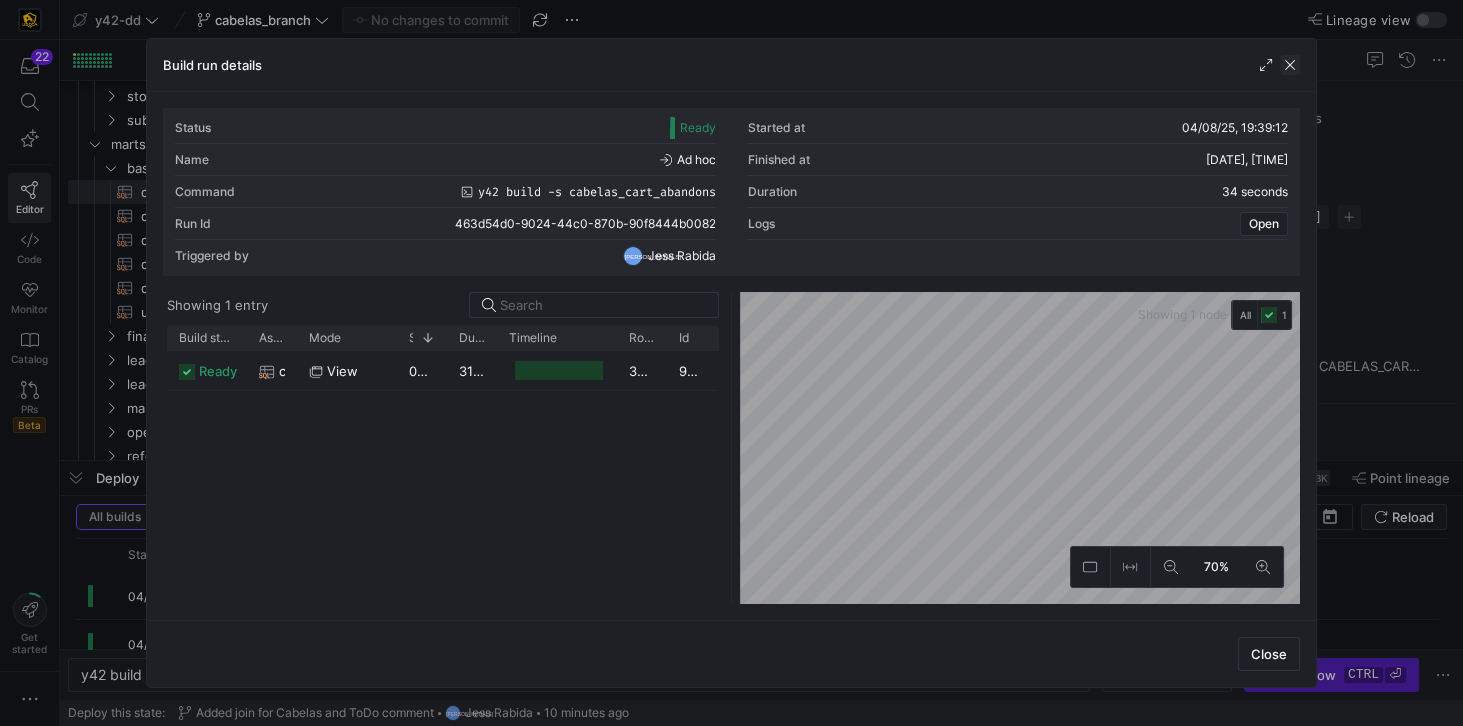 click 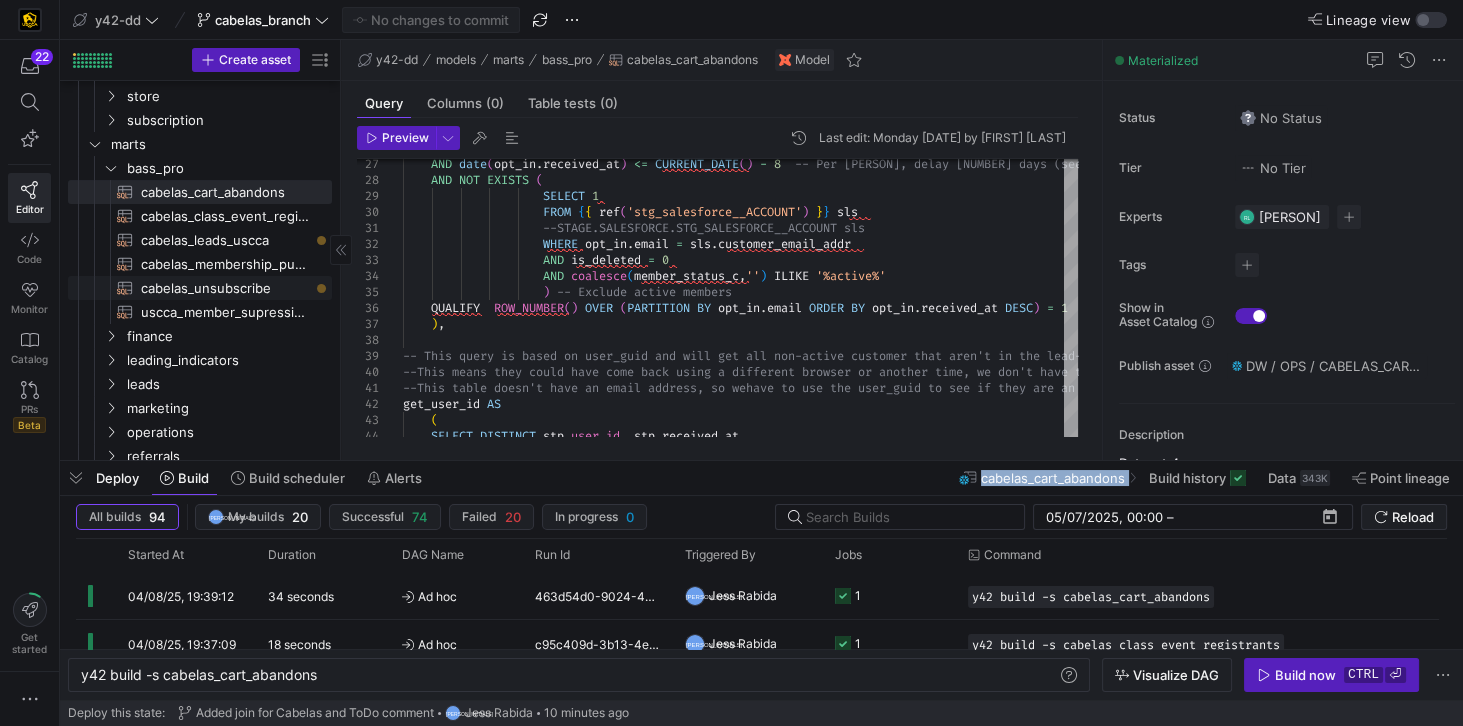 click on "cabelas_unsubscribe" 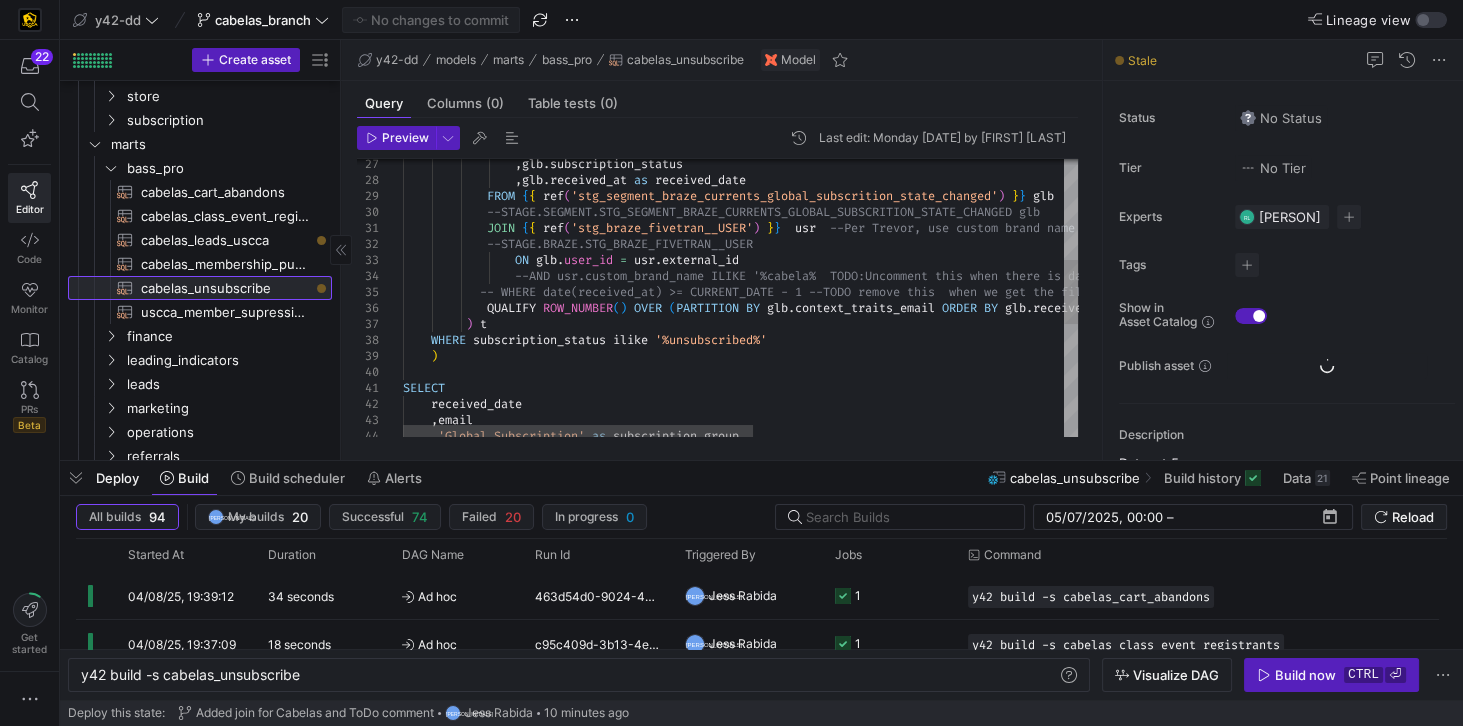 scroll, scrollTop: 0, scrollLeft: 220, axis: horizontal 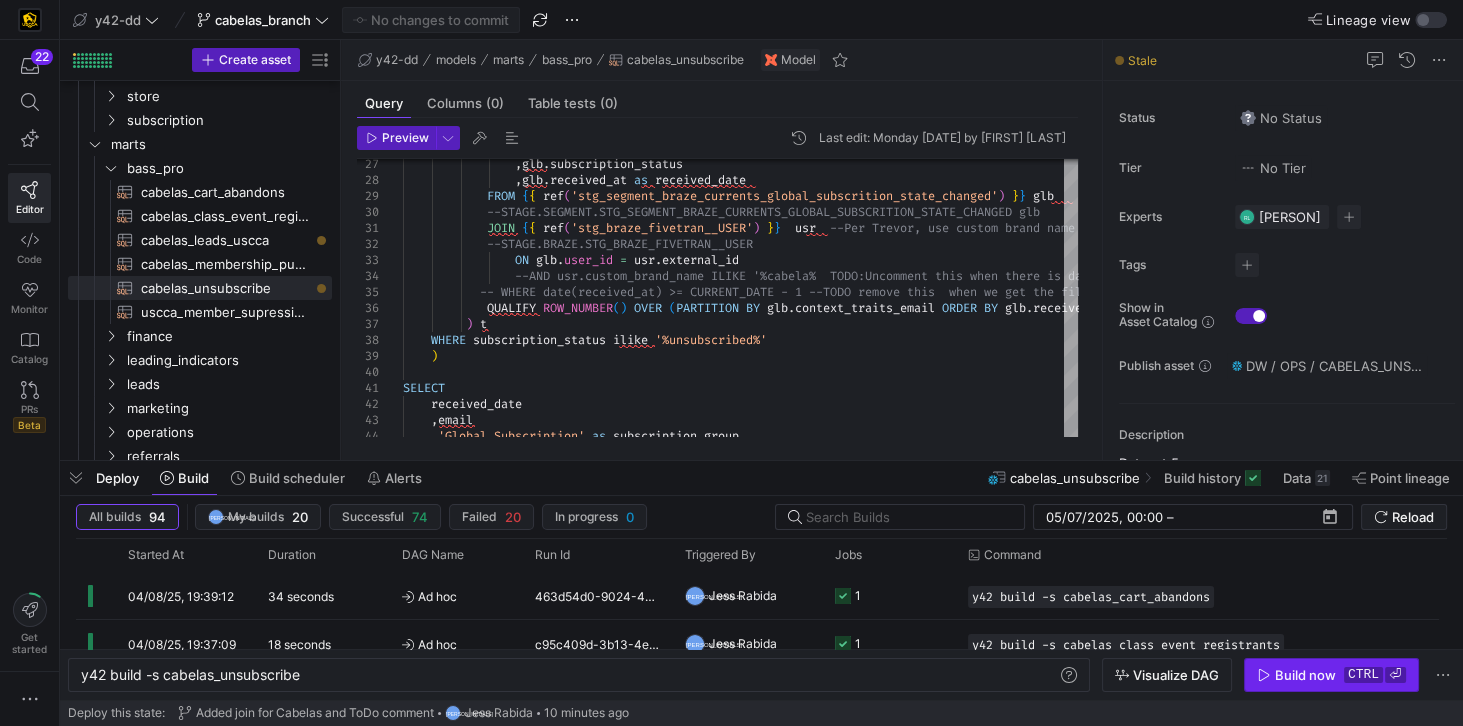 click at bounding box center (1331, 675) 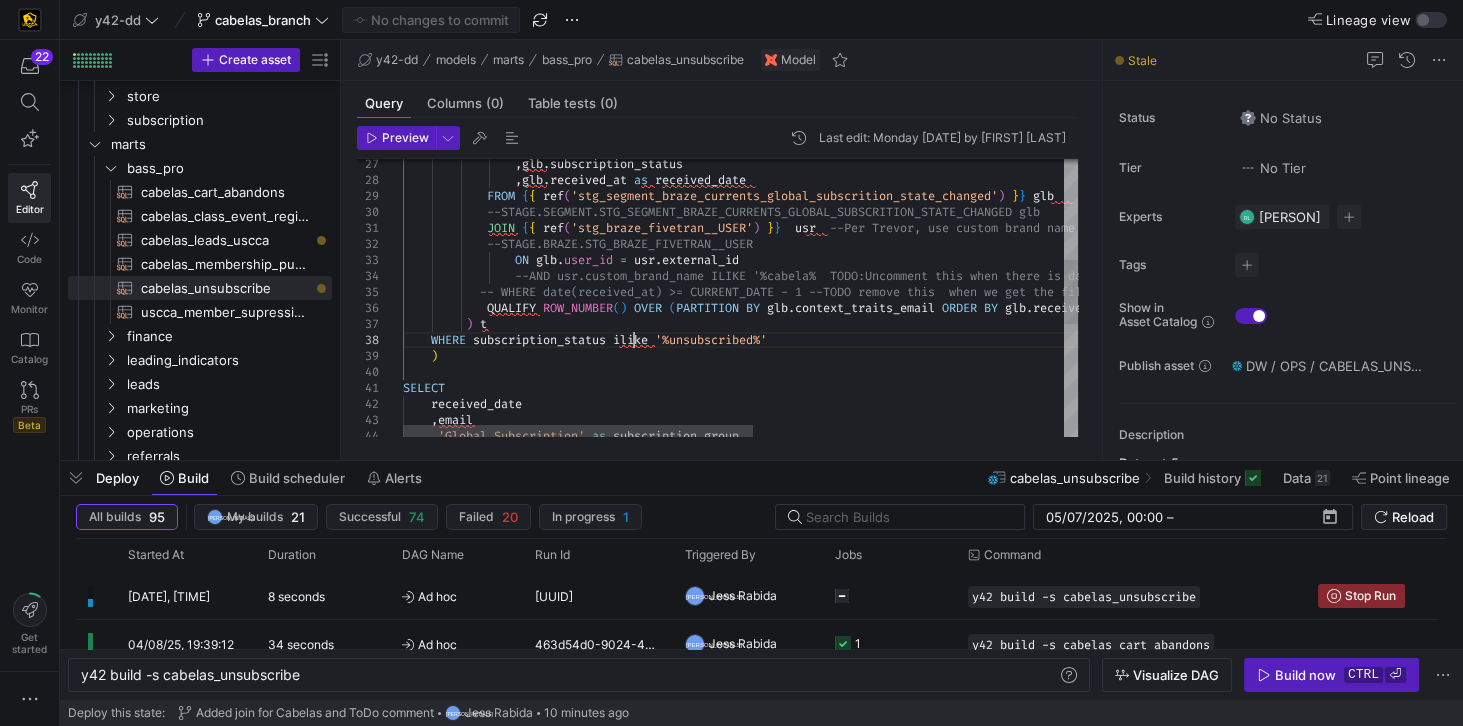 scroll, scrollTop: 0, scrollLeft: 164, axis: horizontal 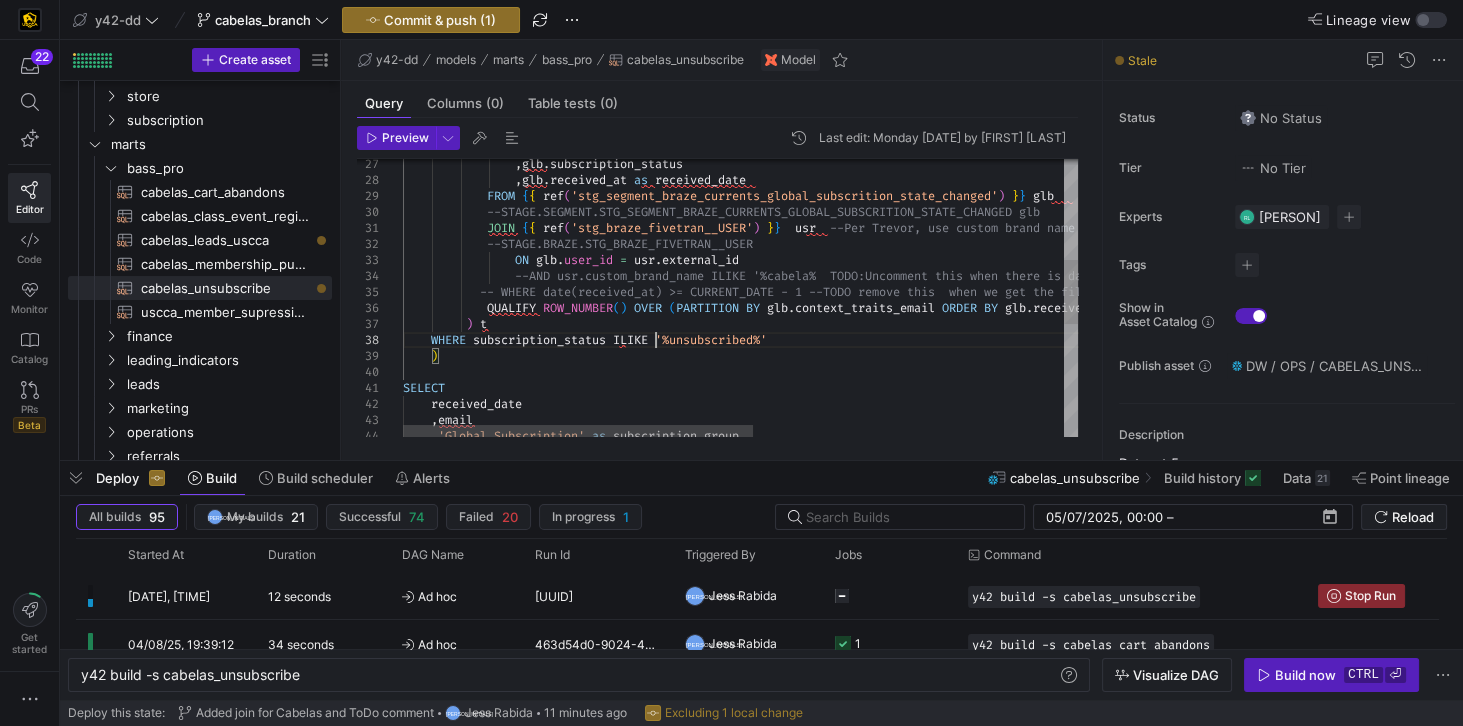 click on ", glb . subscription_status                  , glb . received_at   as   received_date                FROM   { {   ref ( 'stg_segment_braze_currents_global_subscrition_sta te_changed' )   } }   glb              --STAGE.SEGMENT.STG_SEGMENT_BRAZE_CURRENTS_GLOBAL_ SUBSCRITION_STATE_CHANGED glb               JOIN   { {   ref ( 'stg_braze_fivetran__USER' )   } }    usr    --Per Trevor, use custom brand name to identify Ca bela customers.               --STAGE.BRAZE.STG_BRAZE_FIVETRAN__USER                   ON   glb . user_id   =   usr . external_id                  --AND usr.custom_brand_name ILIKE '%cabela%  TODO:  Uncomment this when there is data. This still nee ds to be tested             -- WHERE date(received_at) >= CURRENT_DATE - 1 --T ODO remove this  when we get the filter to remove  r exports. QUALIFY" at bounding box center [1039, 322] 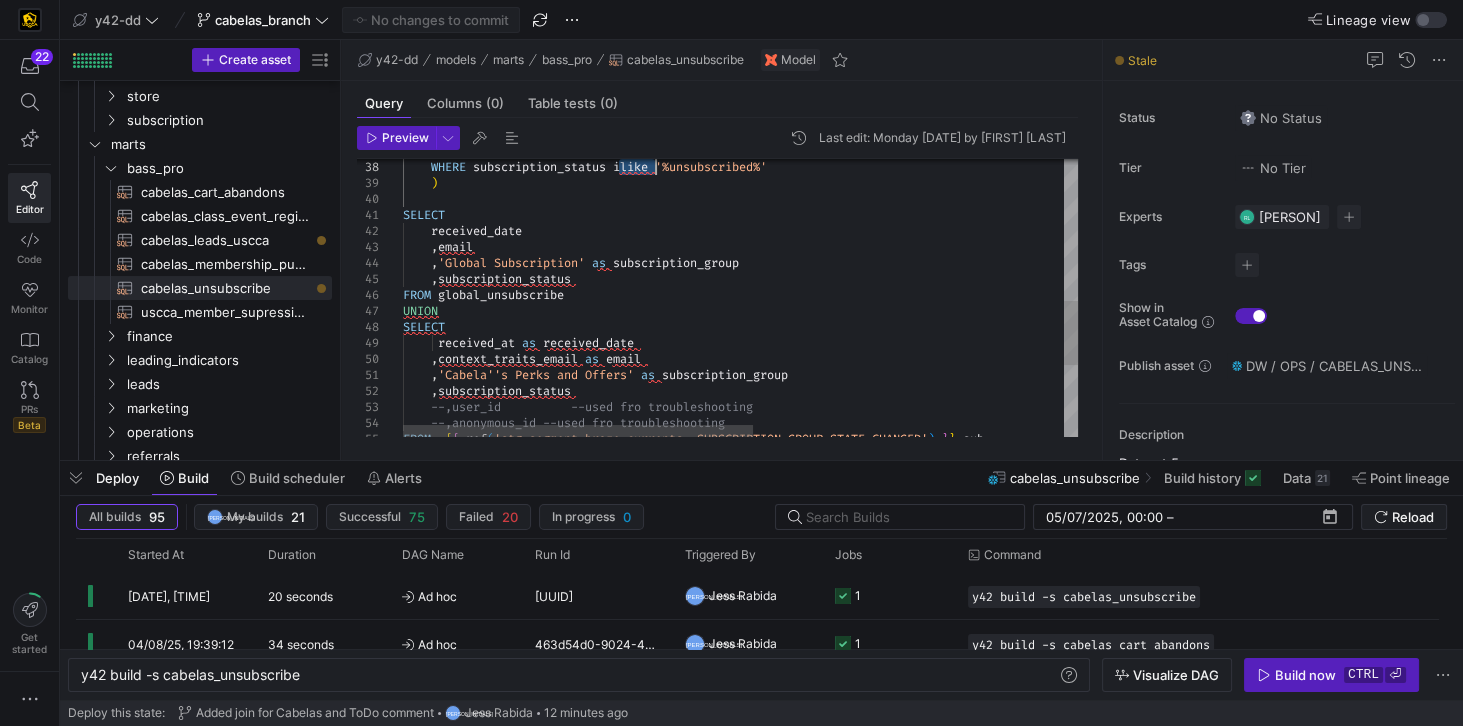 click on "FROM    { {   ref ( 'stg_segment_braze_currents__SUBSCRIPTION_GROUP_ST ATE_CHANGED' )   } }   sub      --,user_id          --used fro troubleshooting      -- ,anonymous_id     --used fro troubleshooting      , 'Cabela''s Perks and Offers'   as   subscription_group      , subscription_status      , context_traits_email   as   email   SELECT         received_at   as   received_date    FROM   global_unsubscribe UNION         , 'Global Subscription'   as   subscription_group      , subscription_status         received_date      , email SELECT      )      WHERE   subscription_status   ilike   '%unsubscribed%'" at bounding box center (1039, 149) 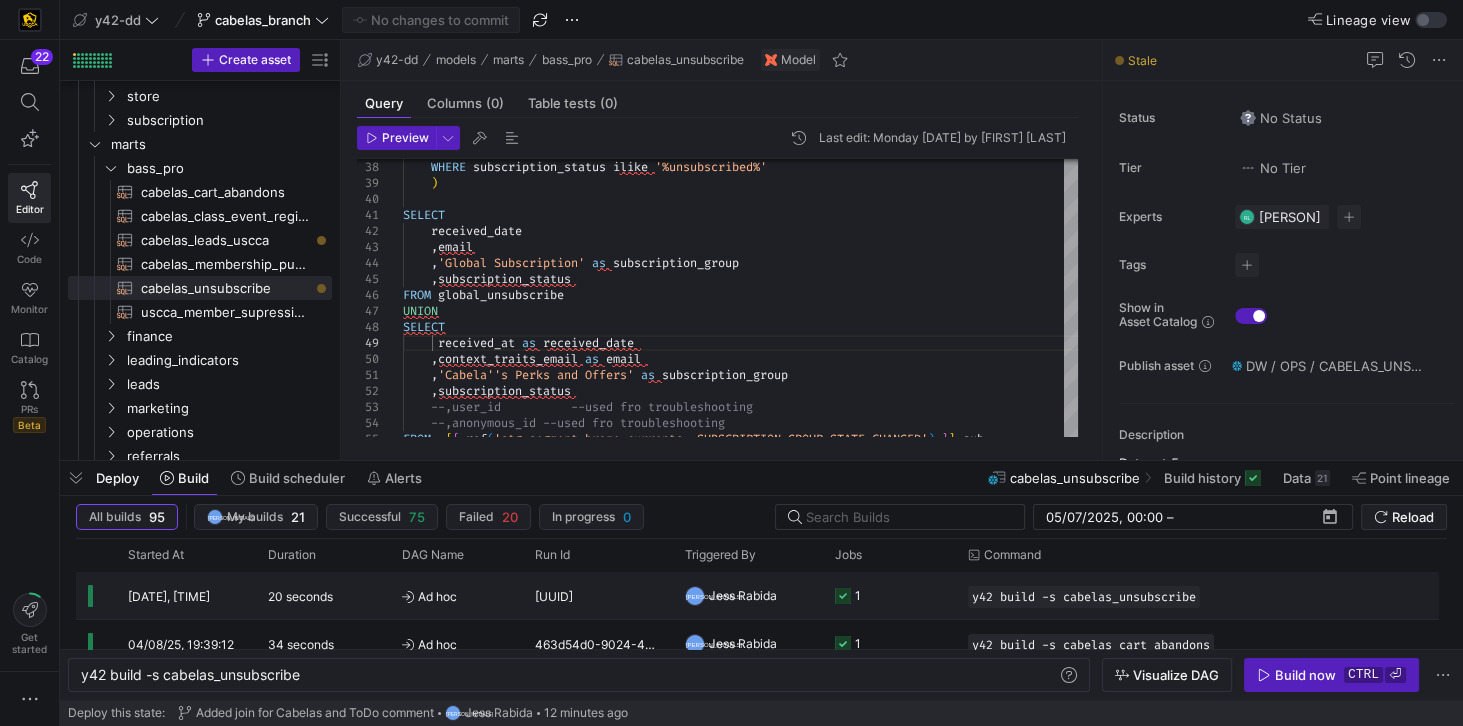 type on "SELECT
received_date
,email
,'Global Subscription' as subscription_group
,subscription_status
FROM global_unsubscribe
UNION
SELECT
received_at as received_date
,context_traits_email as email" 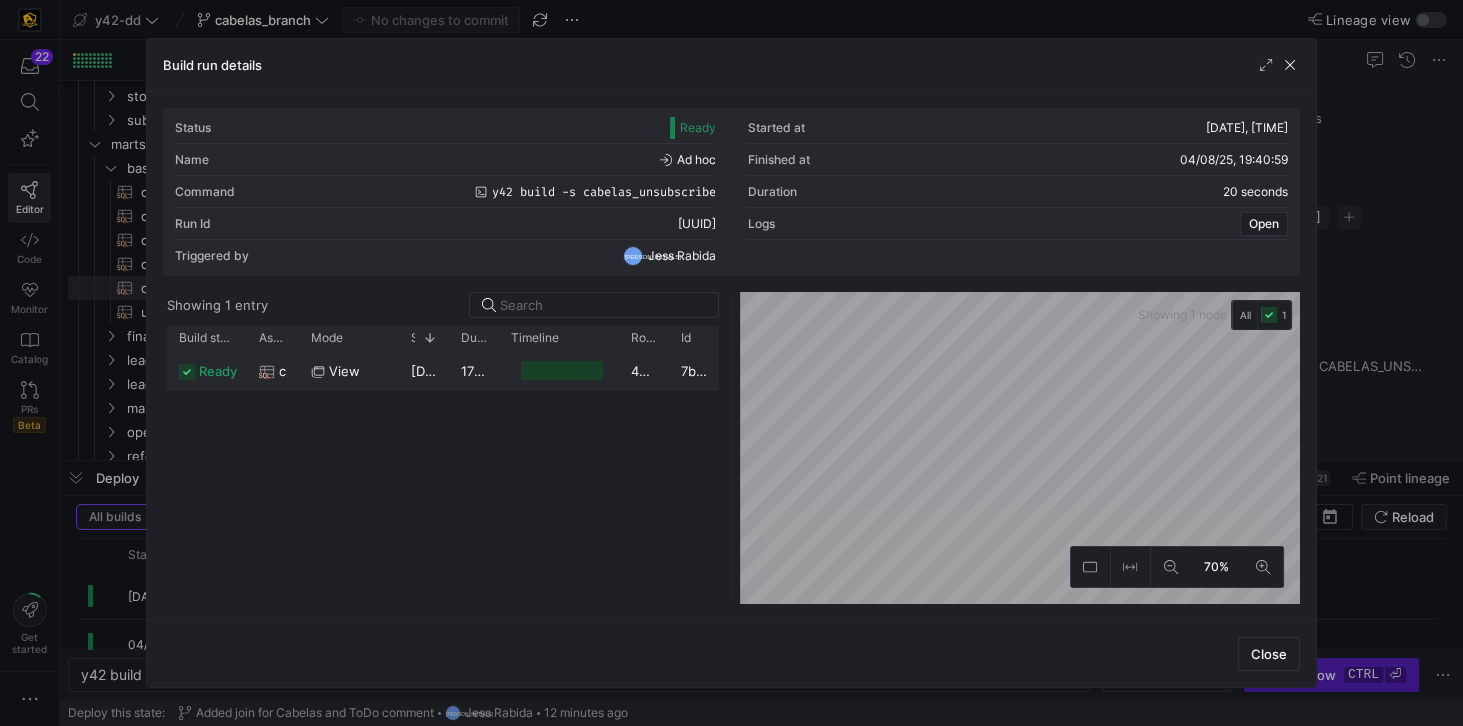 click 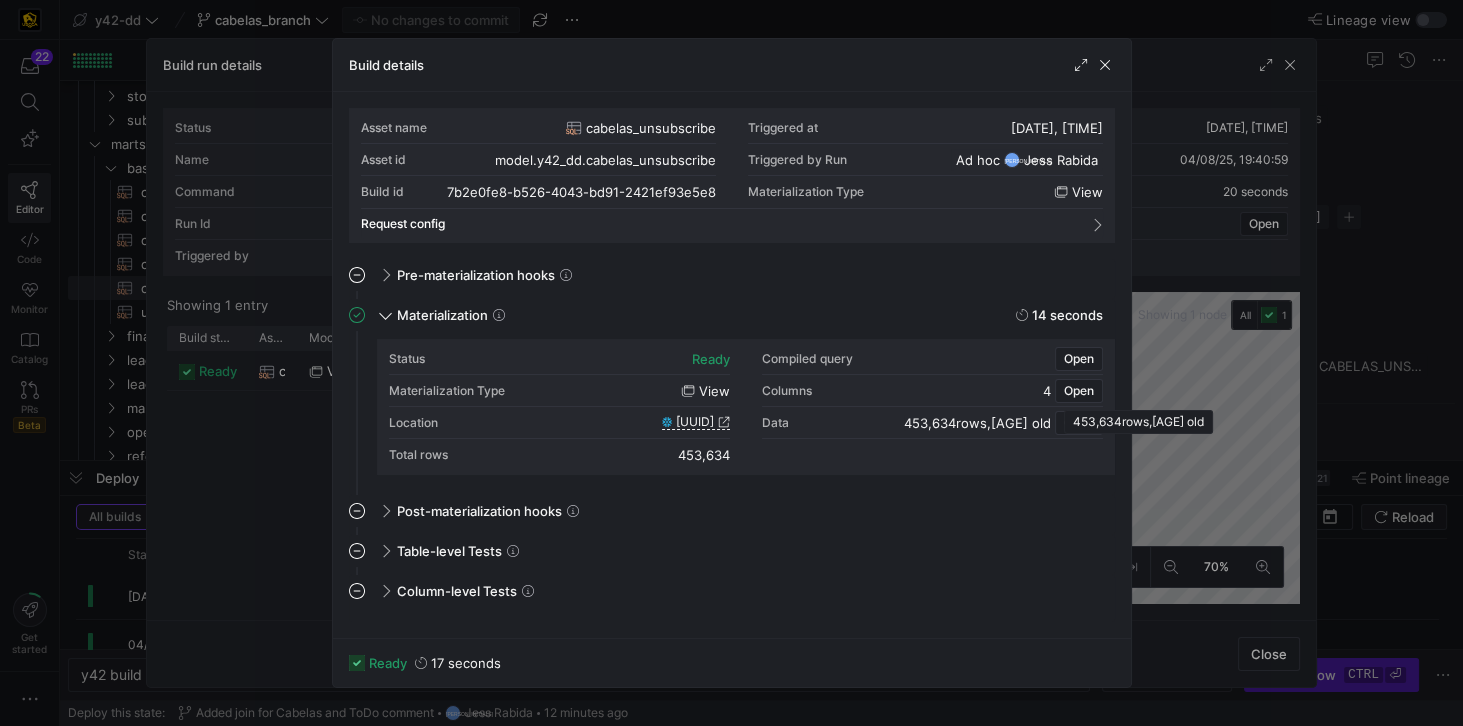 drag, startPoint x: 911, startPoint y: 417, endPoint x: 962, endPoint y: 420, distance: 51.088158 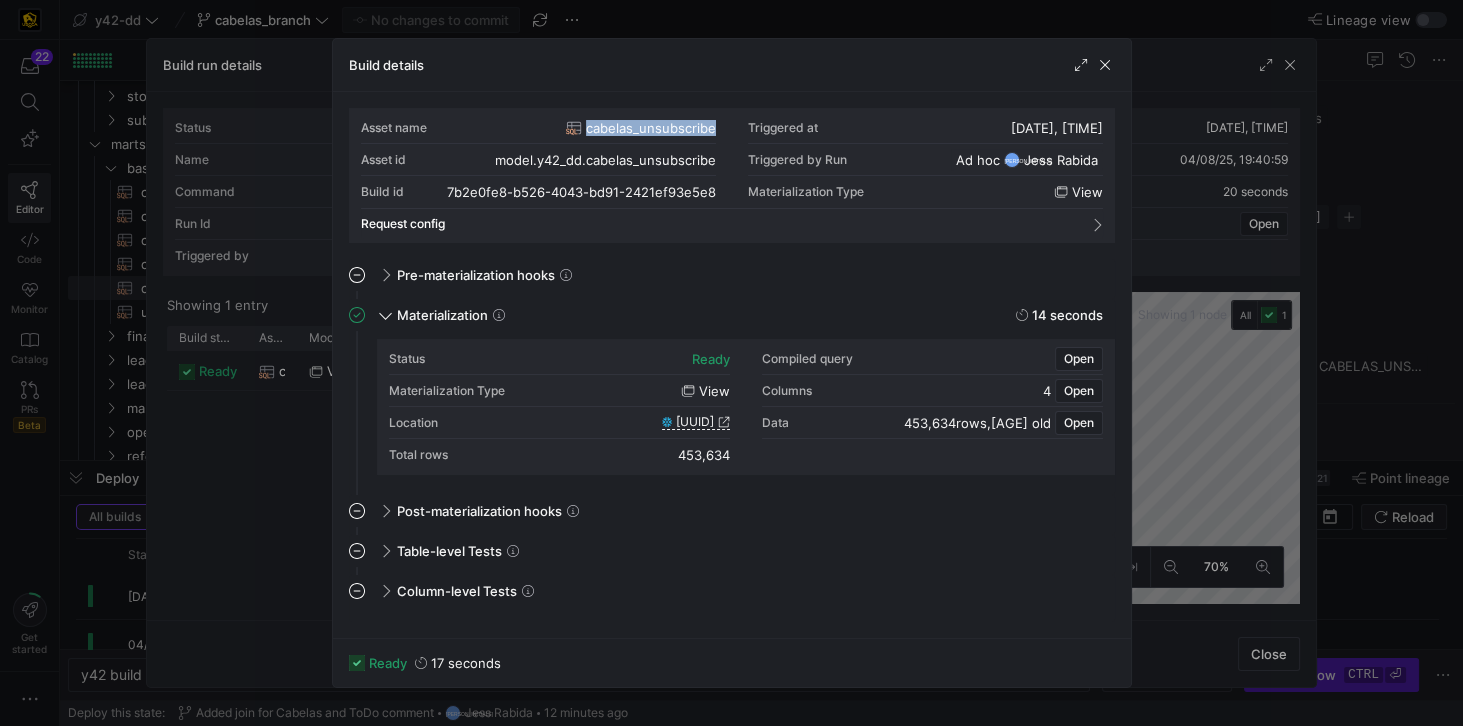 drag, startPoint x: 588, startPoint y: 129, endPoint x: 718, endPoint y: 125, distance: 130.06152 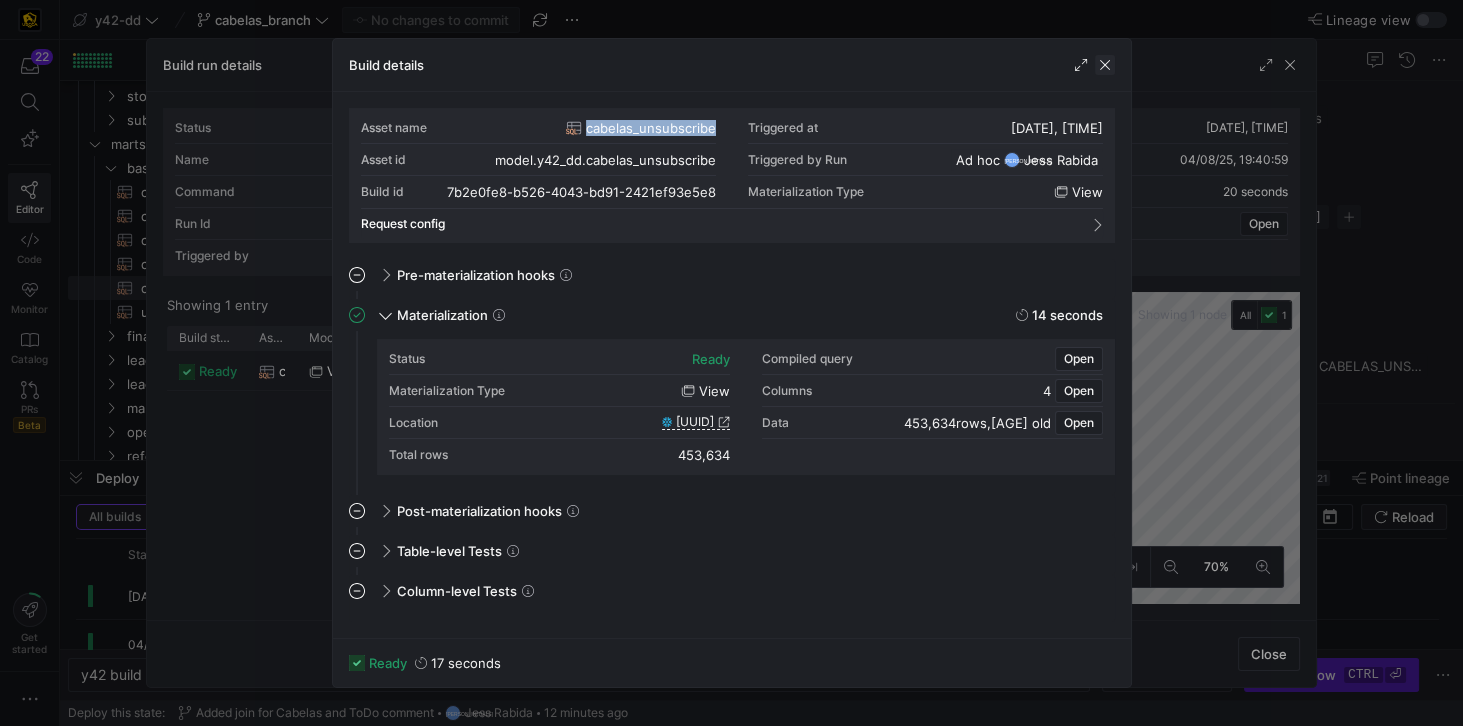 click 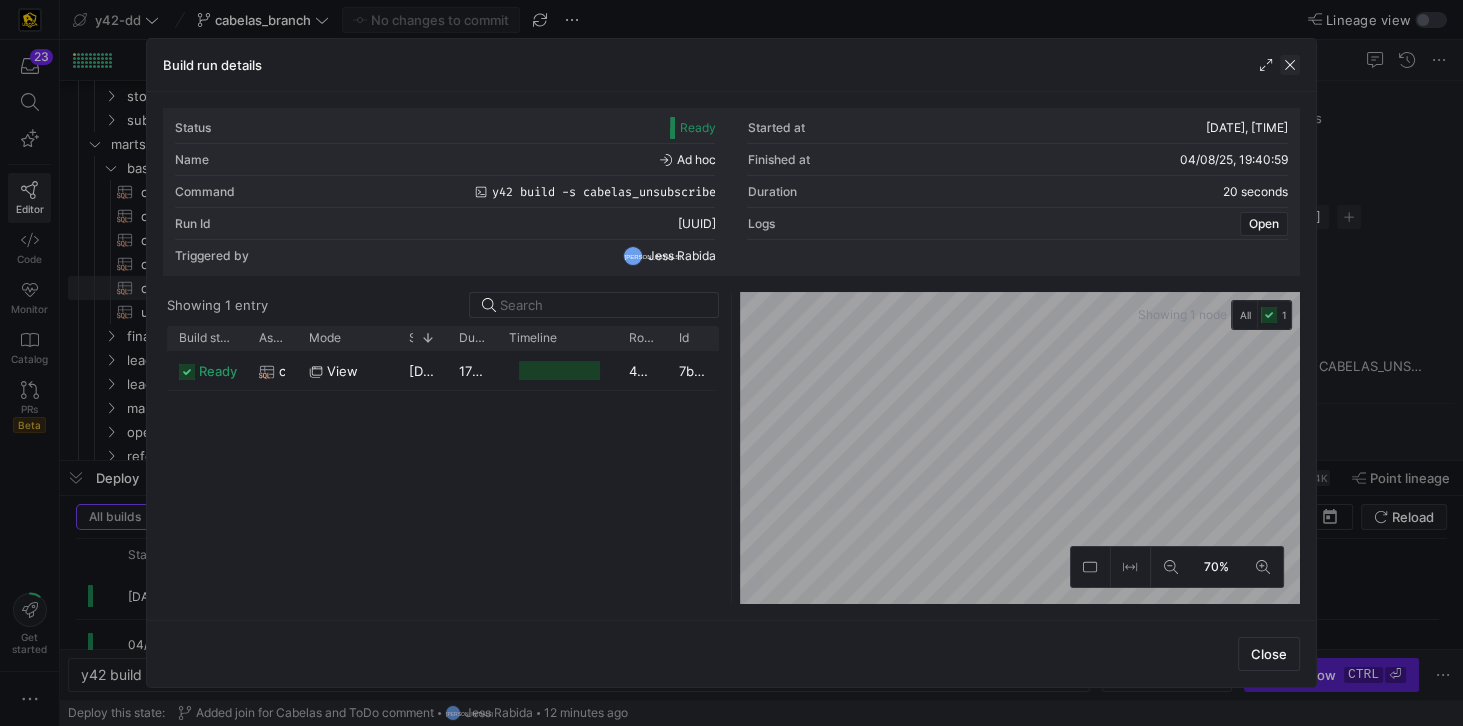 click 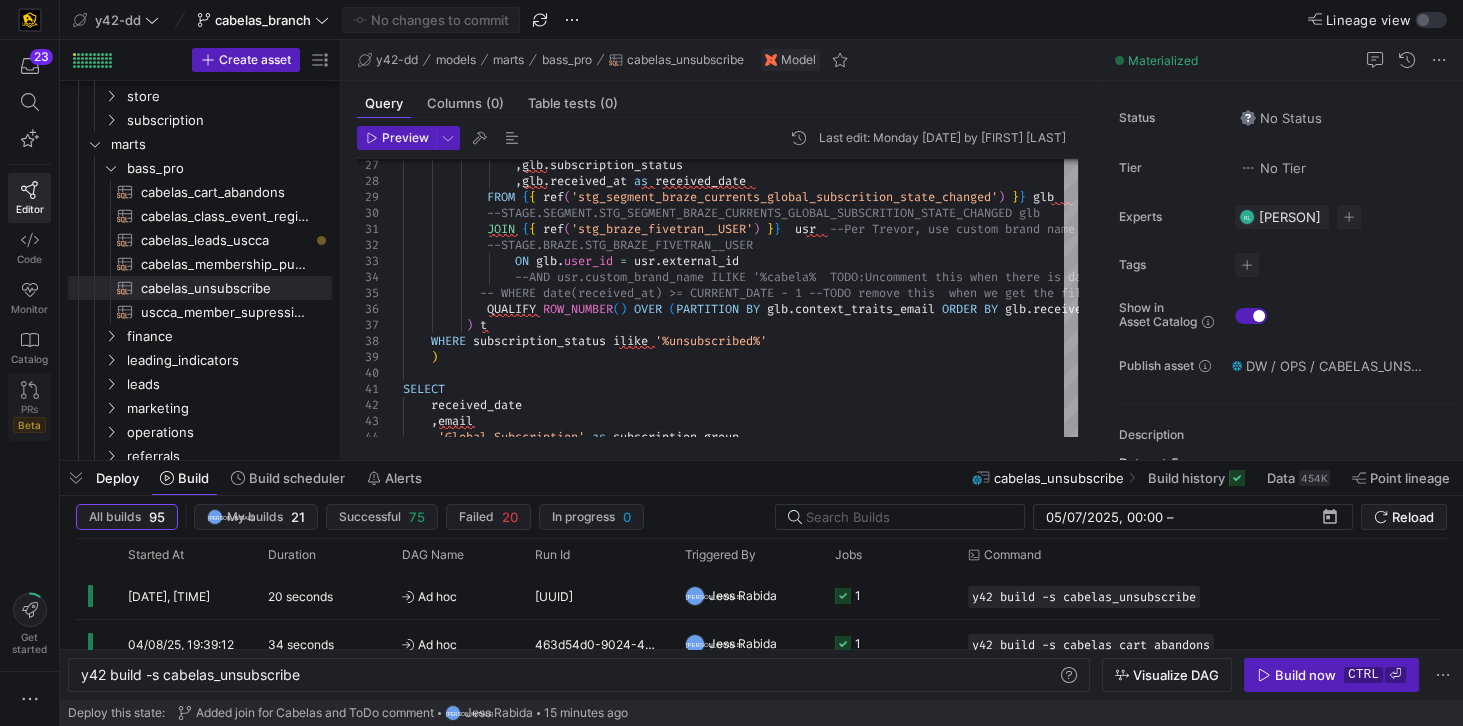 click 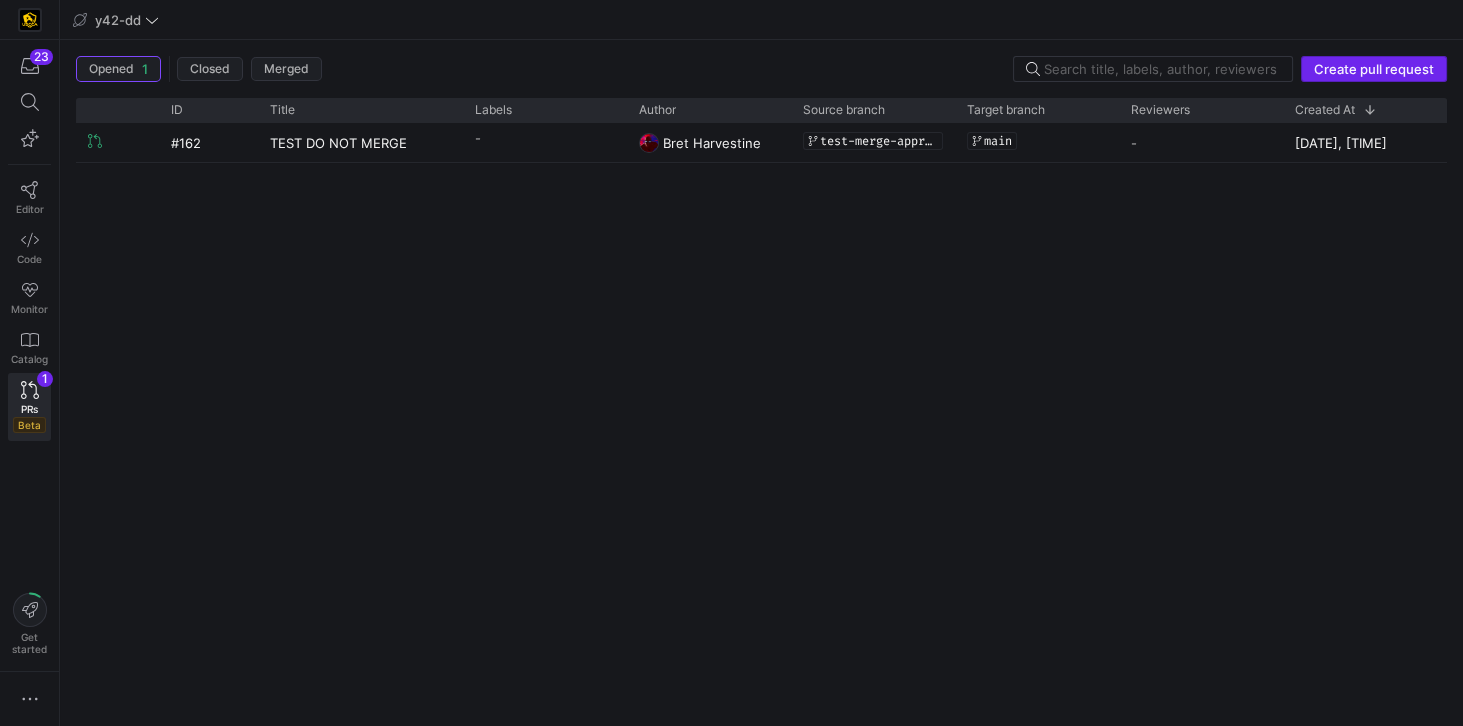 click on "Create pull request" at bounding box center (1374, 69) 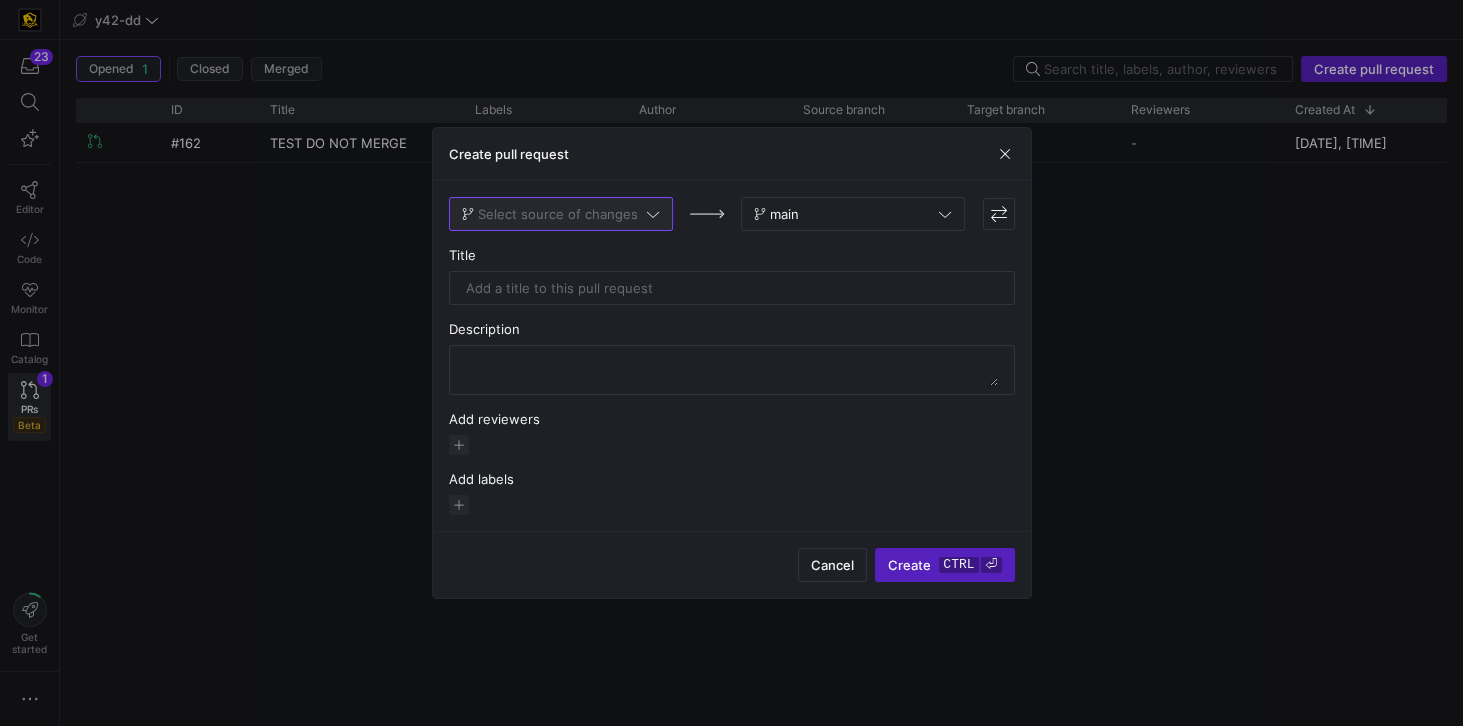 click on "Select source of changes" at bounding box center [558, 214] 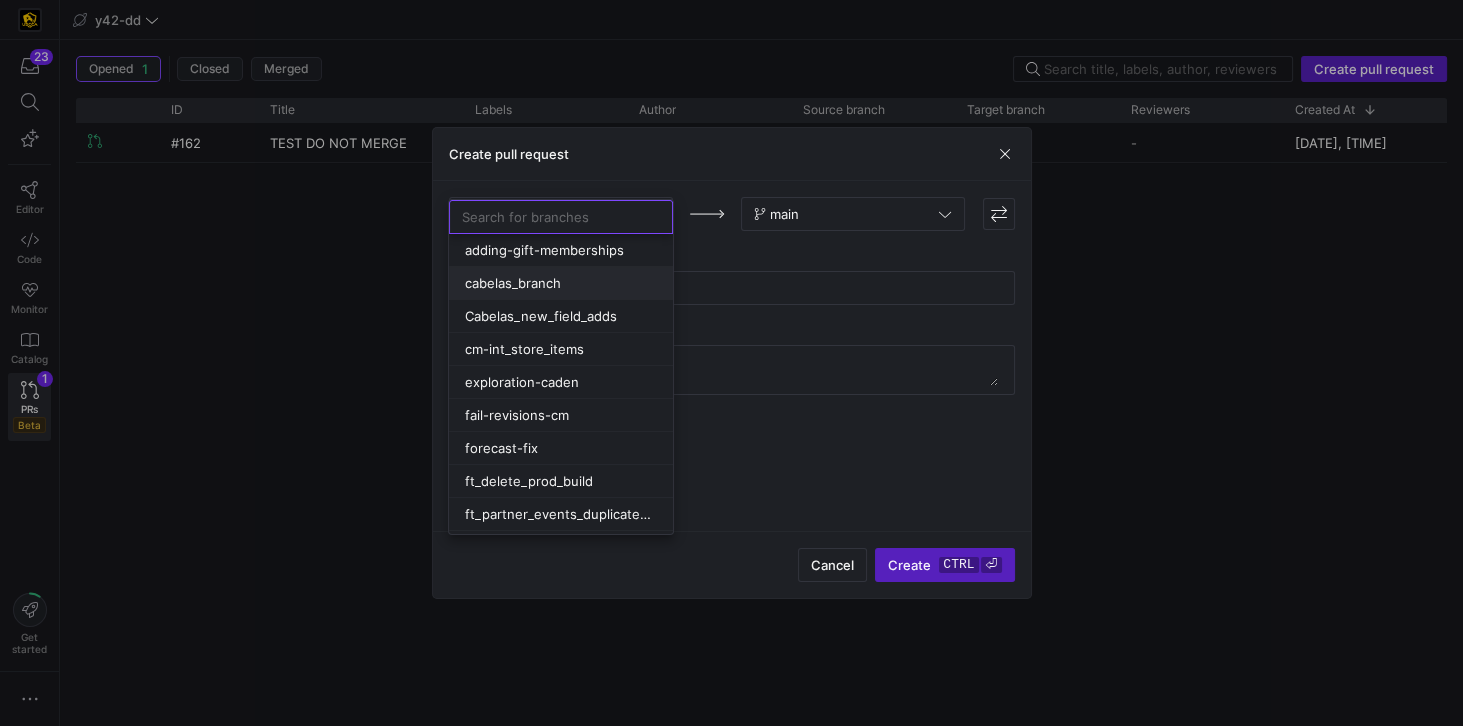 click on "cabelas_branch" at bounding box center (513, 283) 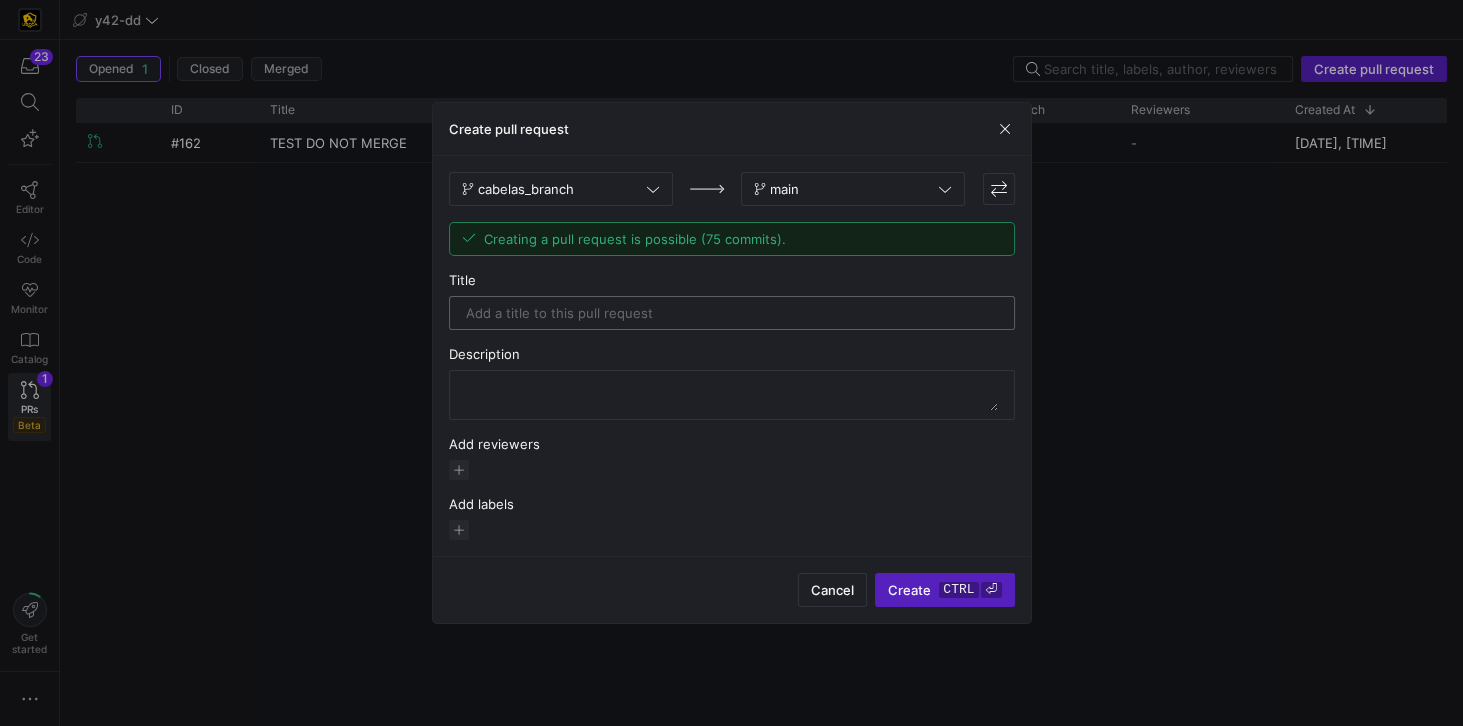 click at bounding box center [732, 313] 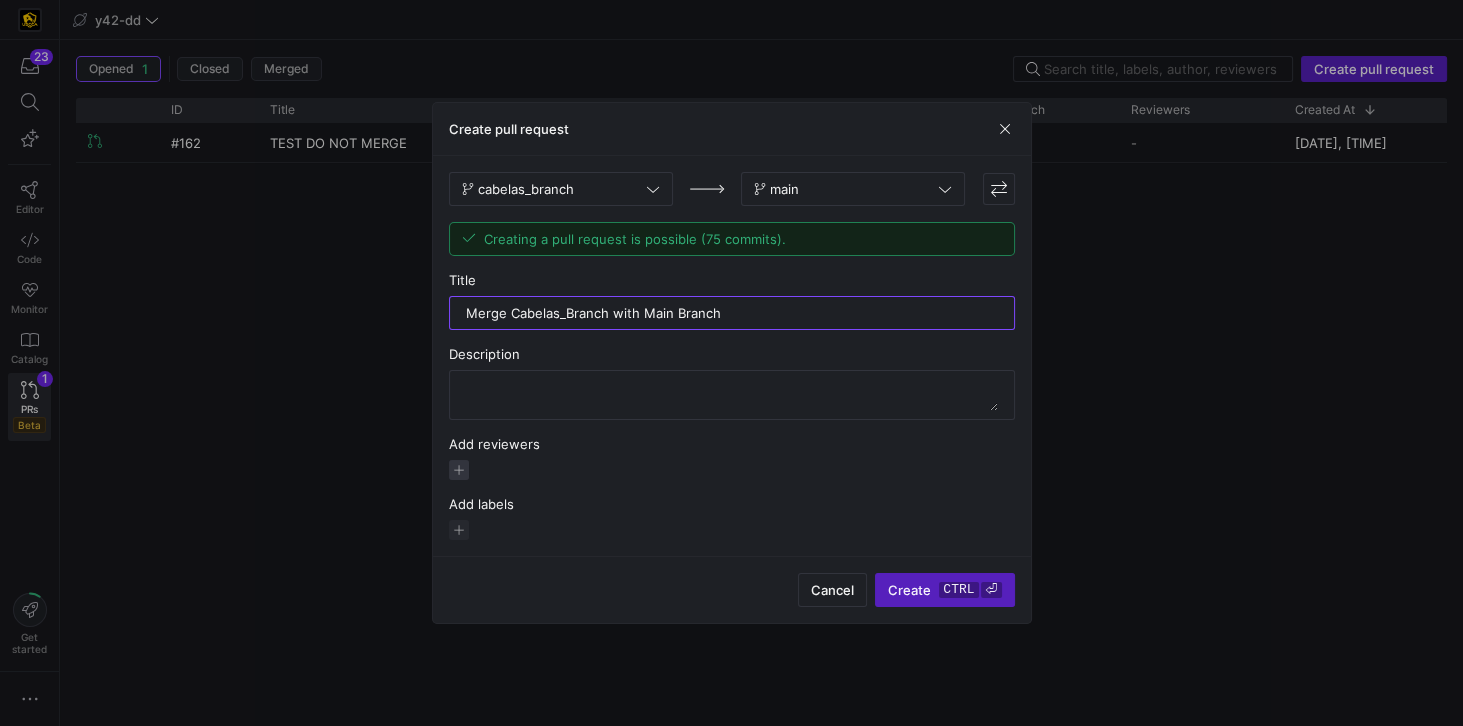 type on "Merge Cabelas_Branch with Main Branch" 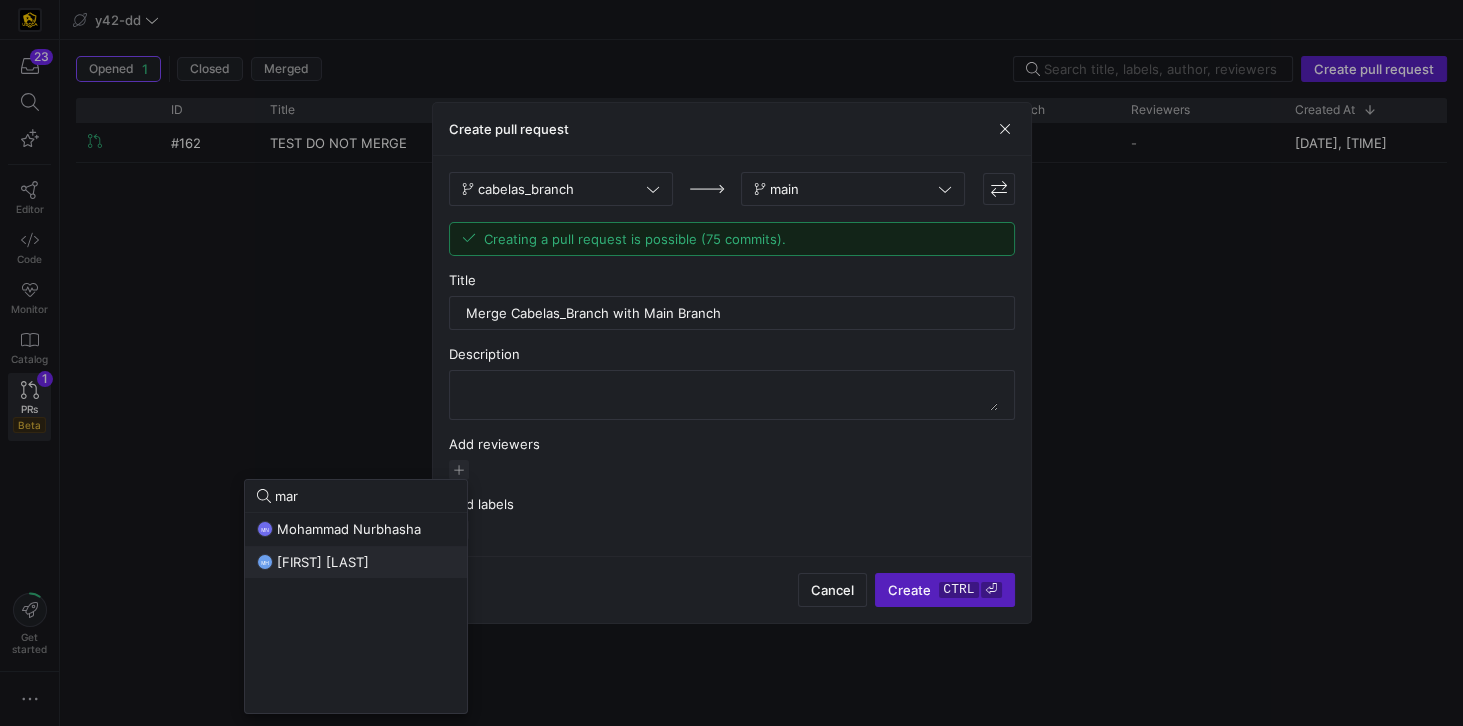 click on "MH  mark hohensee" at bounding box center (356, 562) 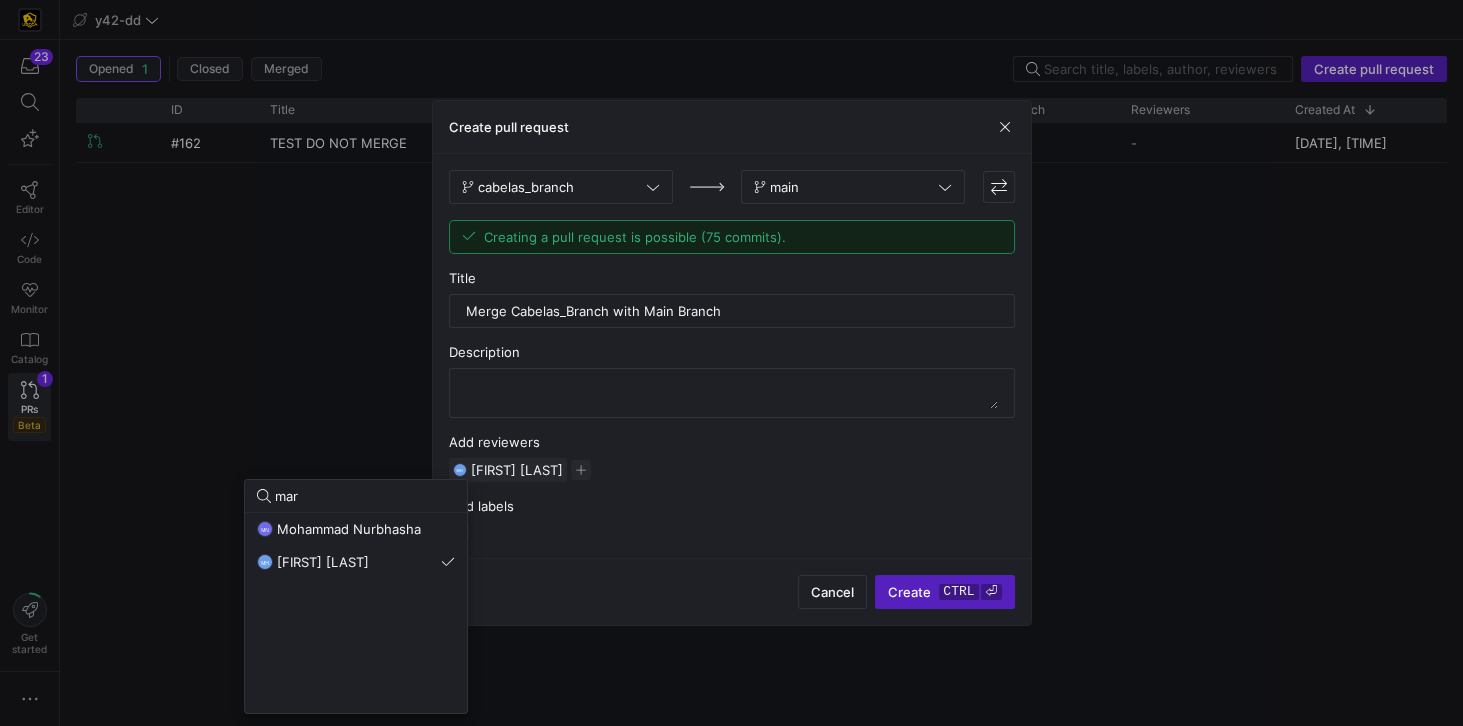 drag, startPoint x: 337, startPoint y: 497, endPoint x: 269, endPoint y: 496, distance: 68.007355 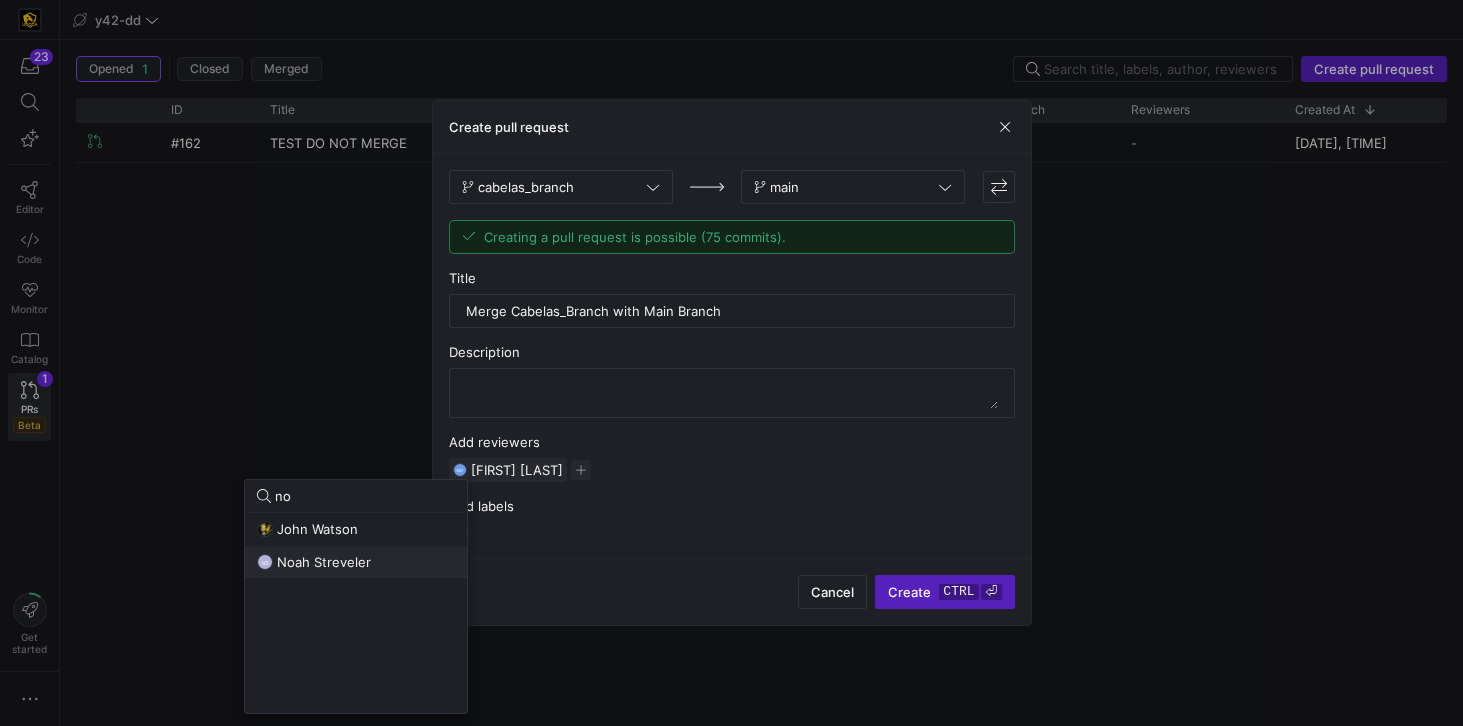 type on "no" 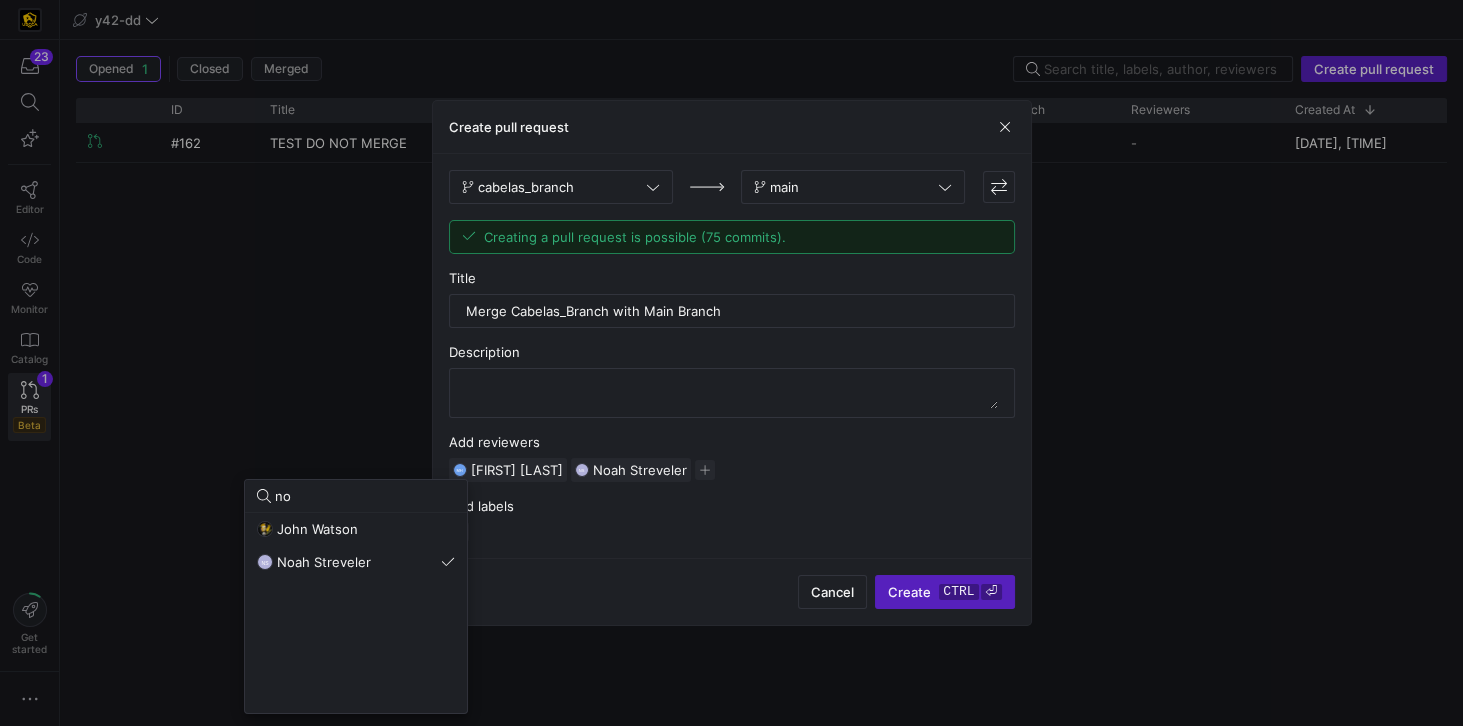 click at bounding box center [731, 363] 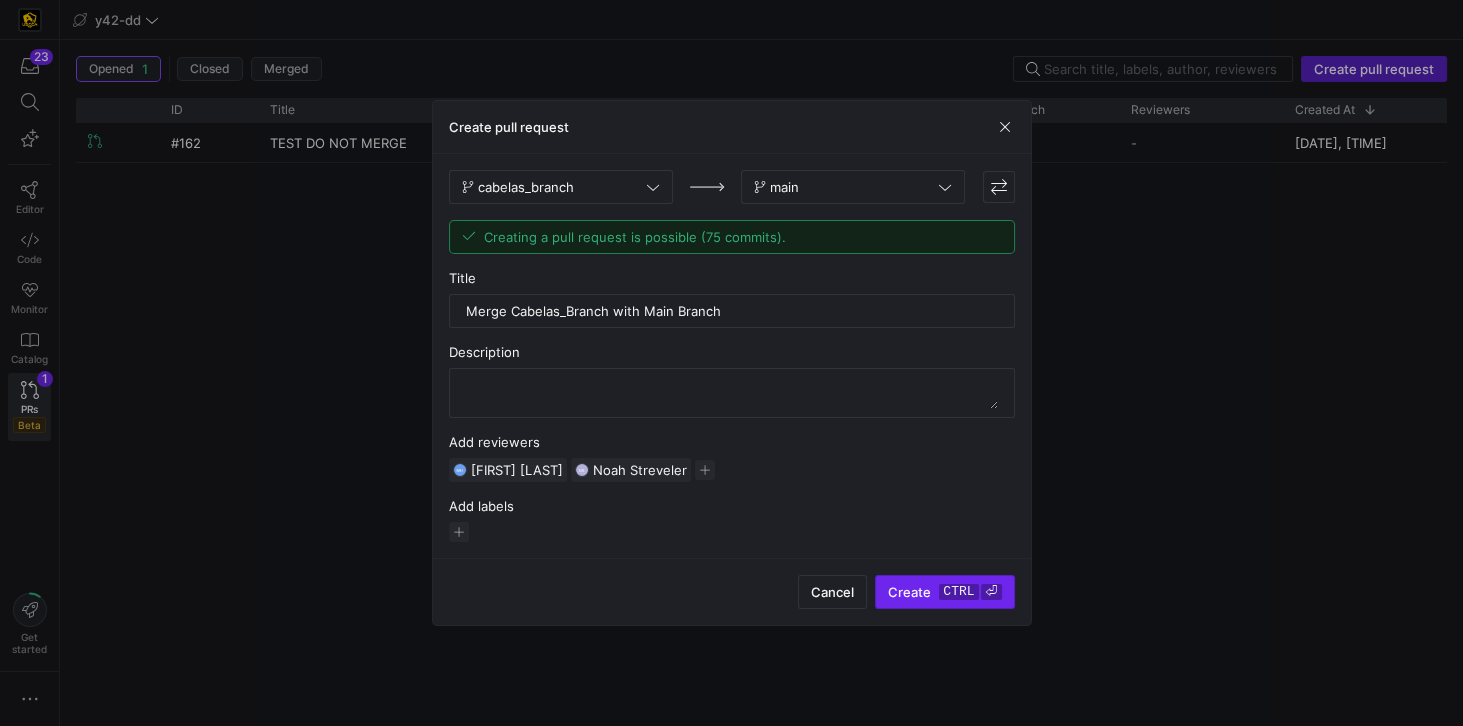 click on "Create  ctrl ⏎" at bounding box center (944, 592) 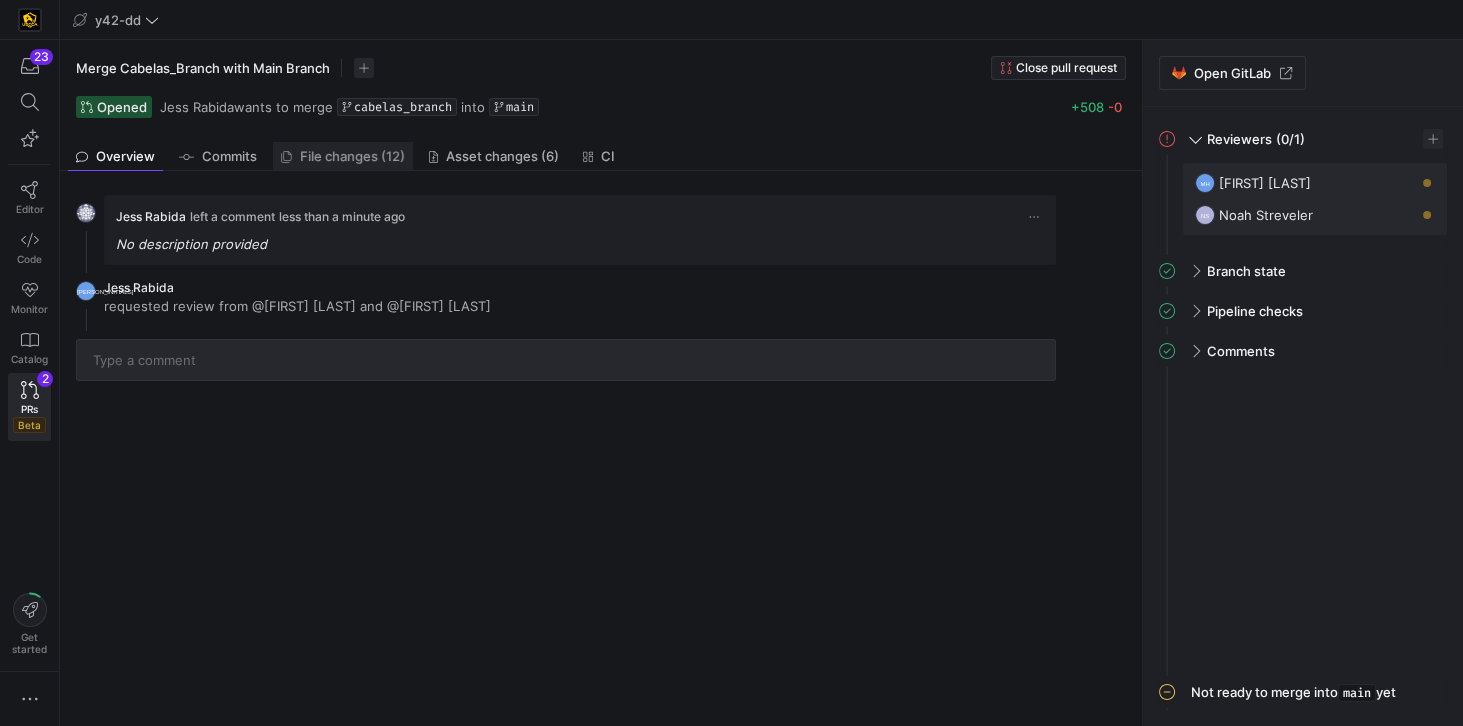 click on "File changes (12)" at bounding box center [343, 156] 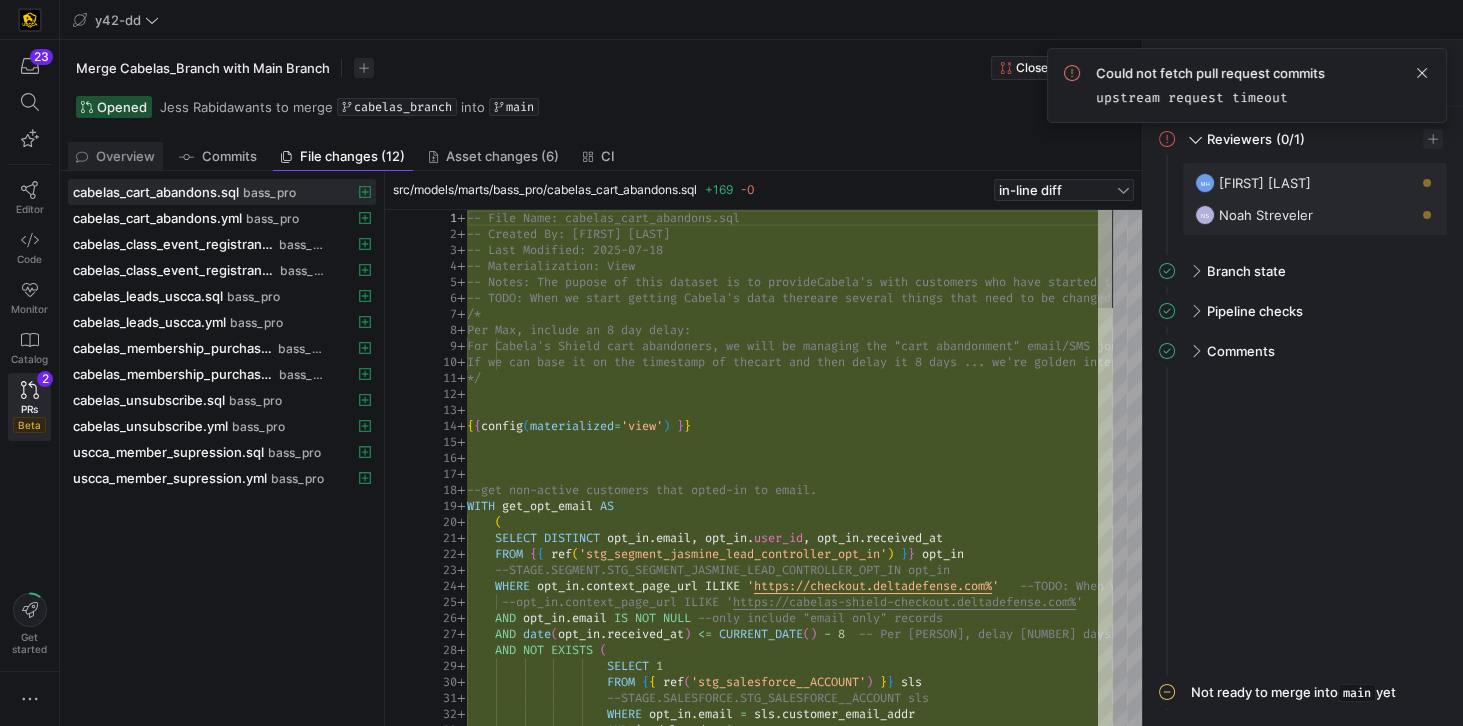 click on "Overview" at bounding box center [125, 156] 